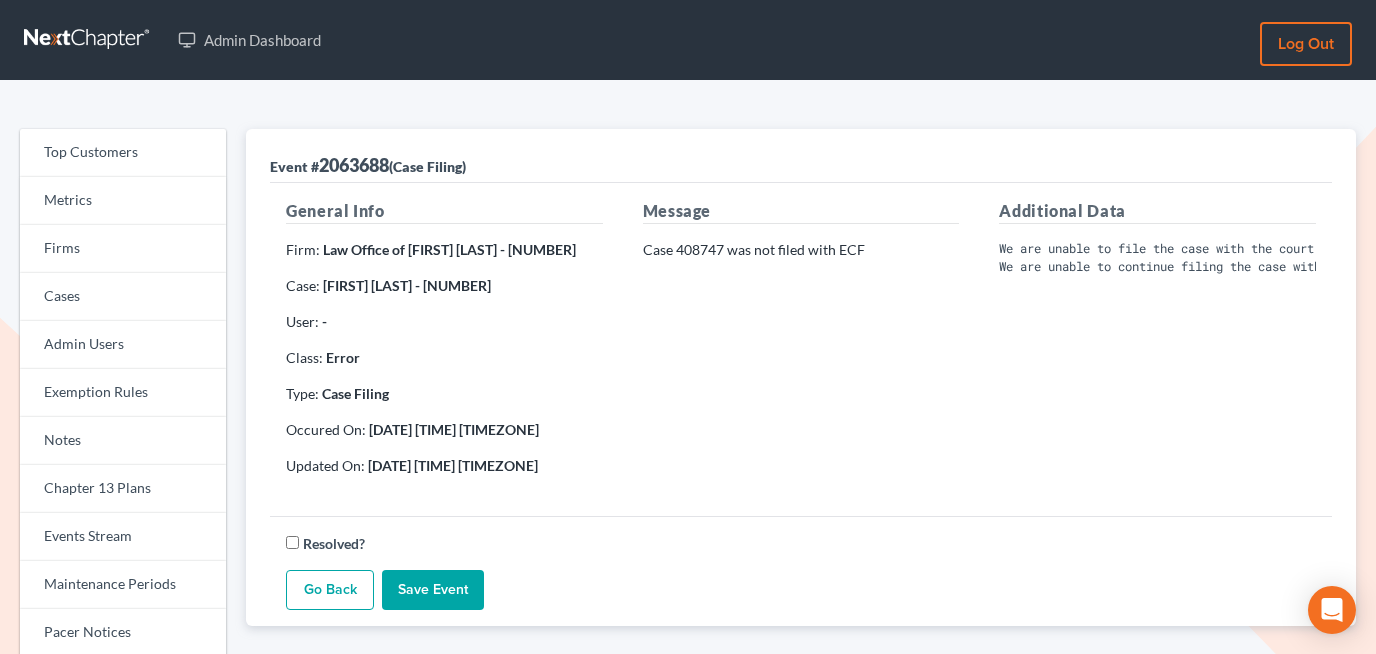scroll, scrollTop: 0, scrollLeft: 0, axis: both 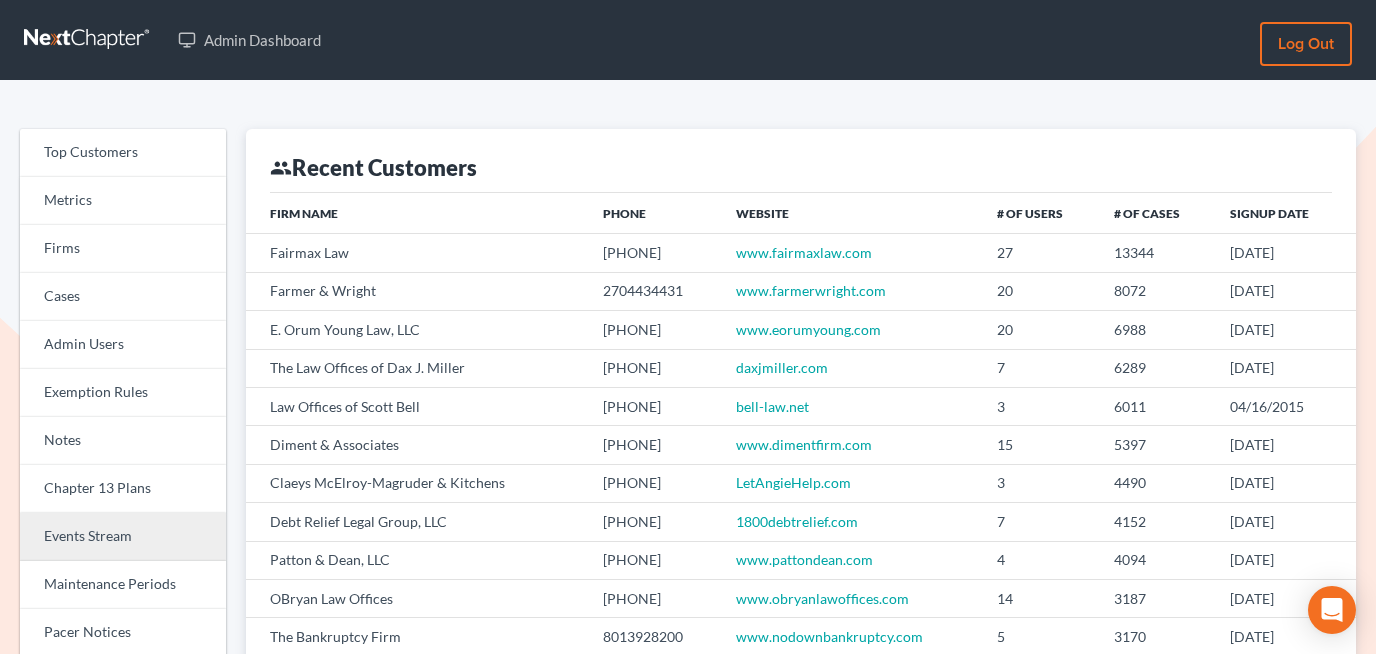 click on "Events Stream" at bounding box center [123, 537] 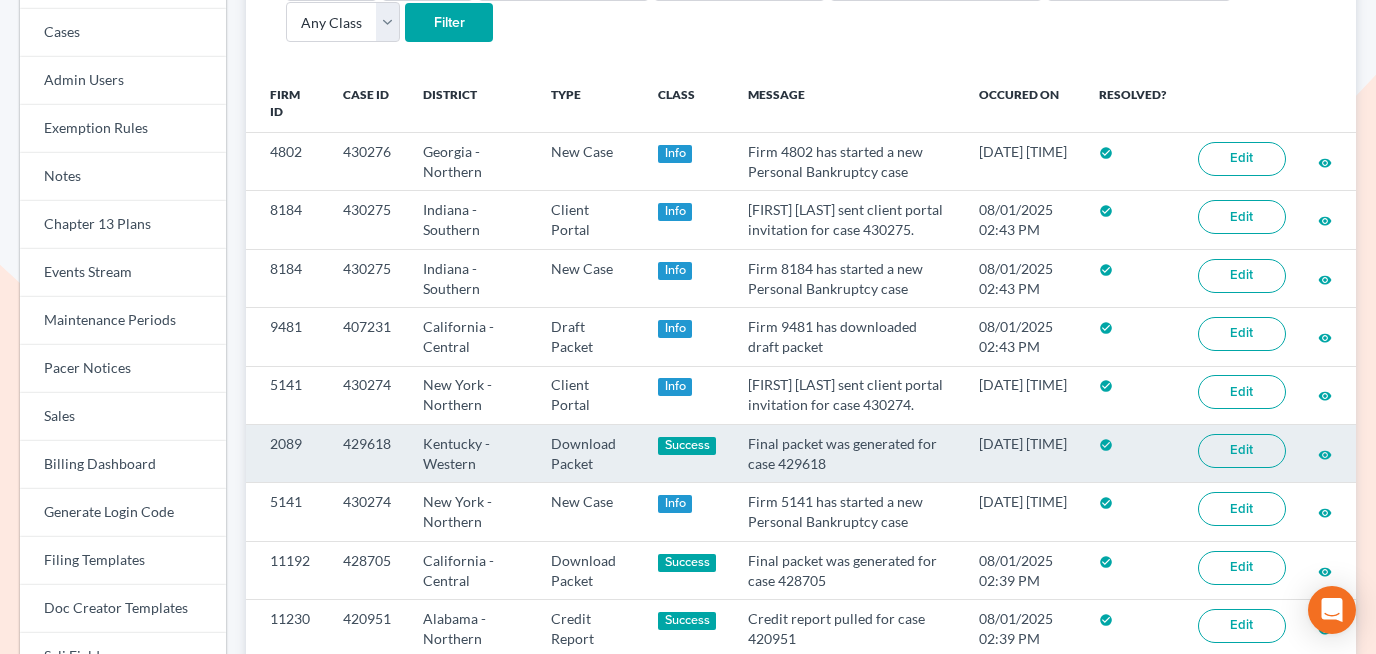 scroll, scrollTop: 401, scrollLeft: 0, axis: vertical 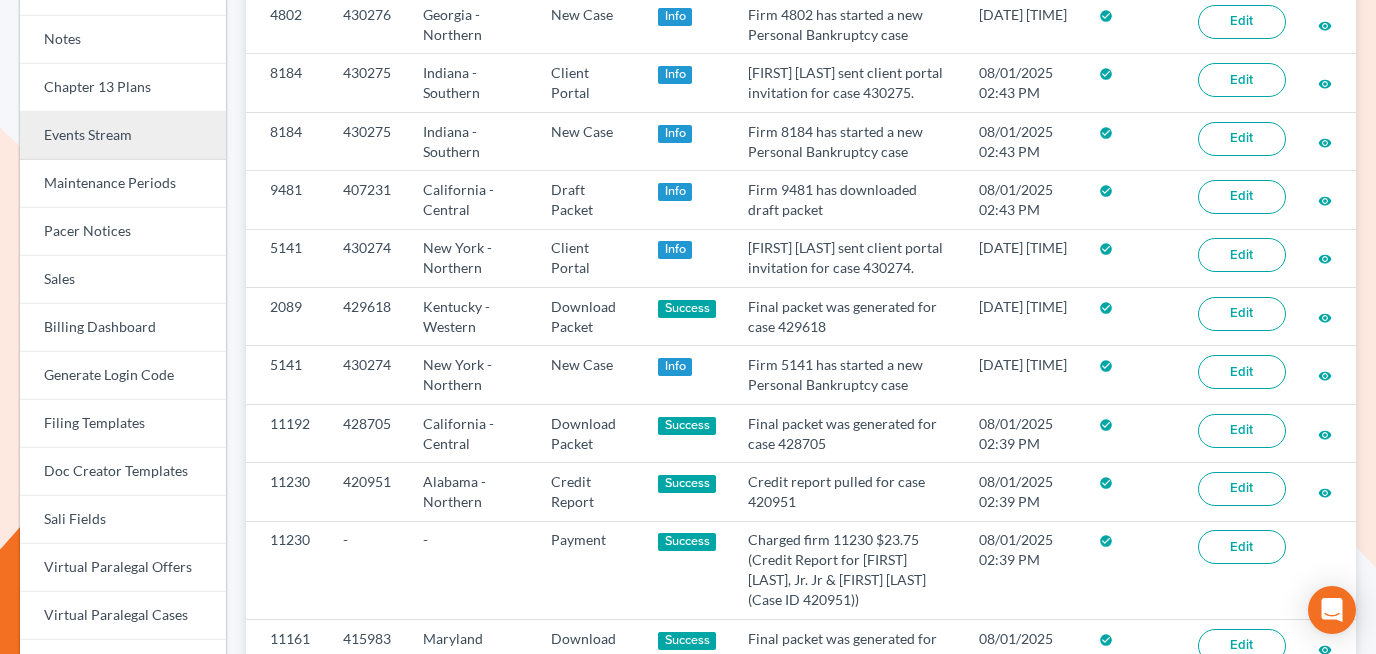click on "Events Stream" at bounding box center (123, 136) 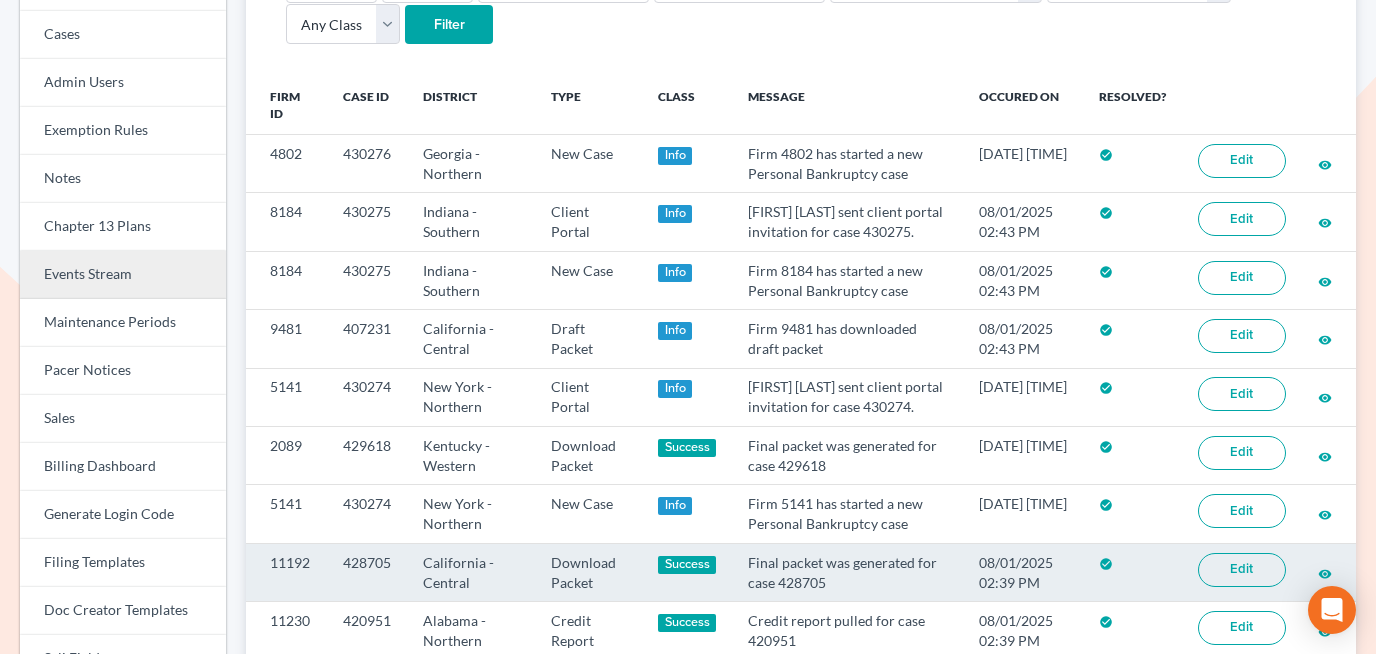 scroll, scrollTop: 0, scrollLeft: 0, axis: both 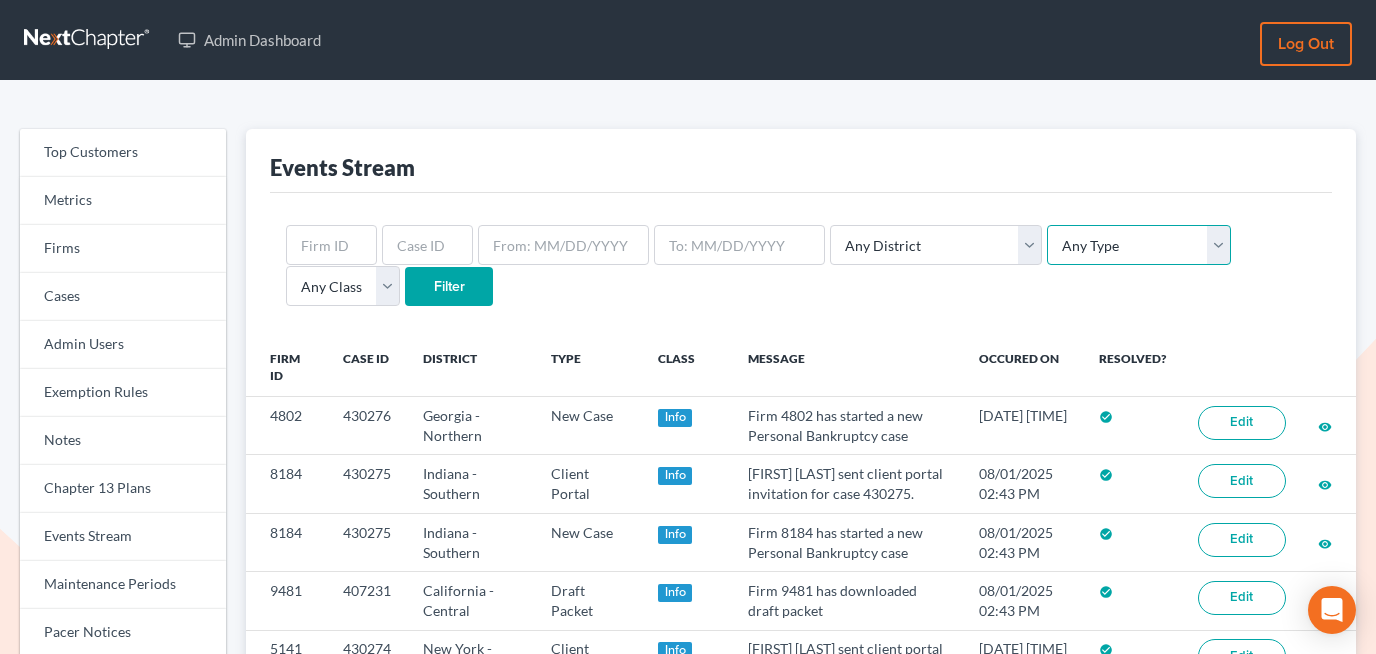 click on "Any Type
Case Applied To Plan
Case Archive
Case Duplicate
Case Filing
Chapter 13 Plan
Chapter 13 Receipt
Client Portal
Credit Card
Credit Report
Debt Import
Directory
Download Packet
Draft Packet
Fee Receipt
New Case
Payment
Payment Import
Payment Plan
Preview" at bounding box center [1139, 245] 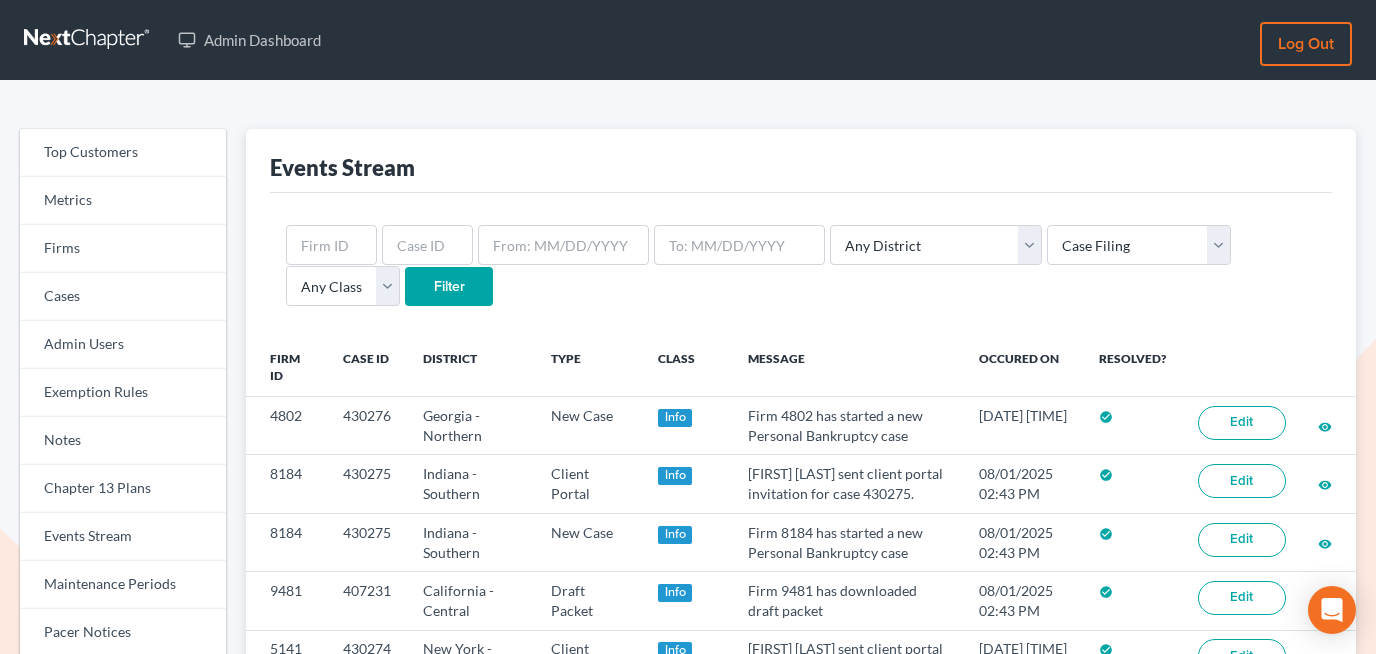 click on "Filter" at bounding box center (449, 287) 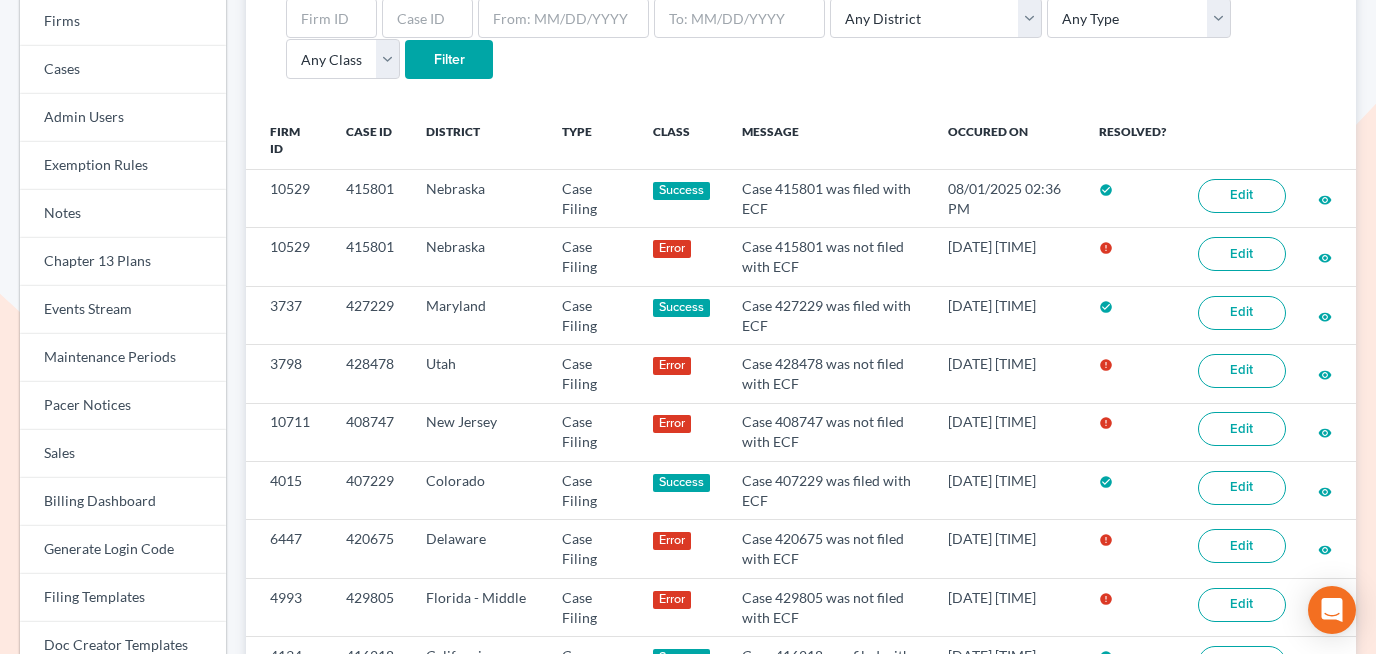 scroll, scrollTop: 226, scrollLeft: 0, axis: vertical 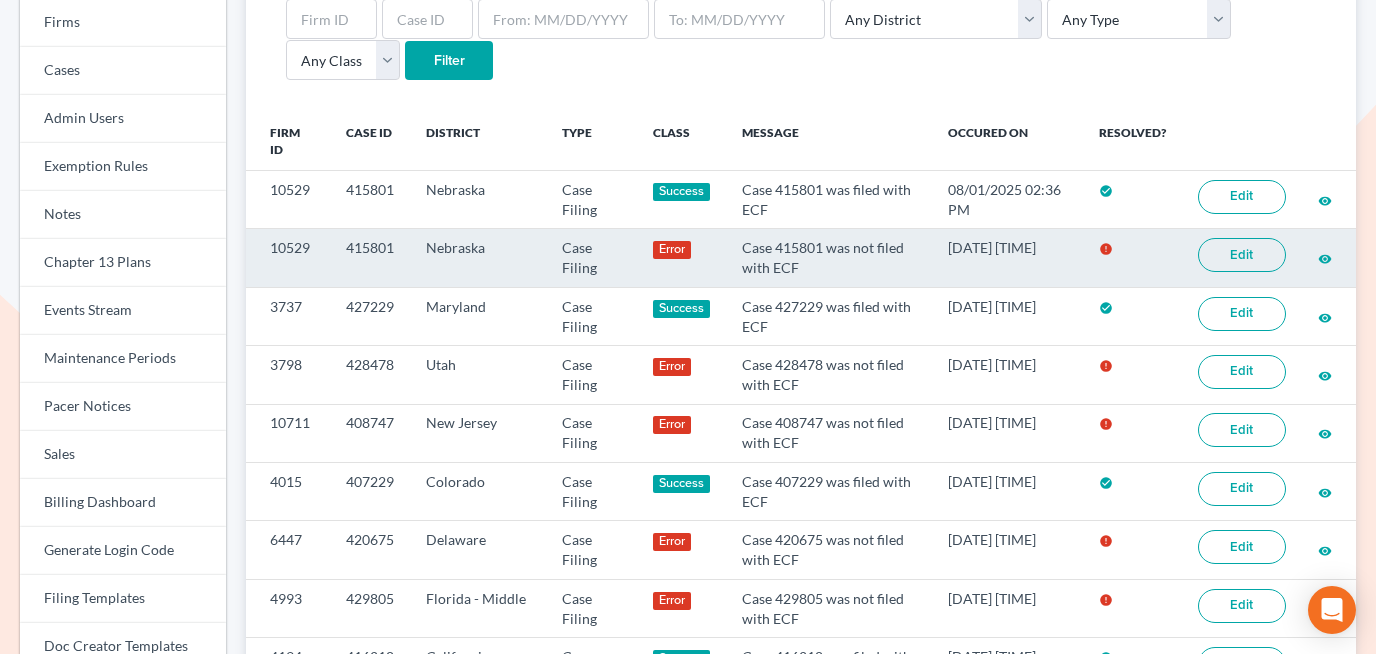 click on "Edit" at bounding box center [1242, 255] 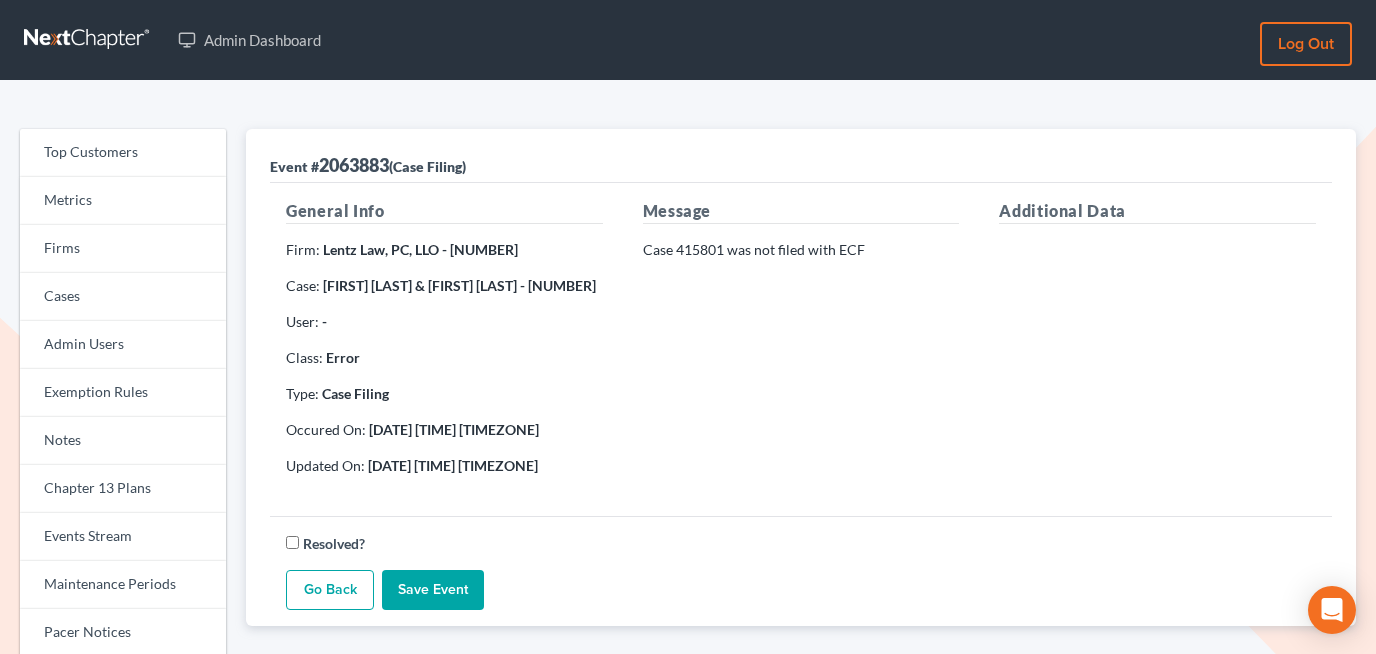scroll, scrollTop: 0, scrollLeft: 0, axis: both 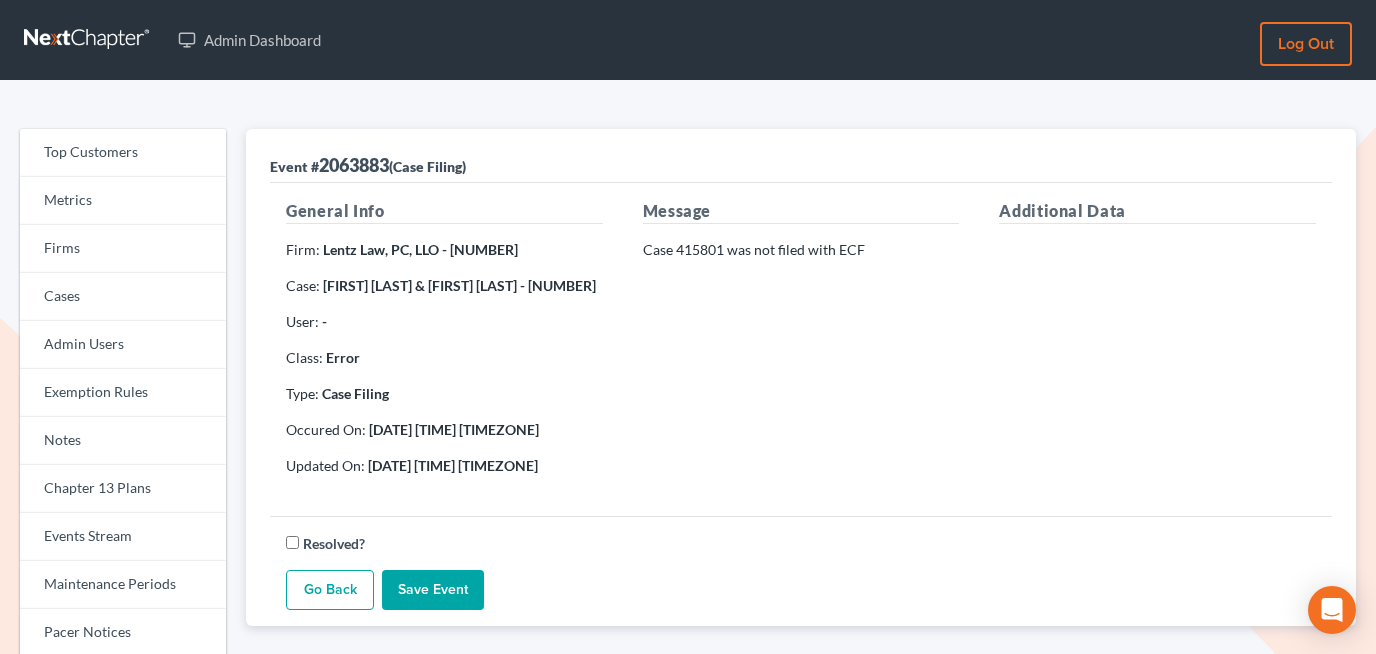 click on "Resolved?" at bounding box center [801, 543] 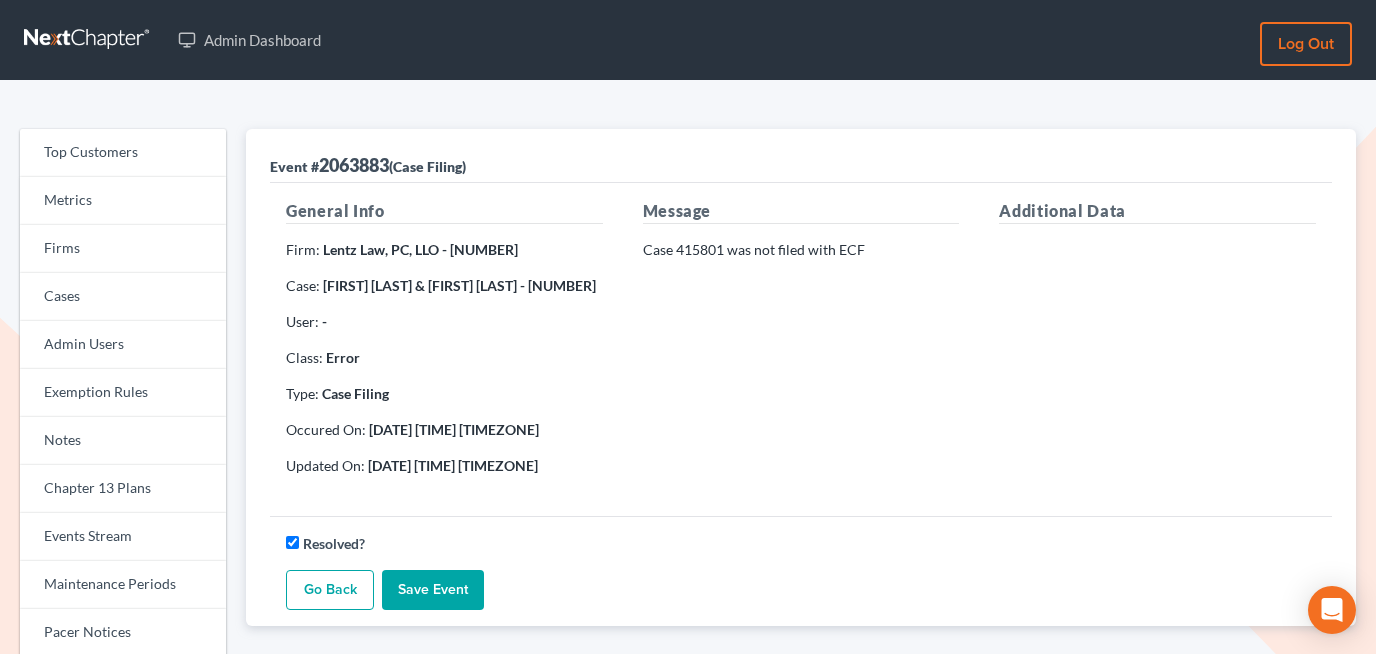 click on "Save Event" at bounding box center [433, 590] 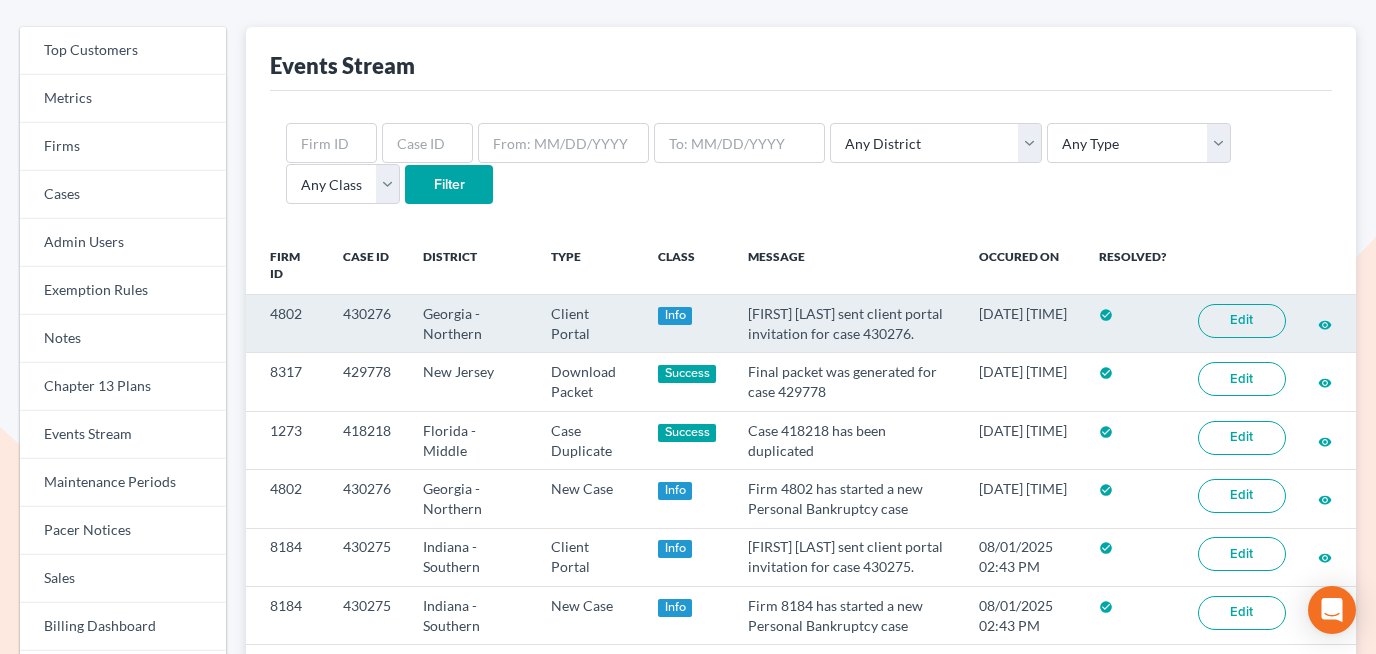 scroll, scrollTop: 24, scrollLeft: 0, axis: vertical 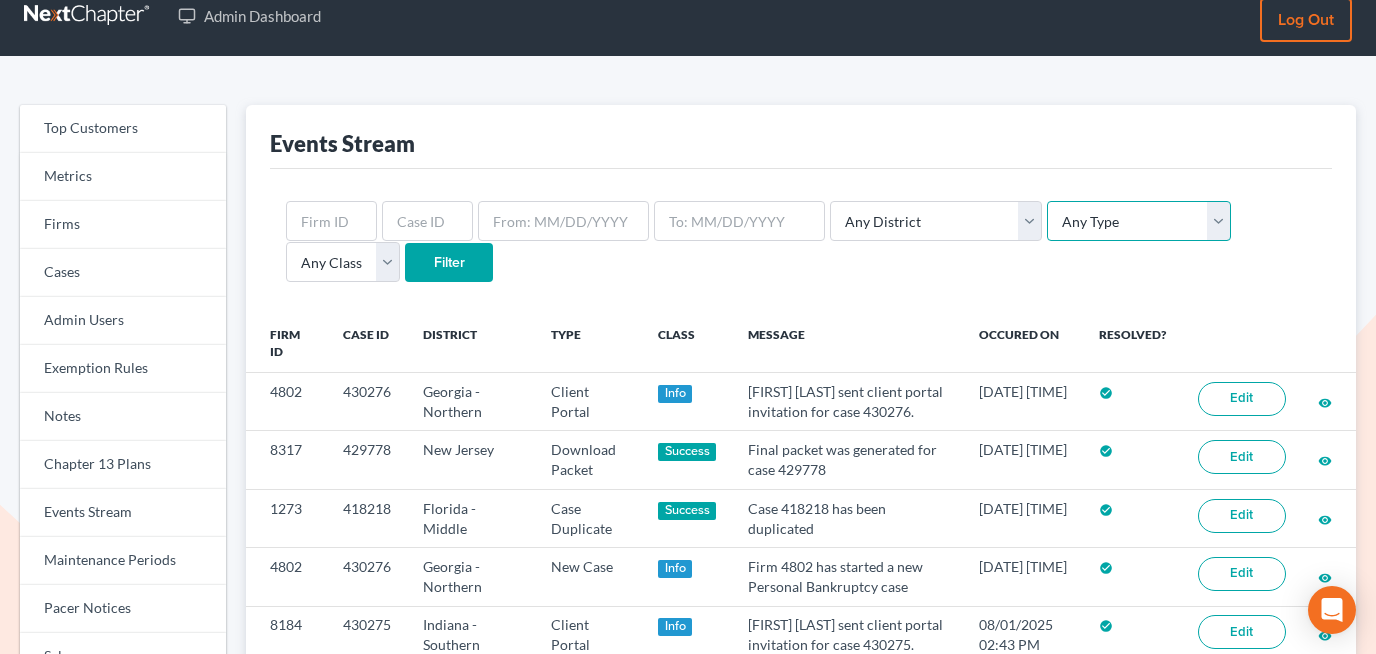 click on "Any Type
Case Applied To Plan
Case Archive
Case Duplicate
Case Filing
Chapter 13 Plan
Chapter 13 Receipt
Client Portal
Credit Card
Credit Report
Debt Import
Directory
Download Packet
Draft Packet
Fee Receipt
New Case
Payment
Payment Import
Payment Plan
Preview" at bounding box center (1139, 221) 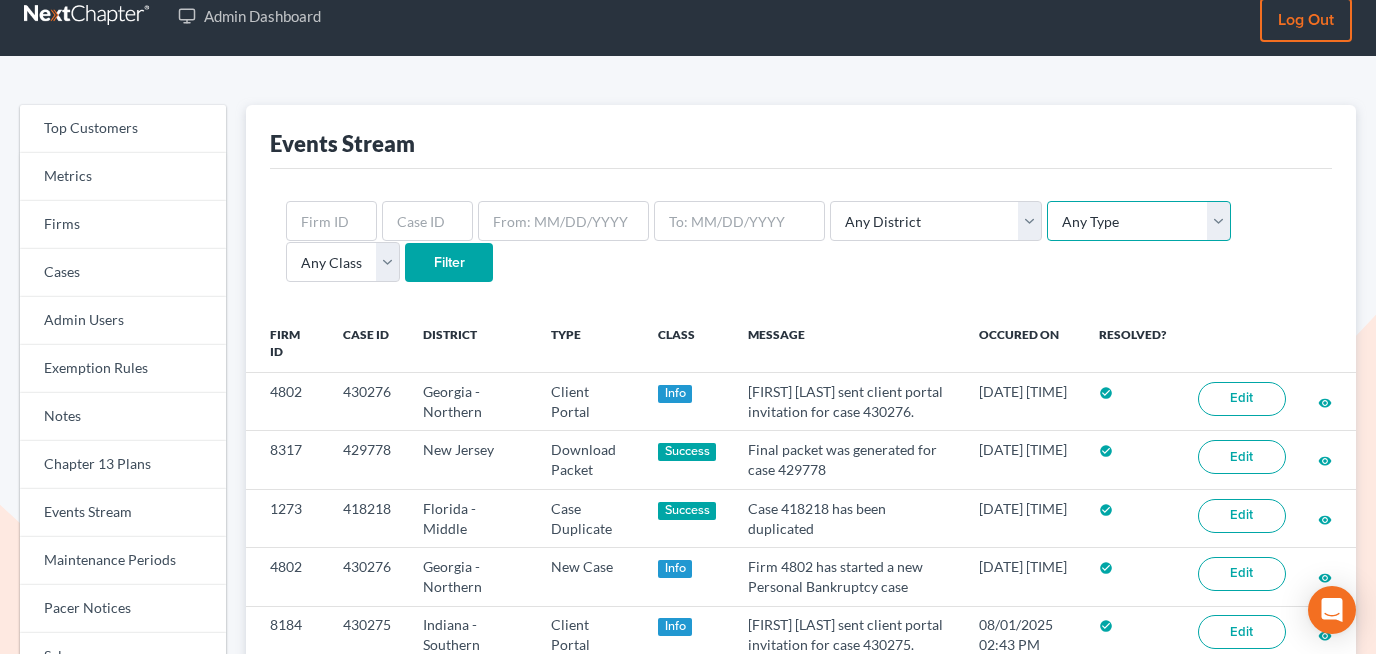 select on "case_filing" 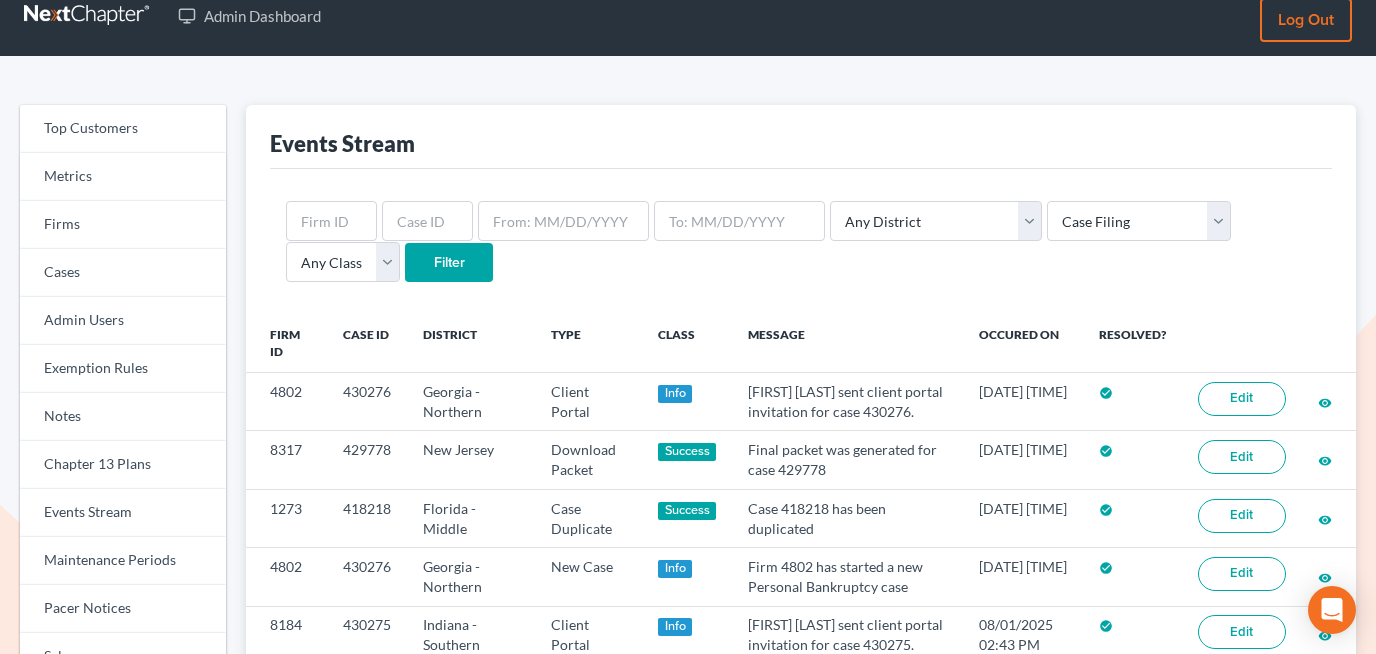 click on "Filter" at bounding box center [449, 263] 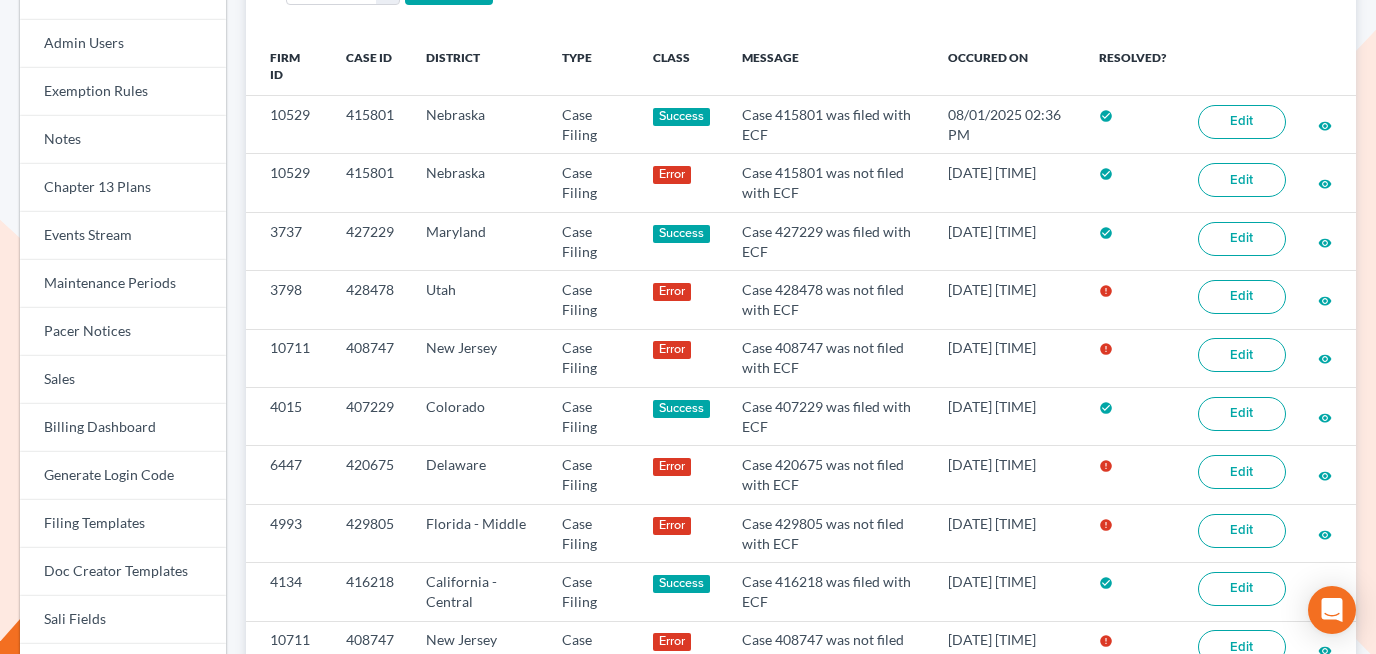 scroll, scrollTop: 347, scrollLeft: 0, axis: vertical 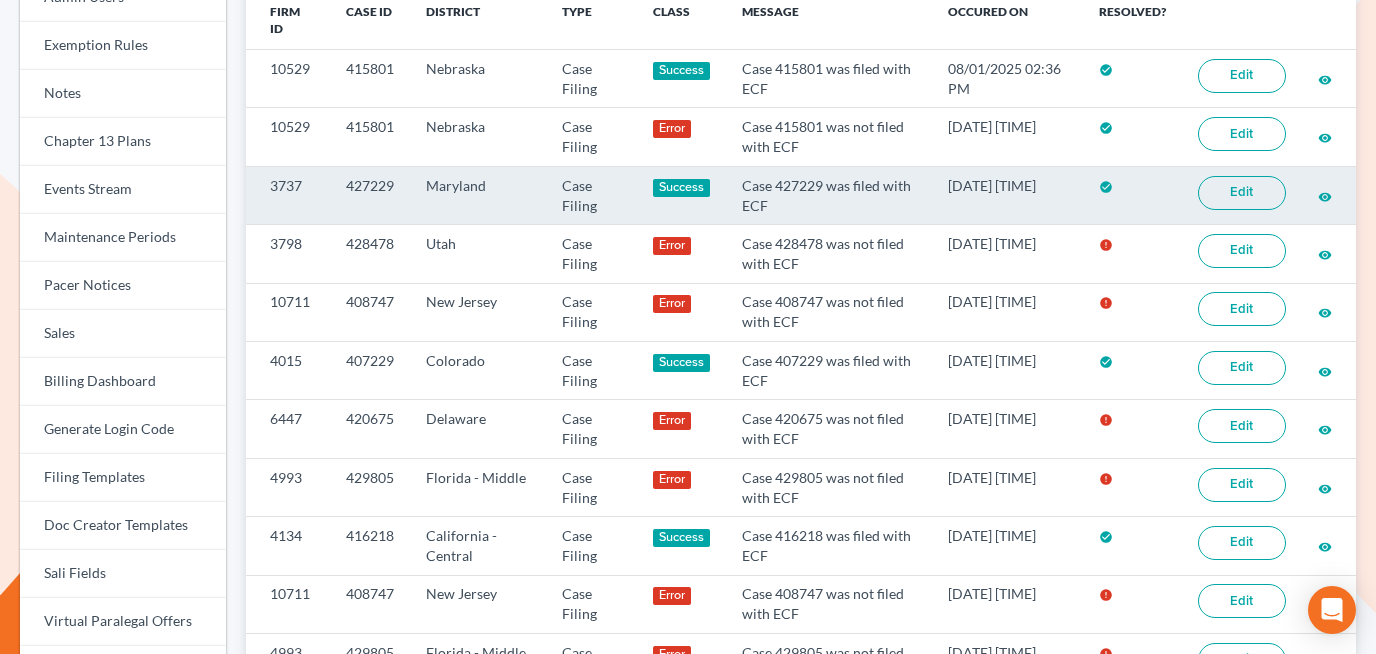 click on "427229" at bounding box center [370, 195] 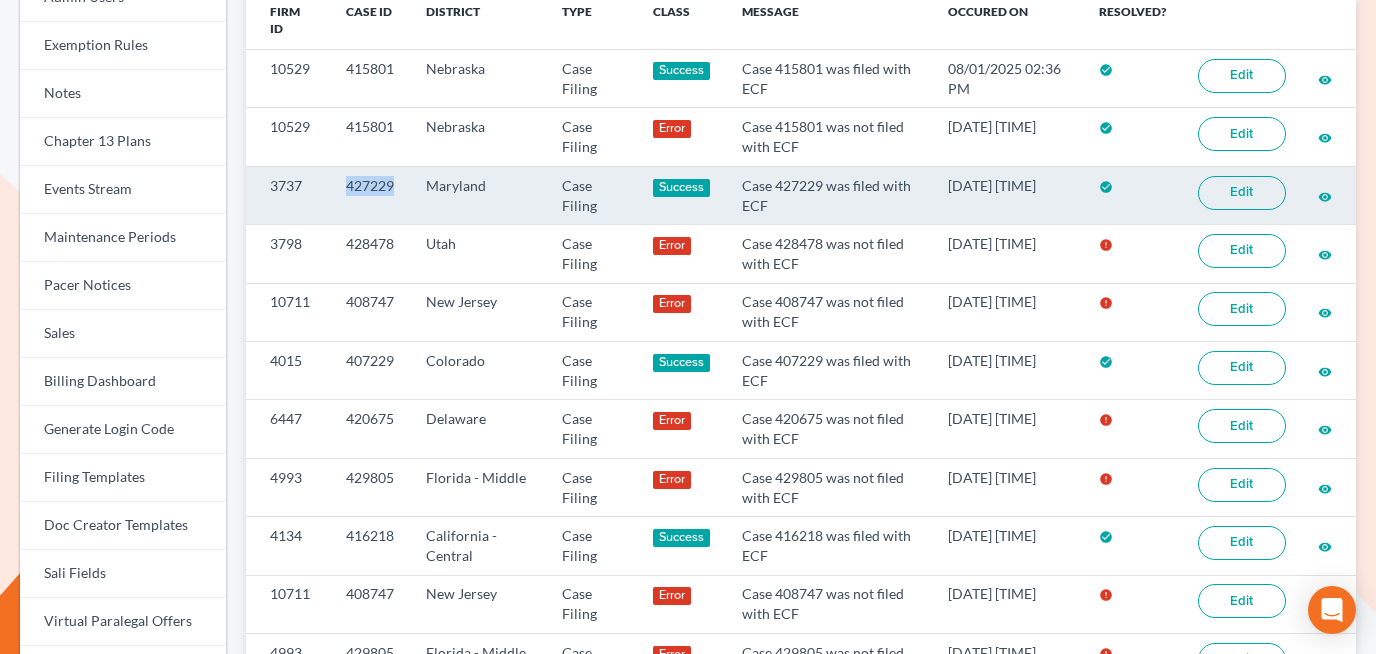 click on "427229" at bounding box center [370, 195] 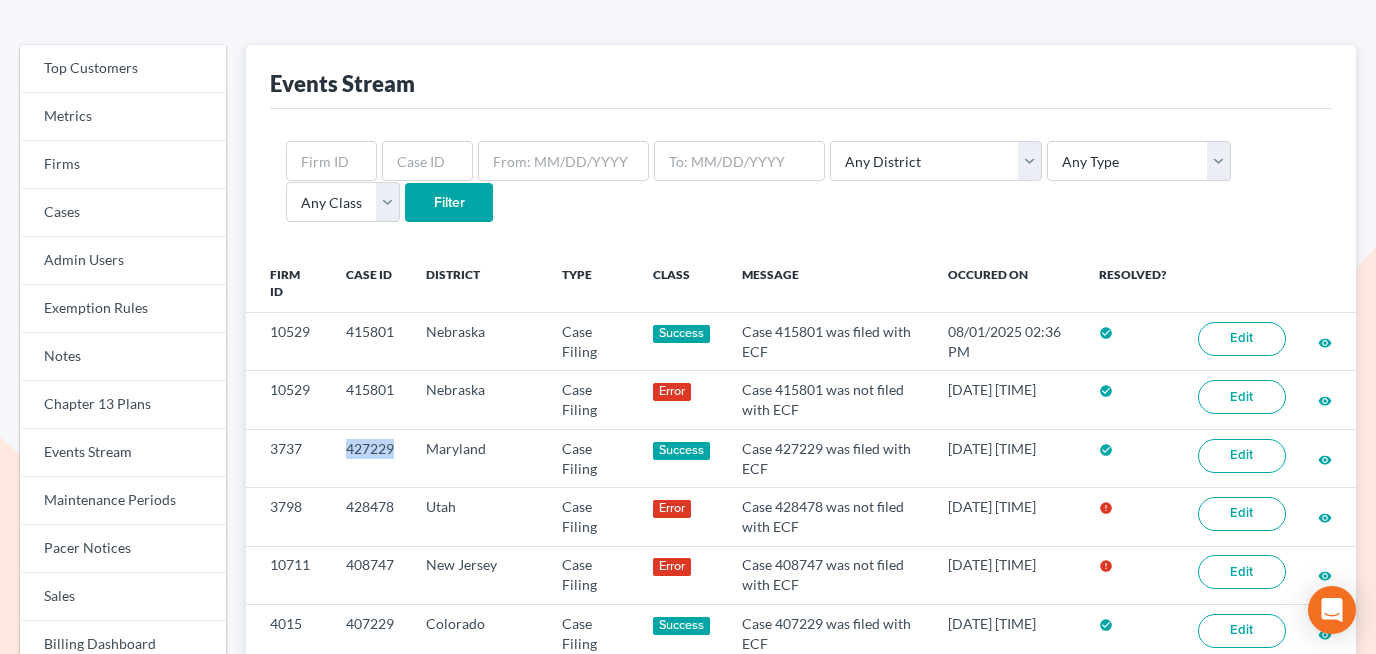 scroll, scrollTop: 83, scrollLeft: 0, axis: vertical 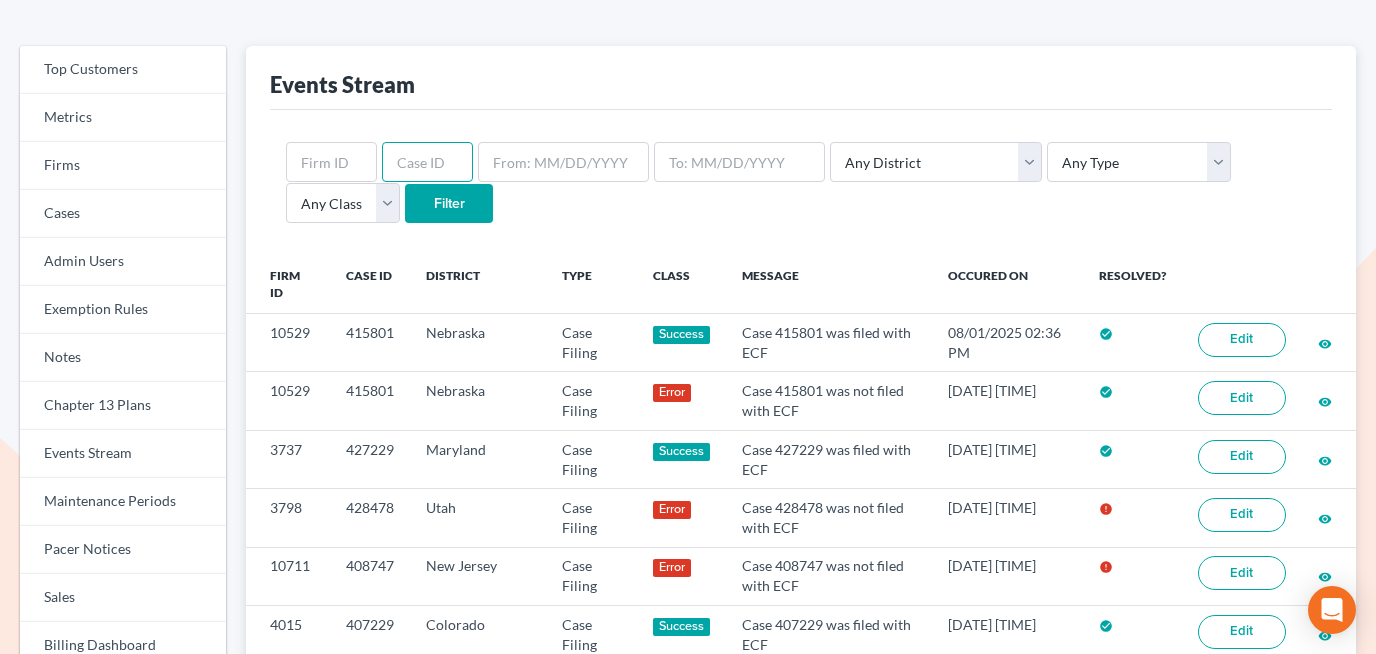 click at bounding box center (427, 162) 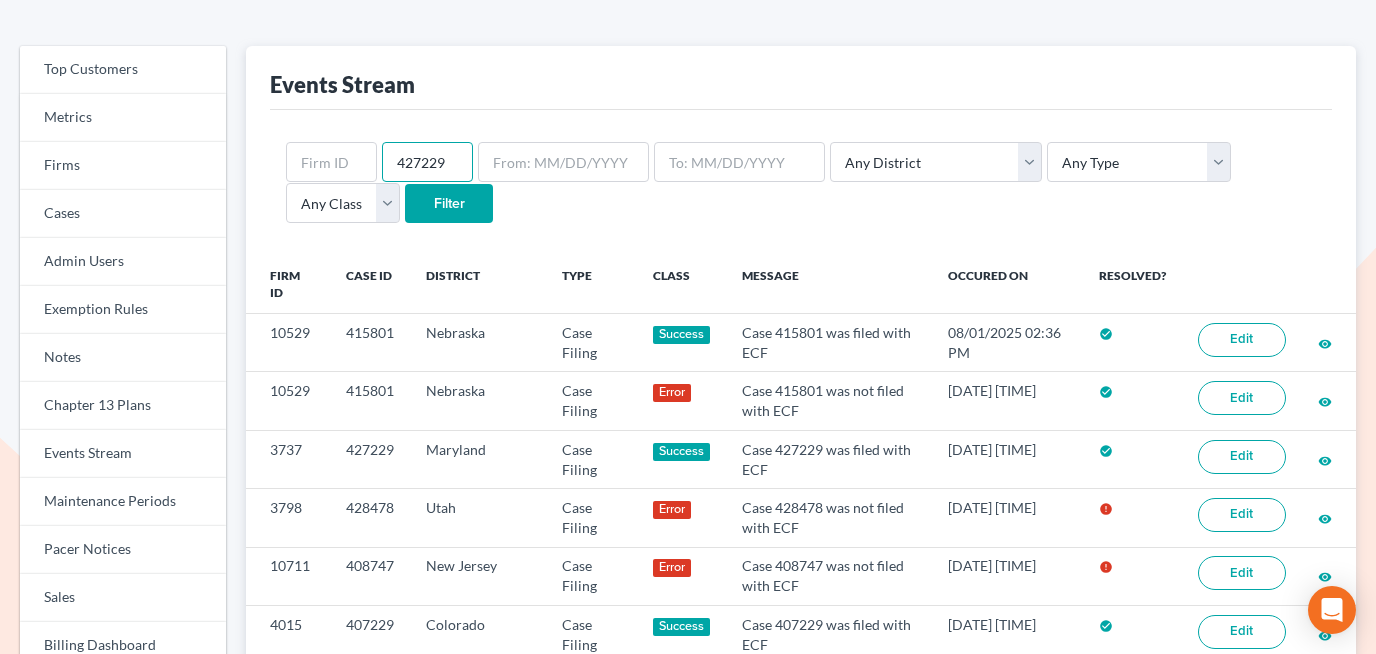 type on "427229" 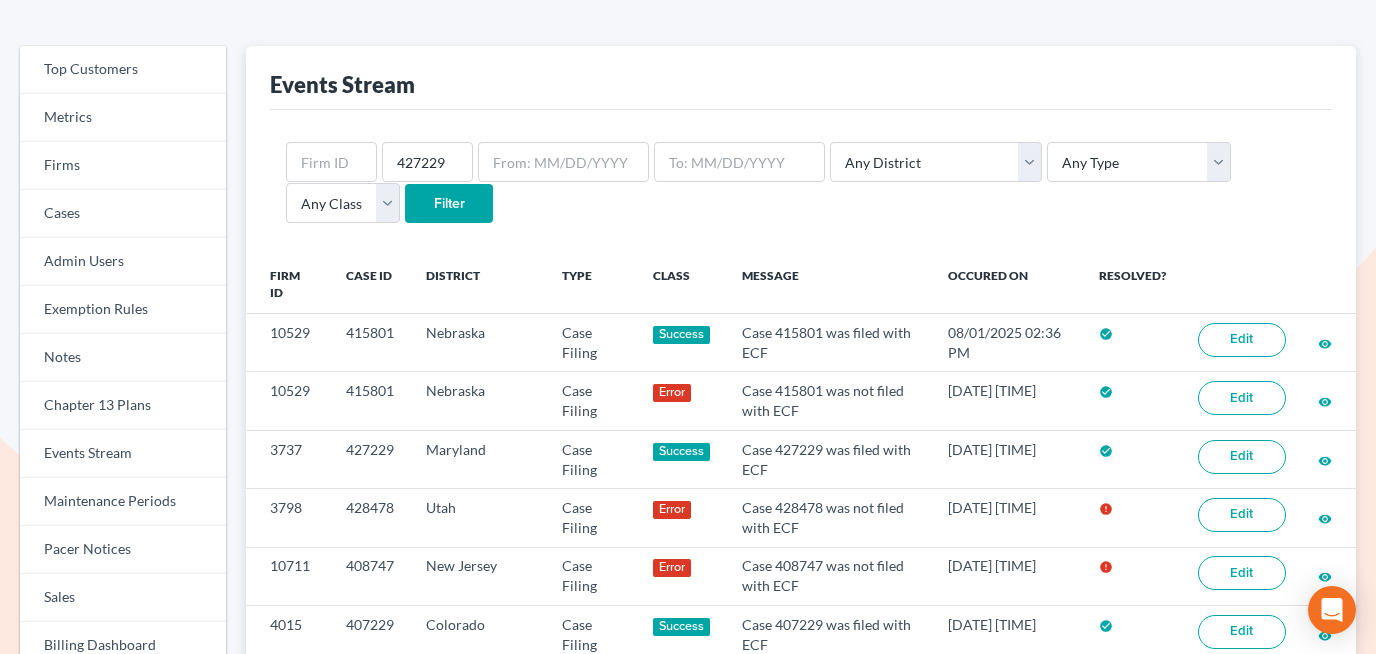 click on "Filter" at bounding box center (449, 204) 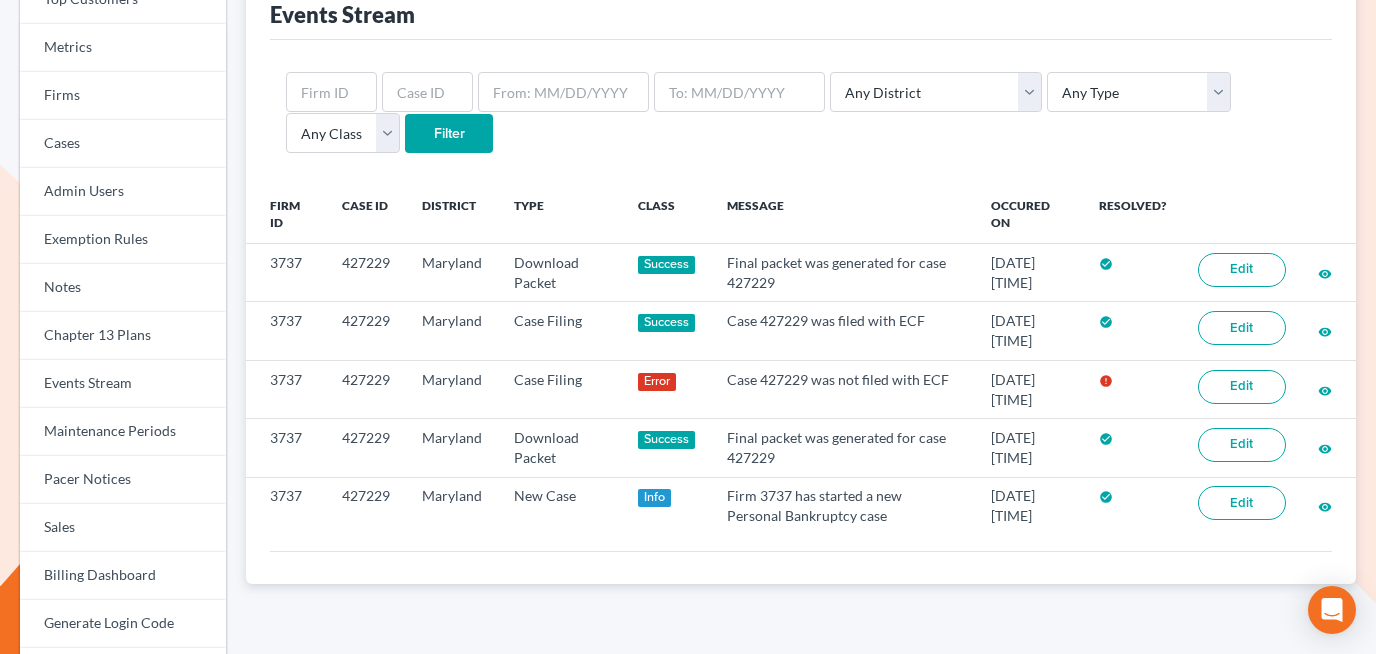 scroll, scrollTop: 195, scrollLeft: 0, axis: vertical 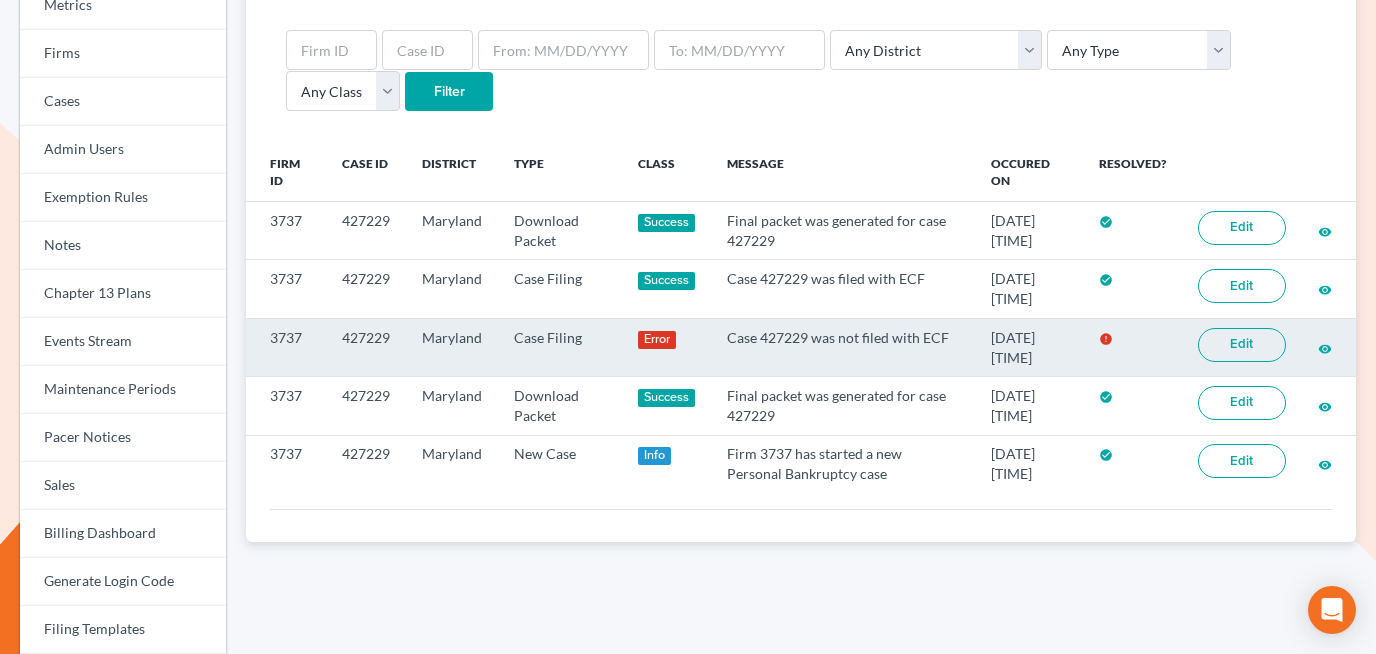 click on "Edit" at bounding box center (1242, 345) 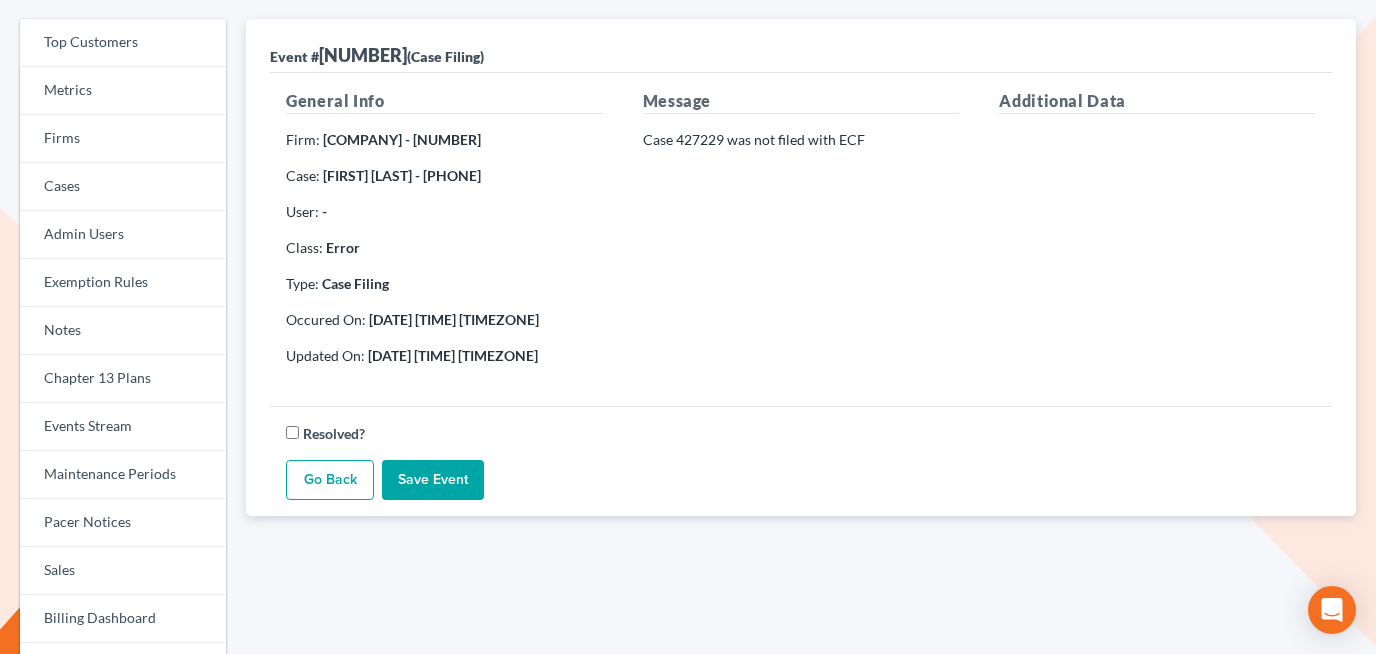 scroll, scrollTop: 112, scrollLeft: 0, axis: vertical 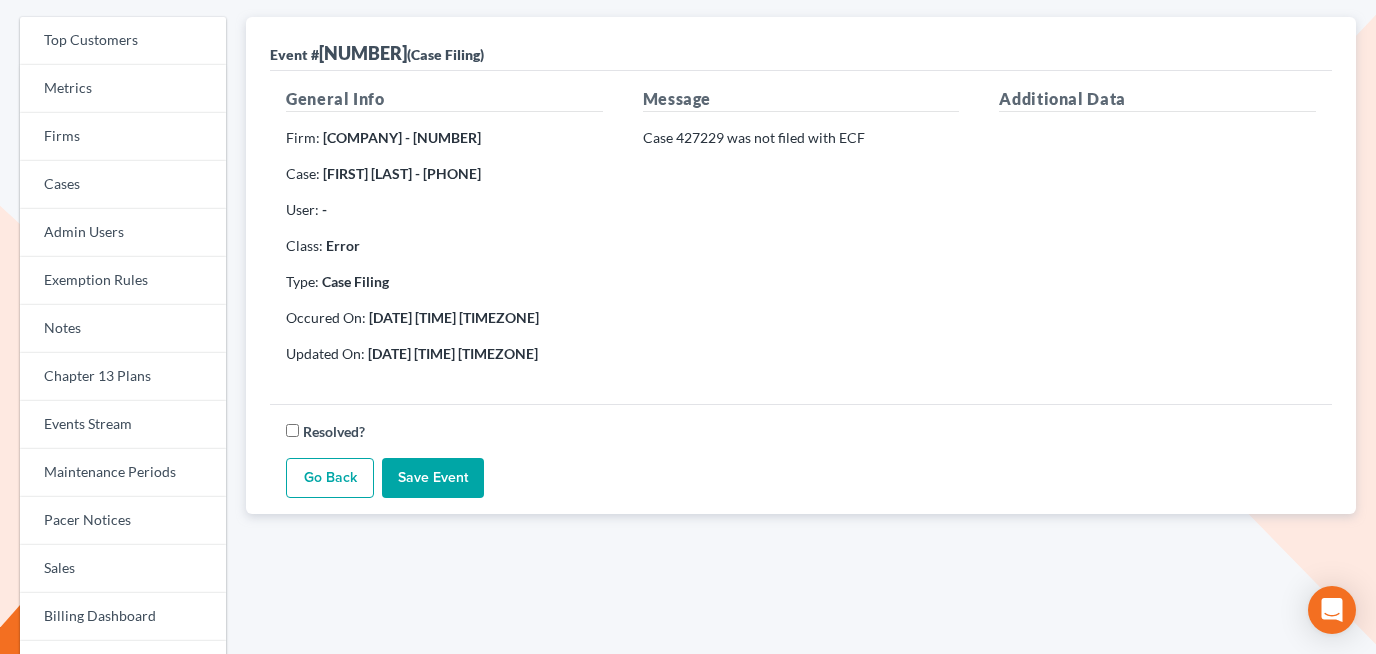 click on "Resolved?" at bounding box center (292, 430) 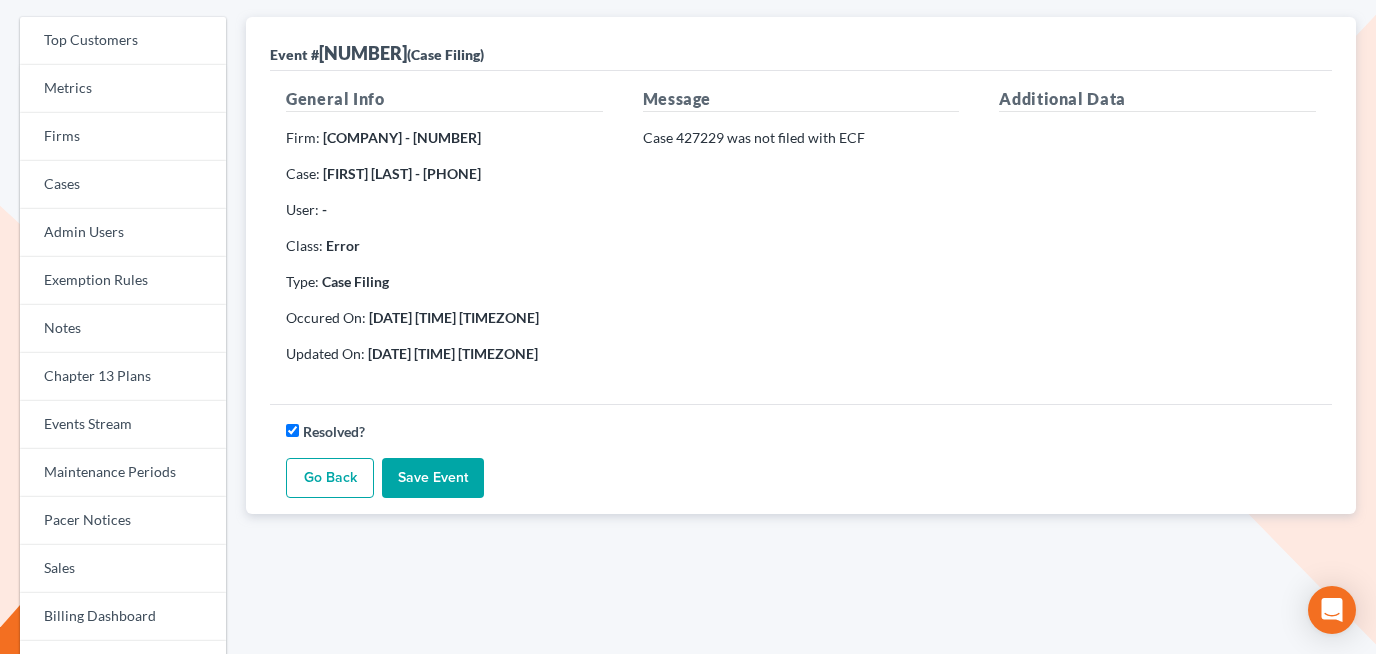 click on "Save Event" at bounding box center [433, 478] 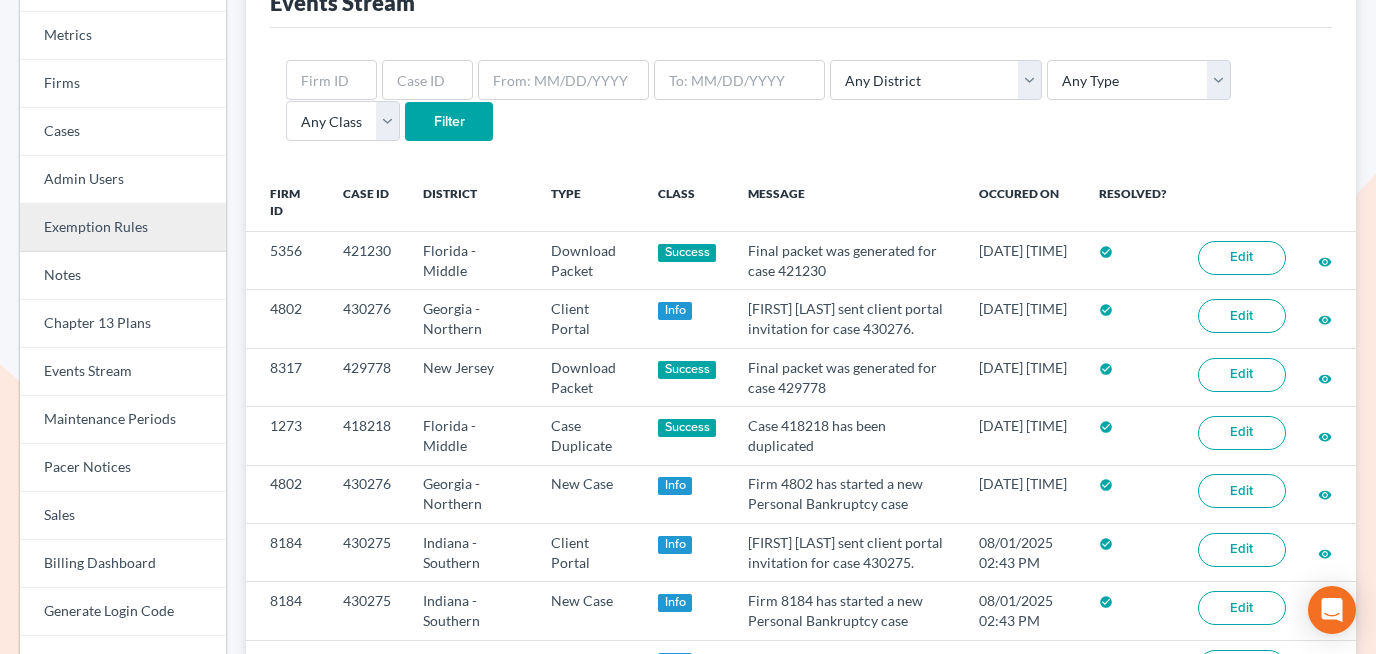 scroll, scrollTop: 218, scrollLeft: 0, axis: vertical 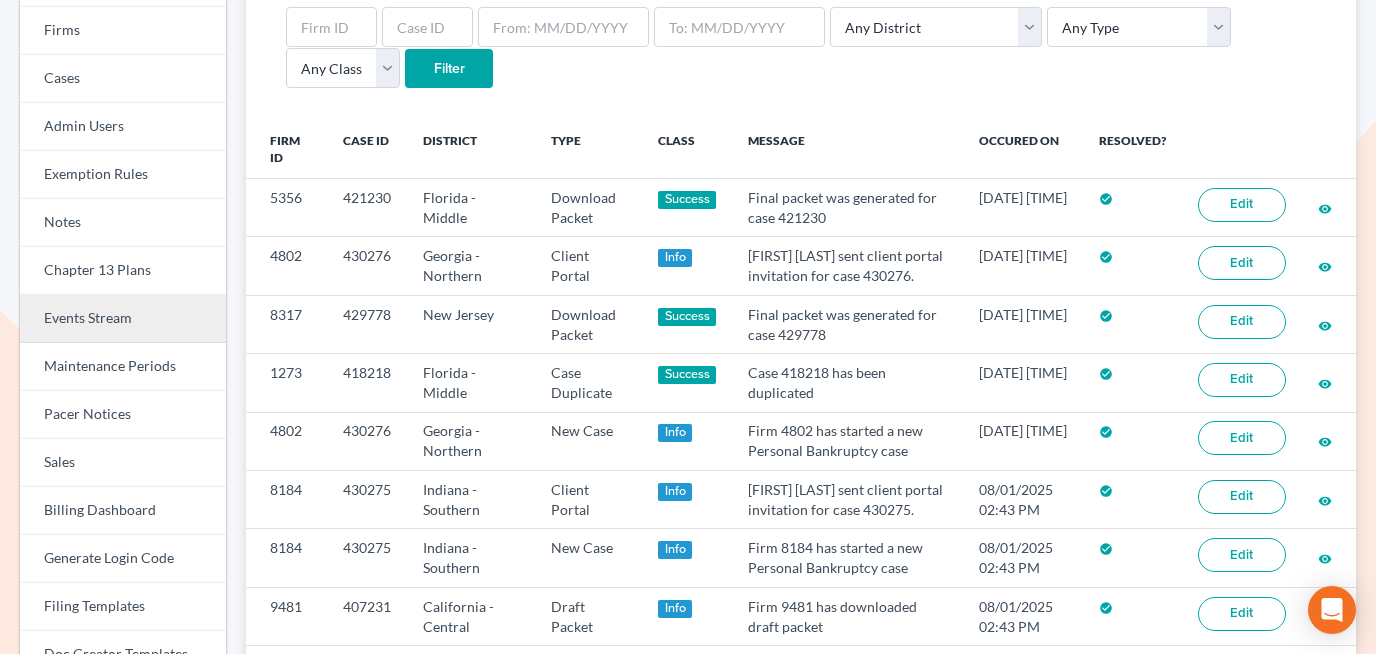 click on "Events Stream" at bounding box center [123, 319] 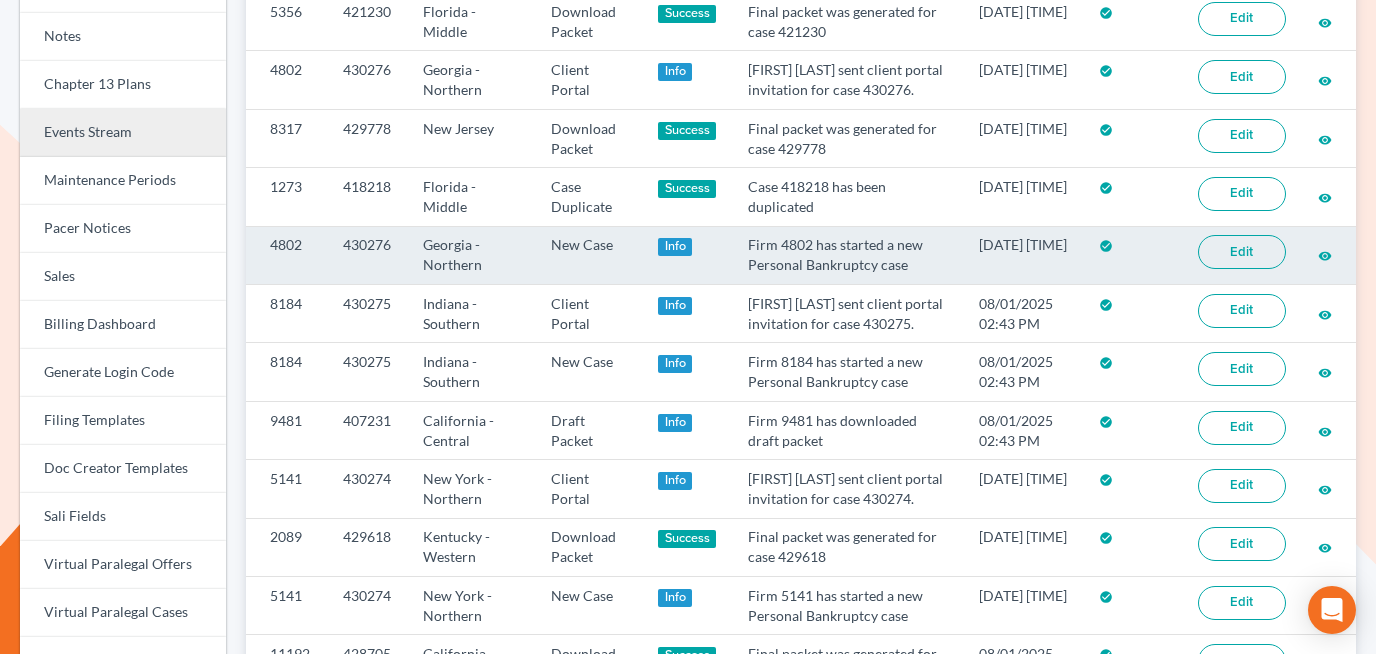 scroll, scrollTop: 0, scrollLeft: 0, axis: both 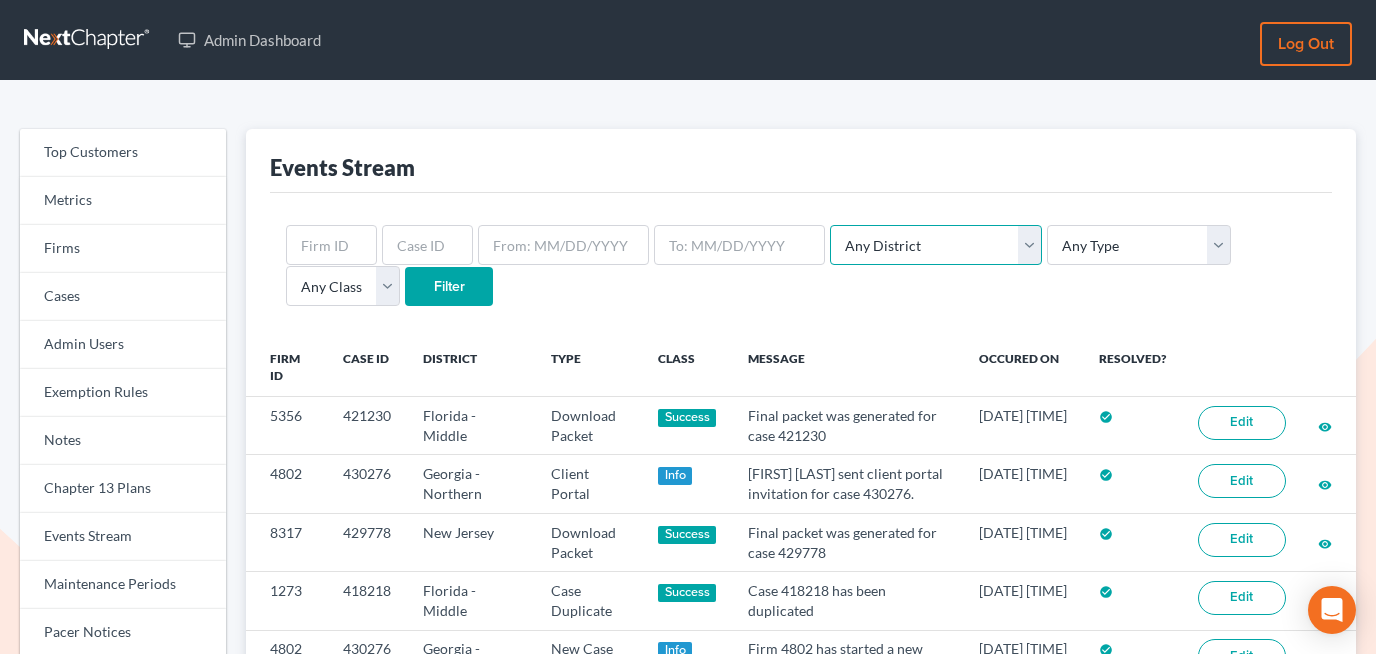 click on "Any District Alabama - Middle
Alabama - Northern
Alabama - Southern
Alaska
Arizona
Arkansas - Eastern
Arkansas - Western
California - Central
California - Eastern
California - Northern
California - Southern
Colorado
Connecticut
Delaware
District of Columbia
Florida - Middle
Florida - Northern
Florida - Southern
Georgia - Middle
Georgia - Northern
Georgia - Southern
Guam
Hawaii
Idaho
Illinois - Central
Illinois - Northern
Illinois - Southern
Indiana - Northern
Indiana - Southern
Iowa - Northern
Iowa - Southern
Kansas
Kentucky
Kentucky - Eastern
Kentucky - Western
Louisiana - Eastern
Louisiana - Middle
Louisiana - Western
Maine
Maryland
Massachusetts
Michigan - Eastern
Michigan - Western
Minnesota
Mississippi - Northern
Mississippi - Southern
Missouri - Eastern
Missouri - Western
Montana
Nebraska
Nevada
New Hampshire
New Jersey
New Mexico
New York - Eastern
New York - Northern
New York - Southern" at bounding box center (936, 245) 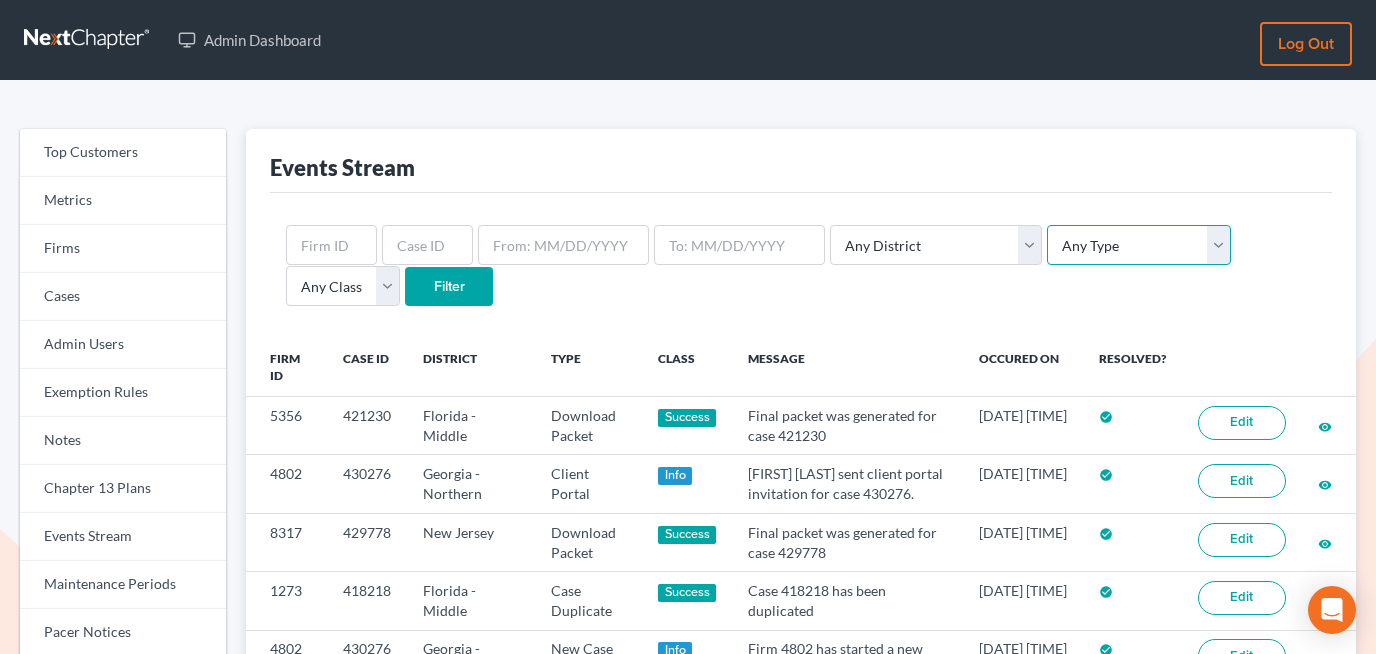 click on "Any Type
Case Applied To Plan
Case Archive
Case Duplicate
Case Filing
Chapter 13 Plan
Chapter 13 Receipt
Client Portal
Credit Card
Credit Report
Debt Import
Directory
Download Packet
Draft Packet
Fee Receipt
New Case
Payment
Payment Import
Payment Plan
Preview" at bounding box center [1139, 245] 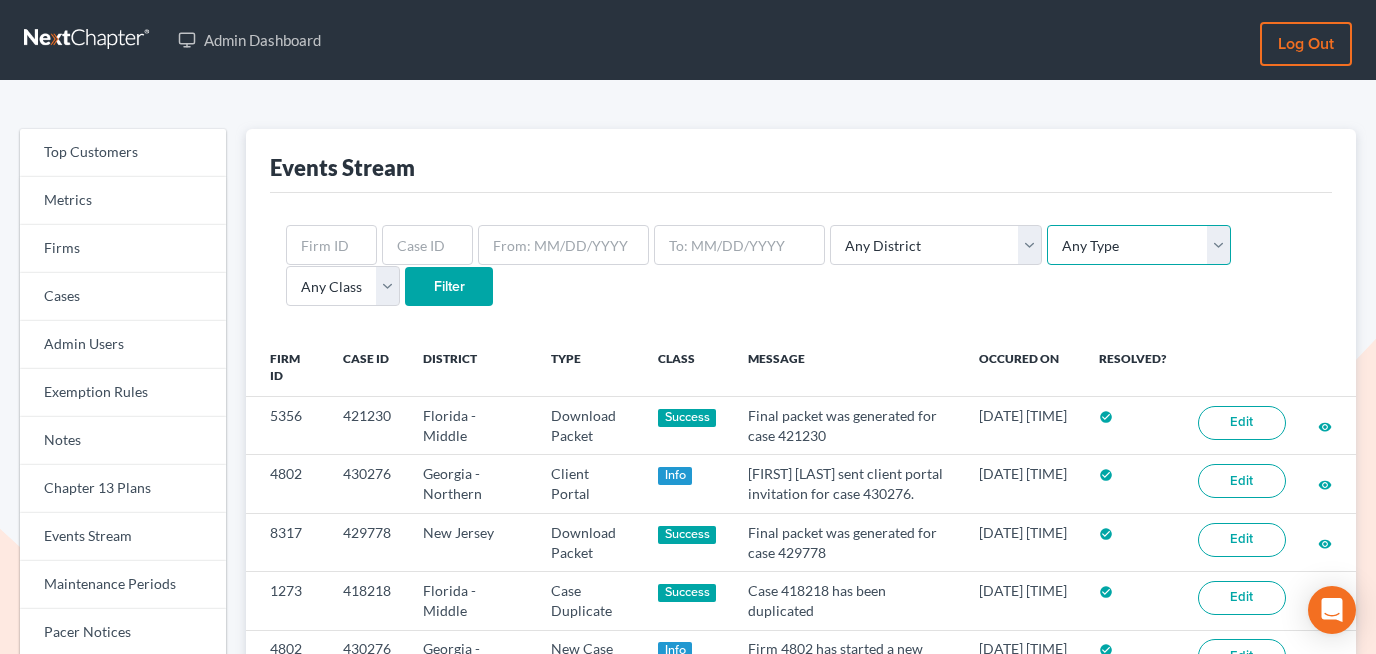 select on "case_filing" 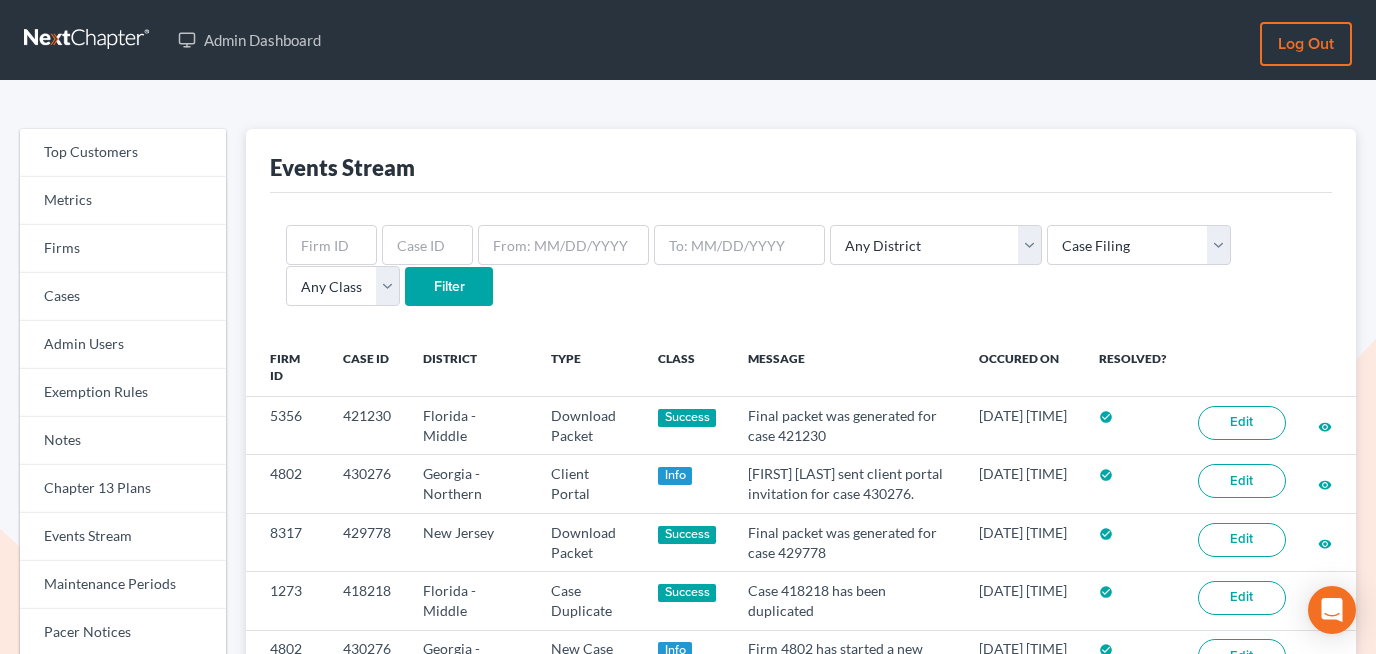 click on "Filter" at bounding box center [449, 287] 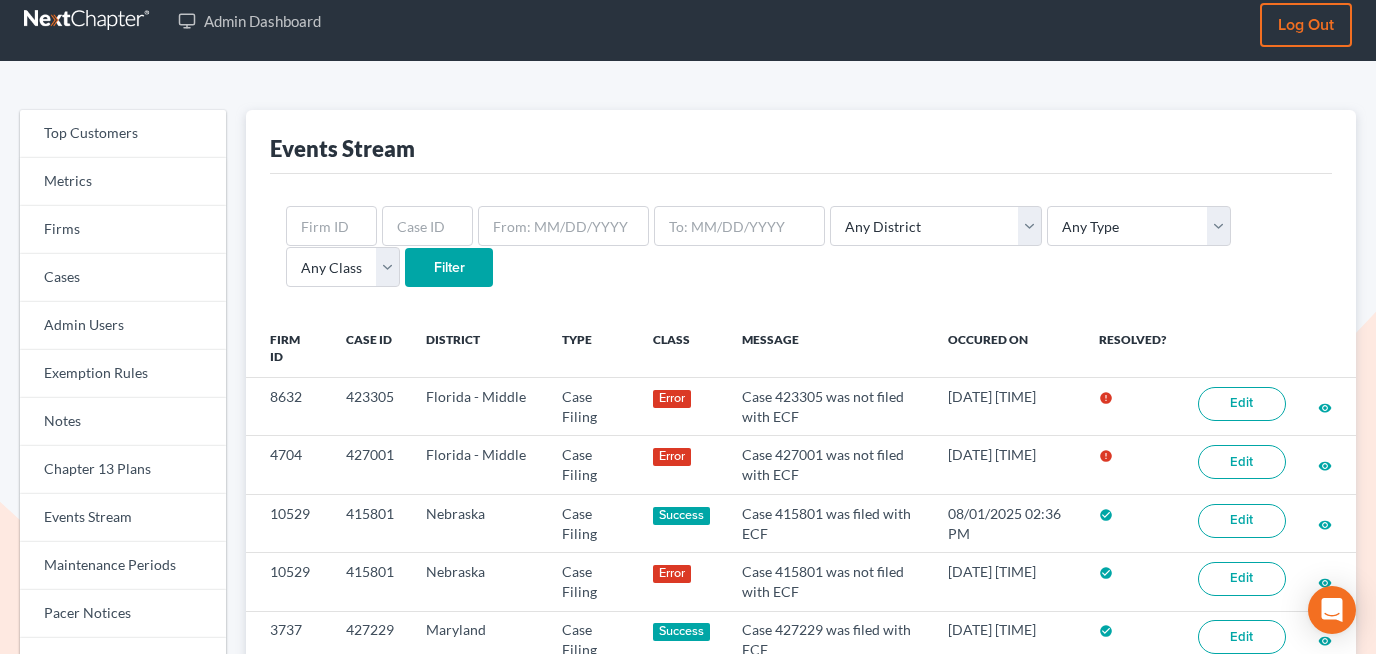 scroll, scrollTop: 0, scrollLeft: 0, axis: both 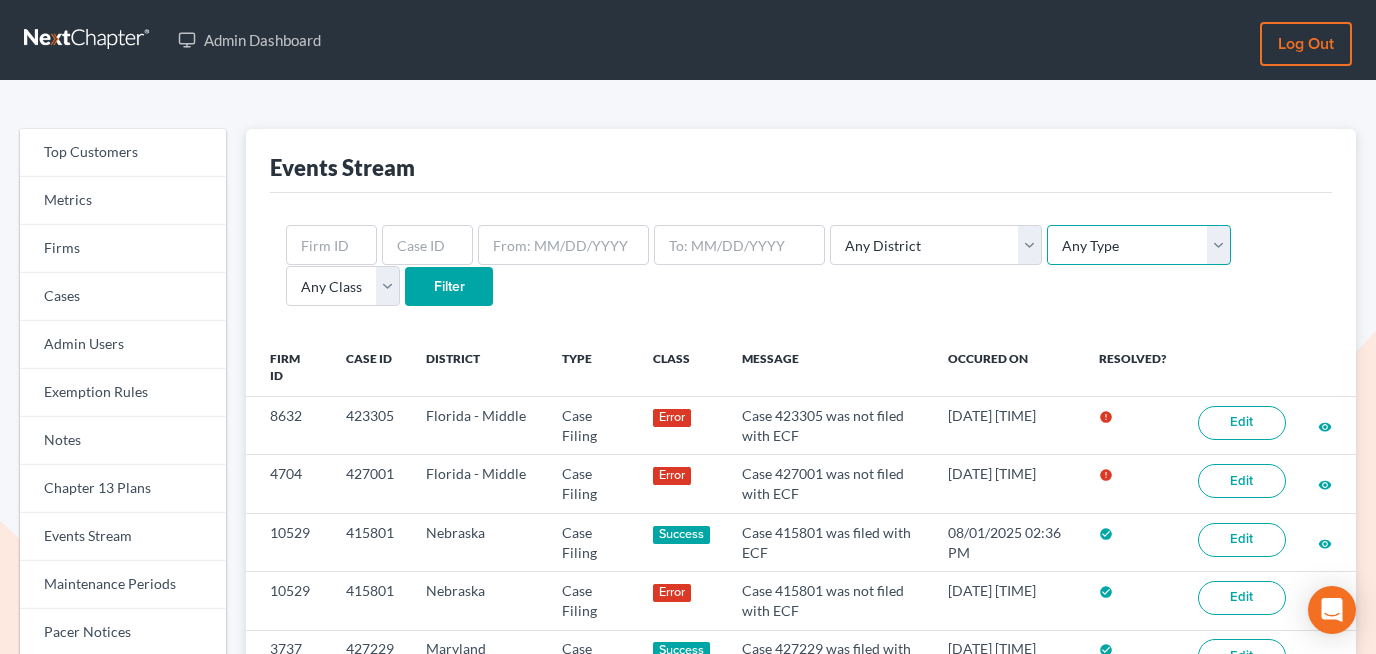click on "Any Type
Case Applied To Plan
Case Archive
Case Duplicate
Case Filing
Chapter 13 Plan
Chapter 13 Receipt
Client Portal
Credit Card
Credit Report
Debt Import
Directory
Download Packet
Draft Packet
Fee Receipt
New Case
Payment
Payment Import
Payment Plan
Preview" at bounding box center [1139, 245] 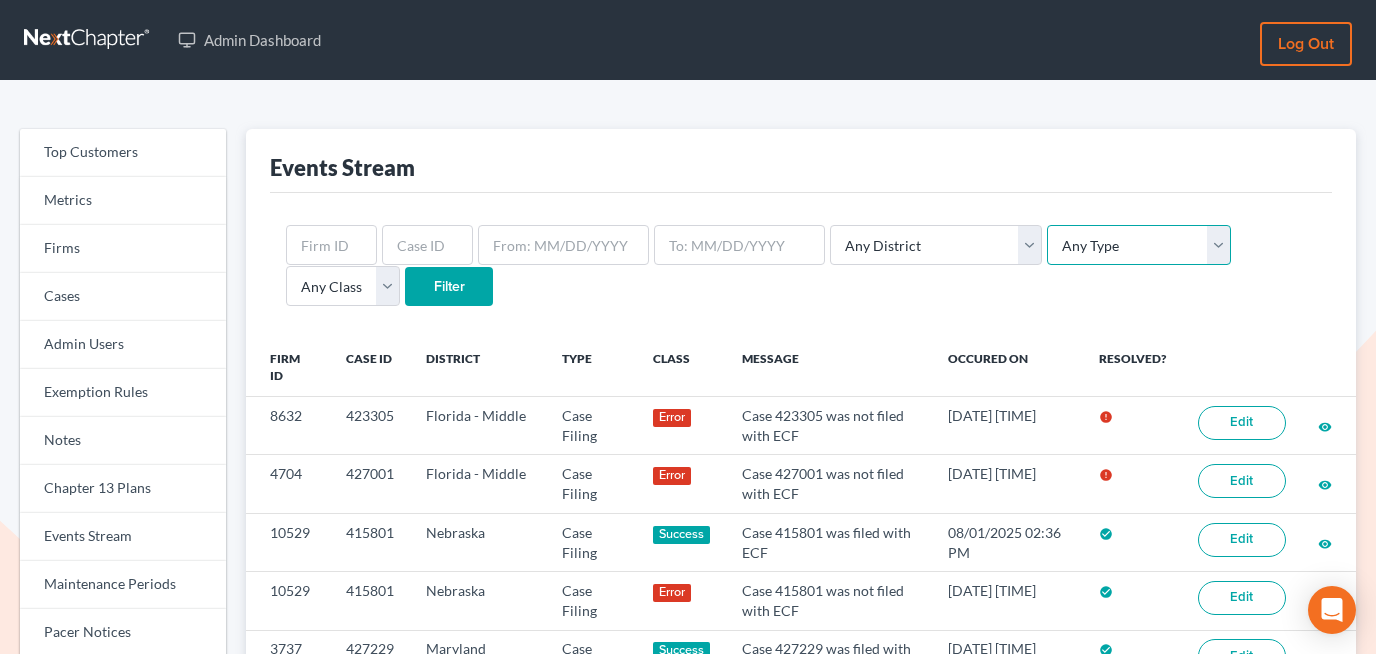 select on "download_packet" 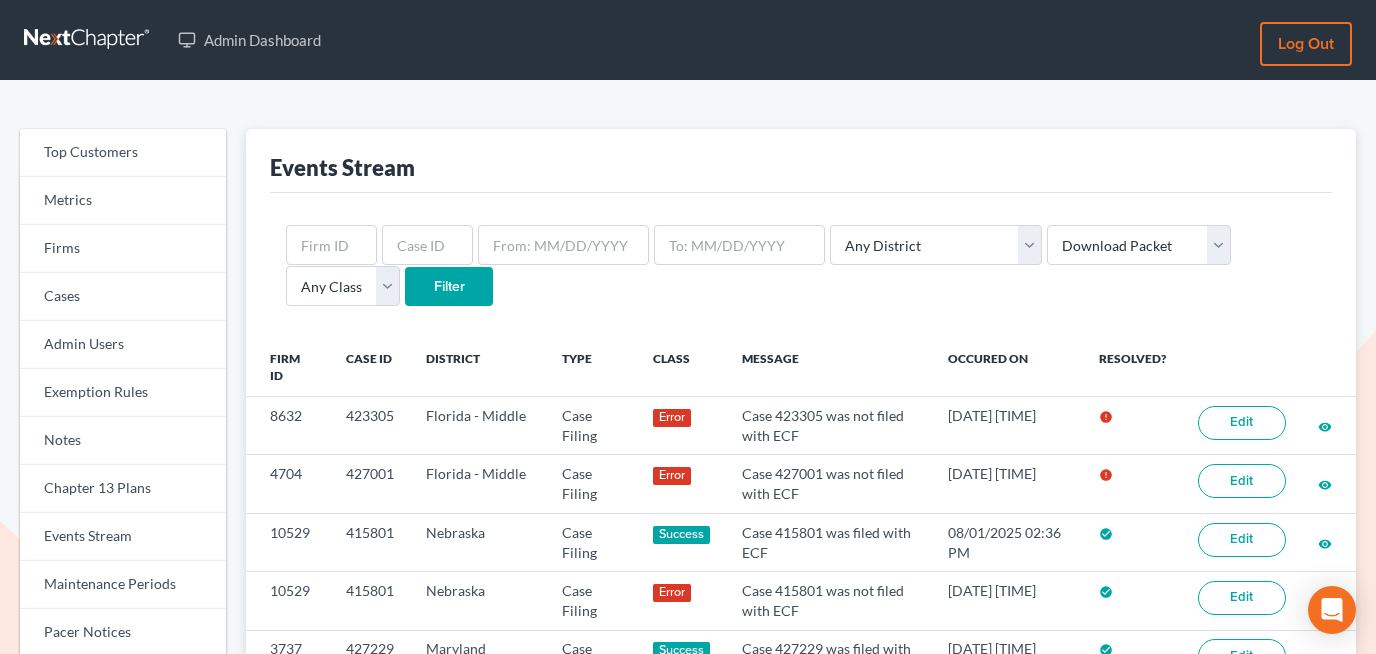 click on "Filter" at bounding box center [449, 287] 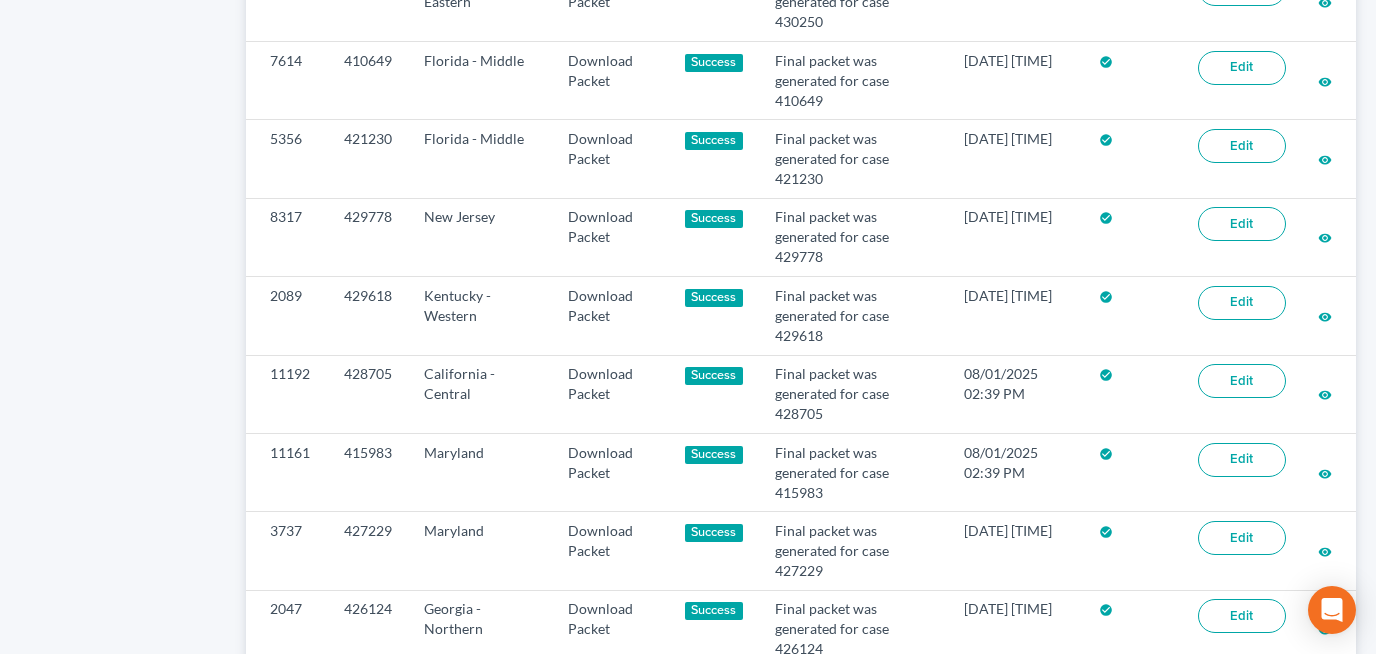 scroll, scrollTop: 87, scrollLeft: 0, axis: vertical 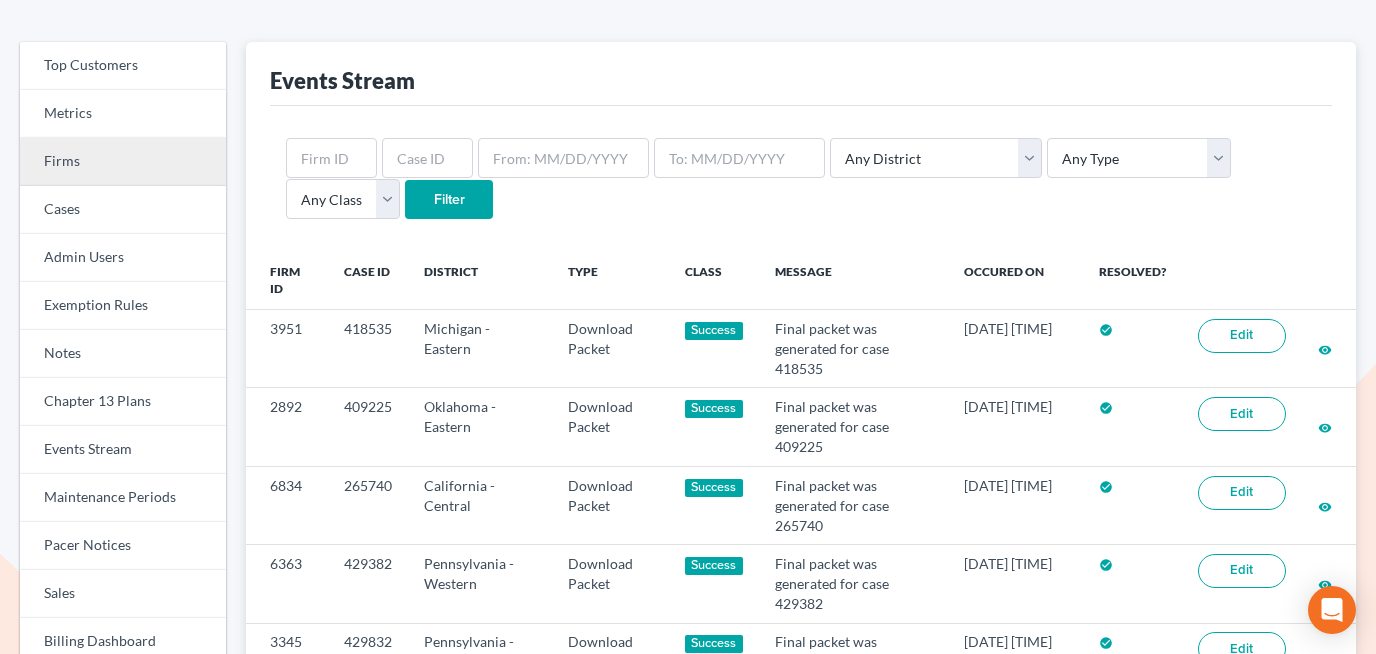 click on "Firms" at bounding box center (123, 162) 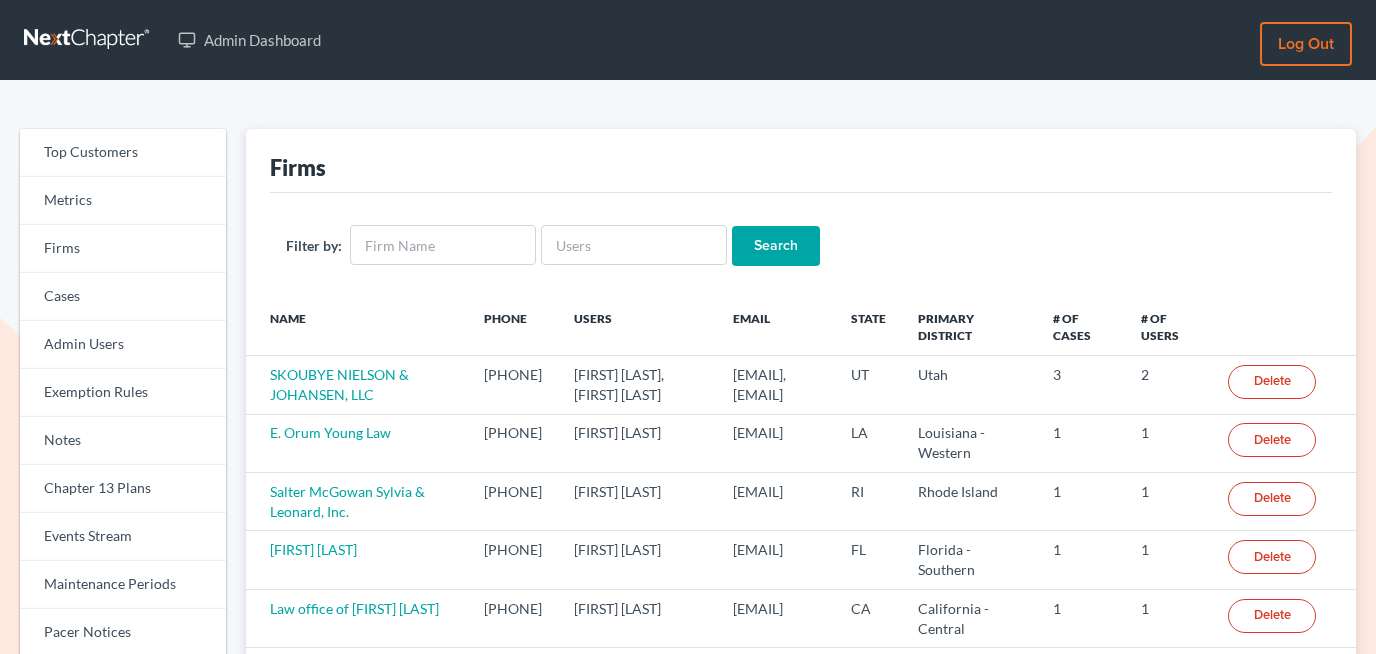 scroll, scrollTop: 0, scrollLeft: 0, axis: both 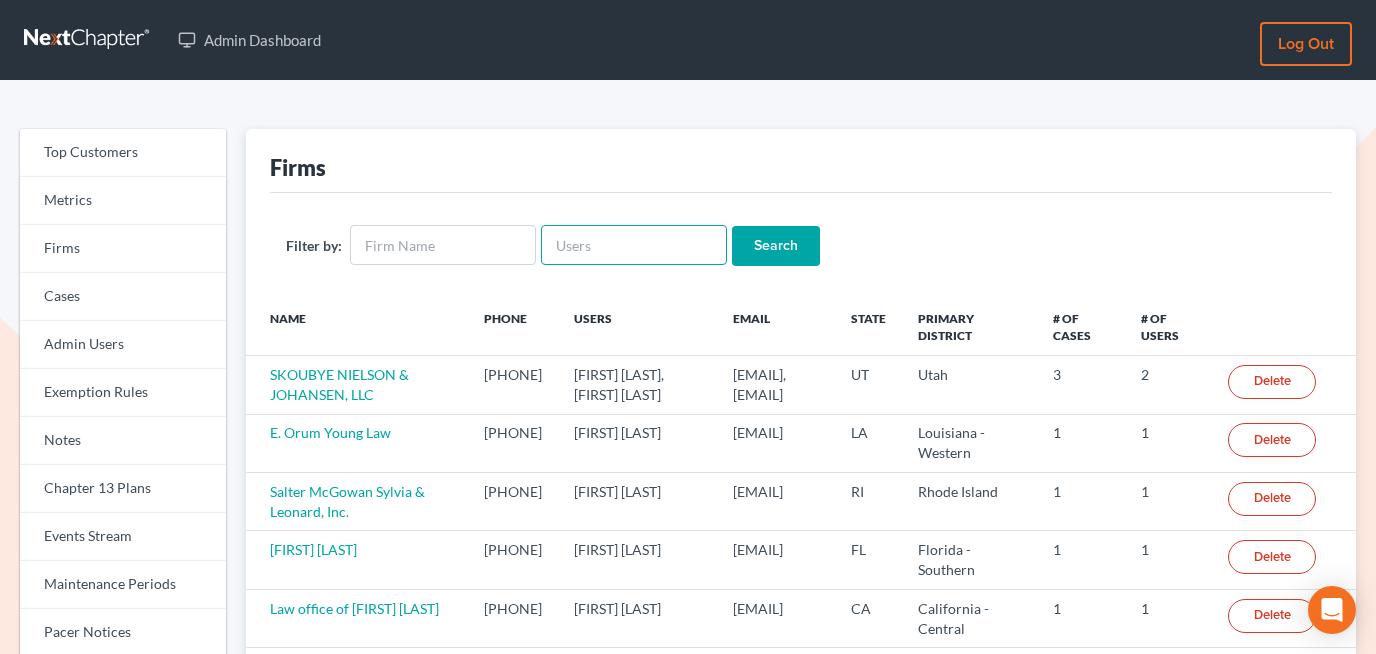 click at bounding box center [634, 245] 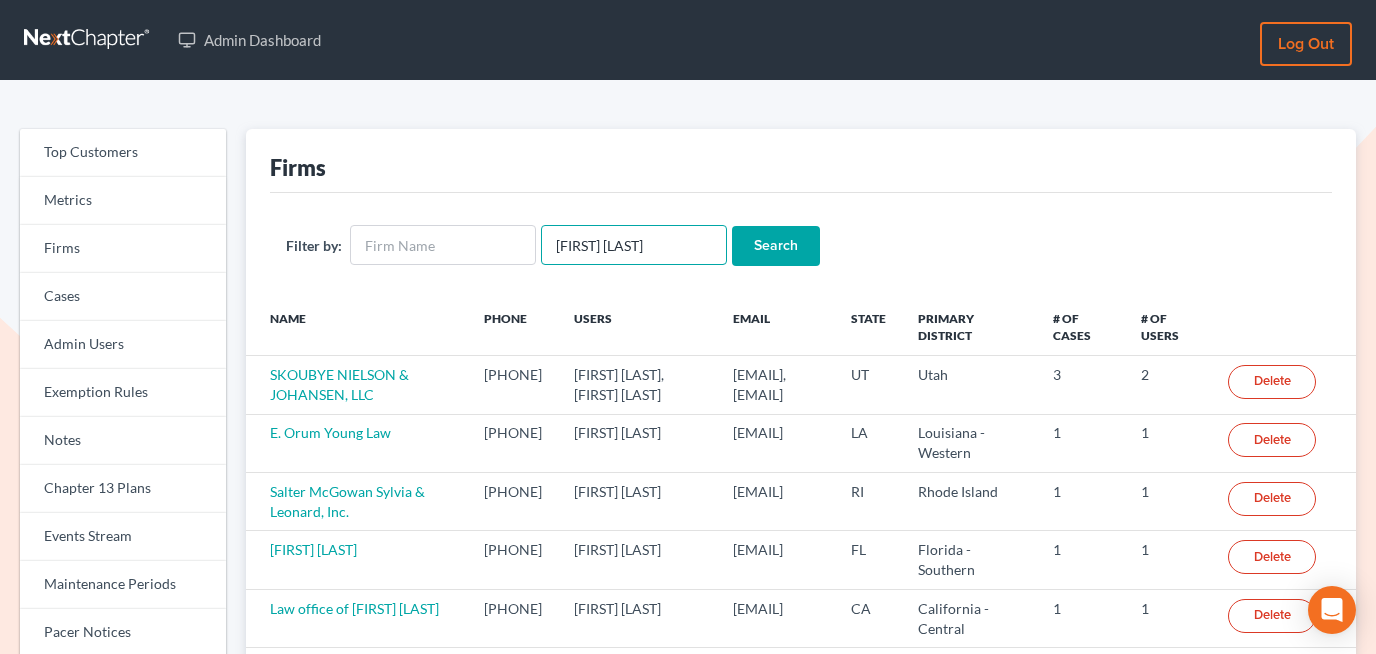 type on "[FIRST] [LAST]" 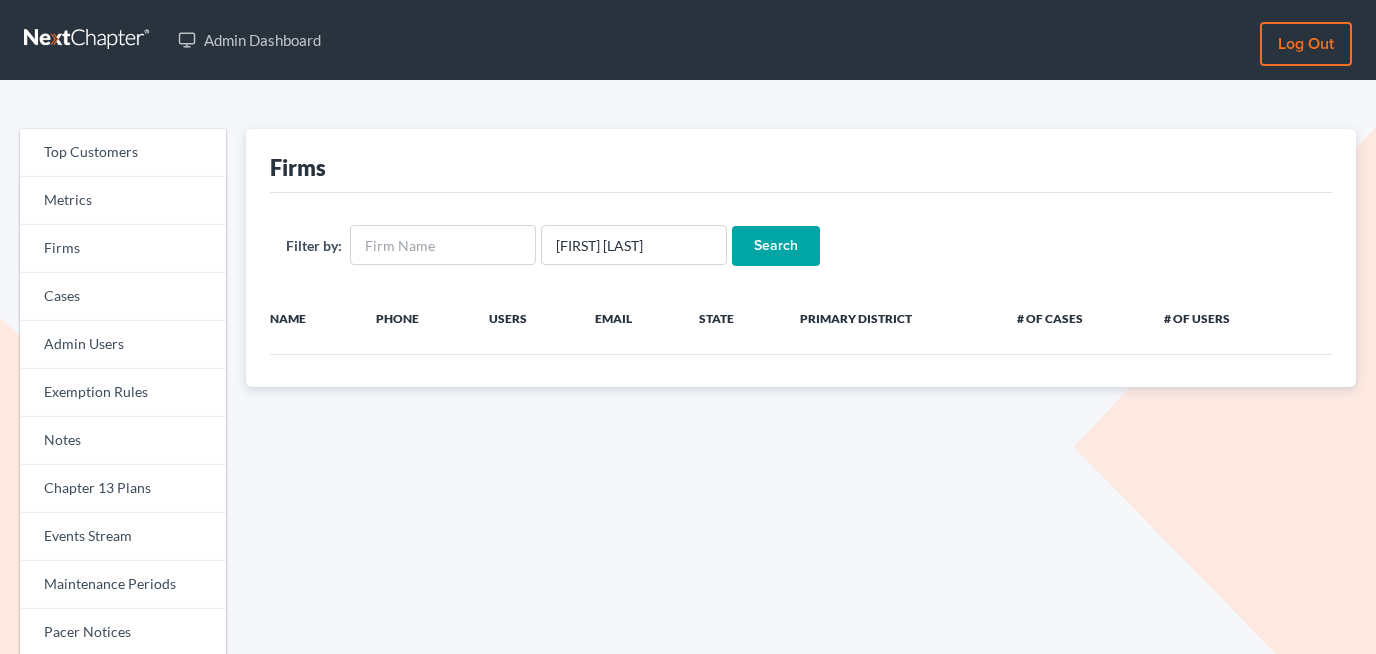 scroll, scrollTop: 0, scrollLeft: 0, axis: both 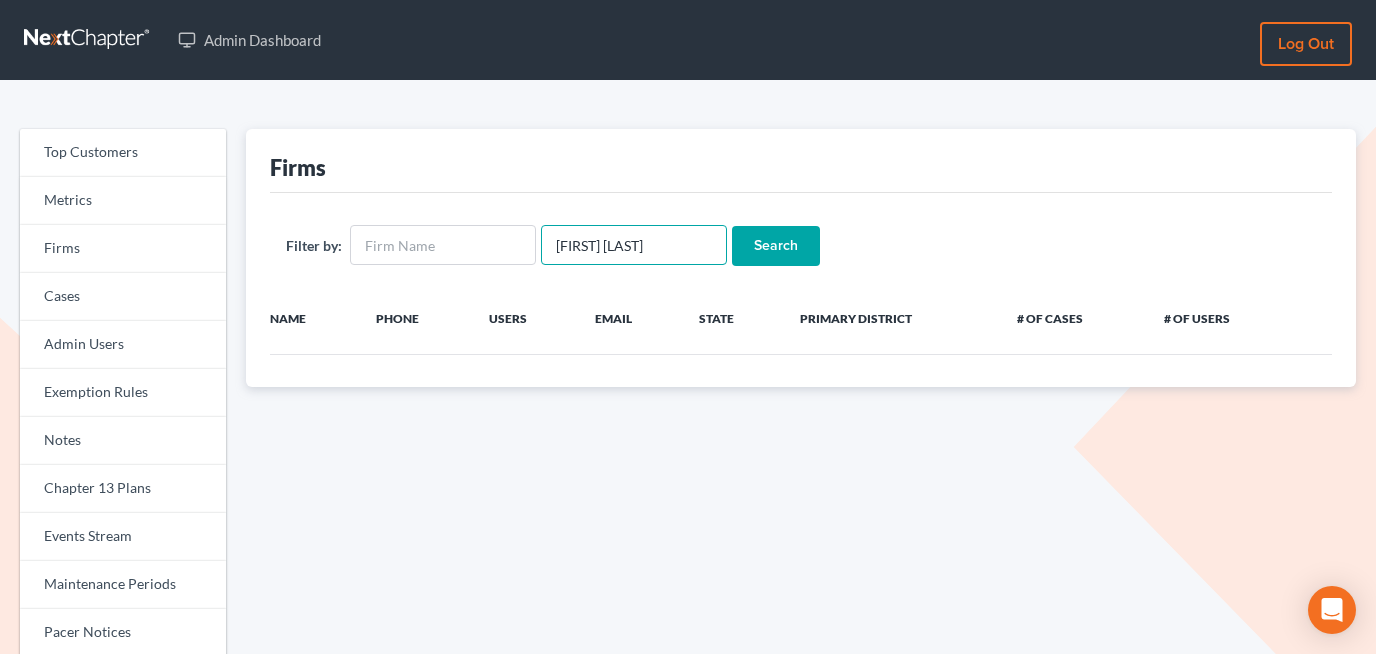 drag, startPoint x: 599, startPoint y: 248, endPoint x: 699, endPoint y: 255, distance: 100.2447 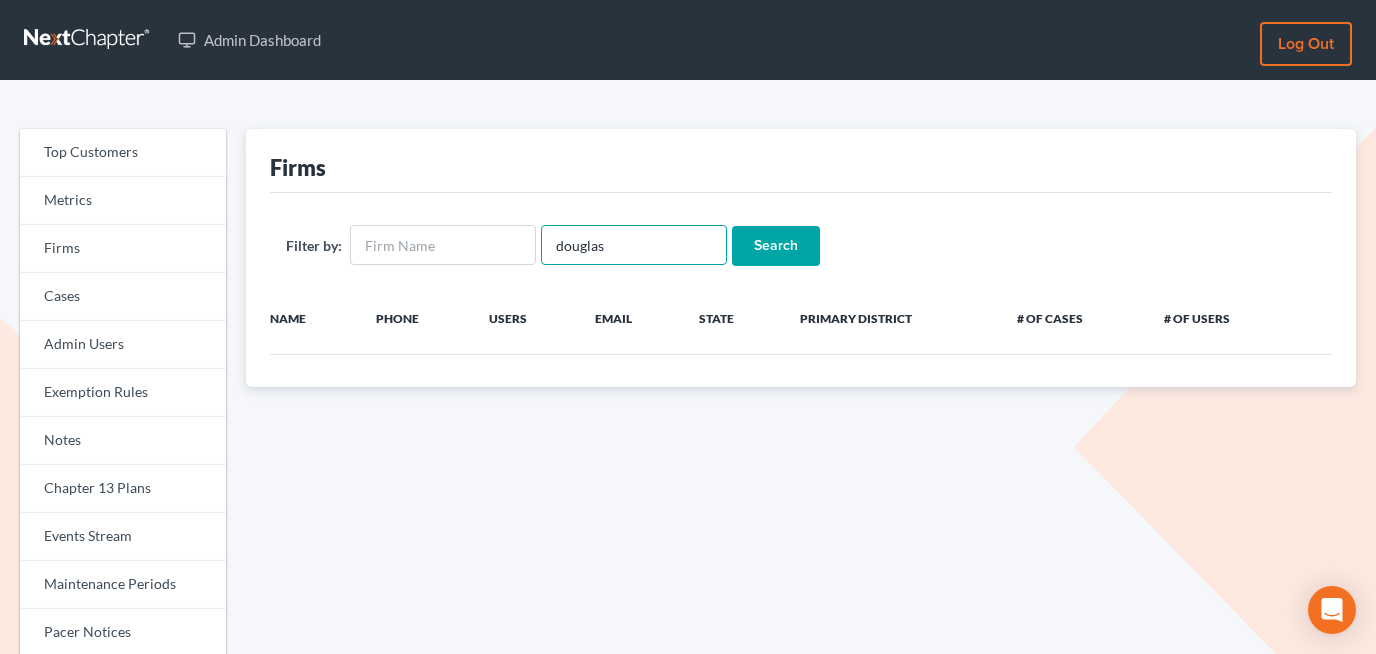 type on "douglas" 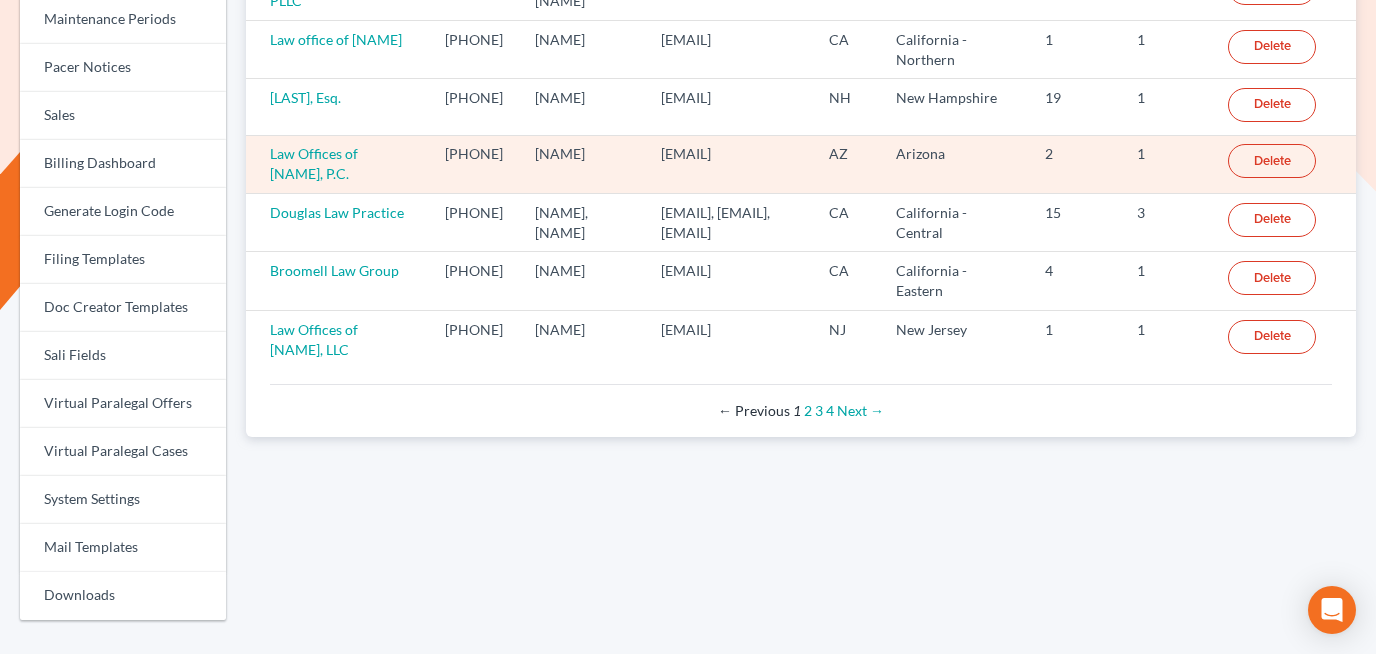 scroll, scrollTop: 576, scrollLeft: 0, axis: vertical 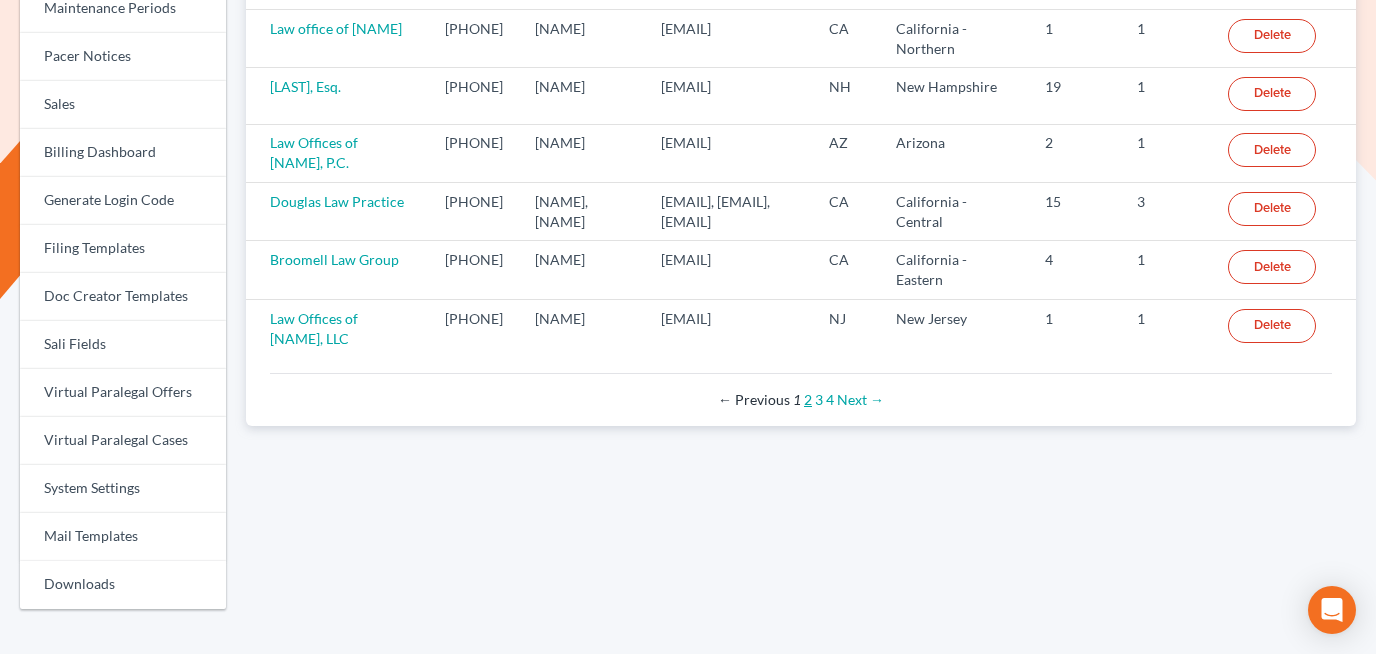 click on "2" at bounding box center (808, 399) 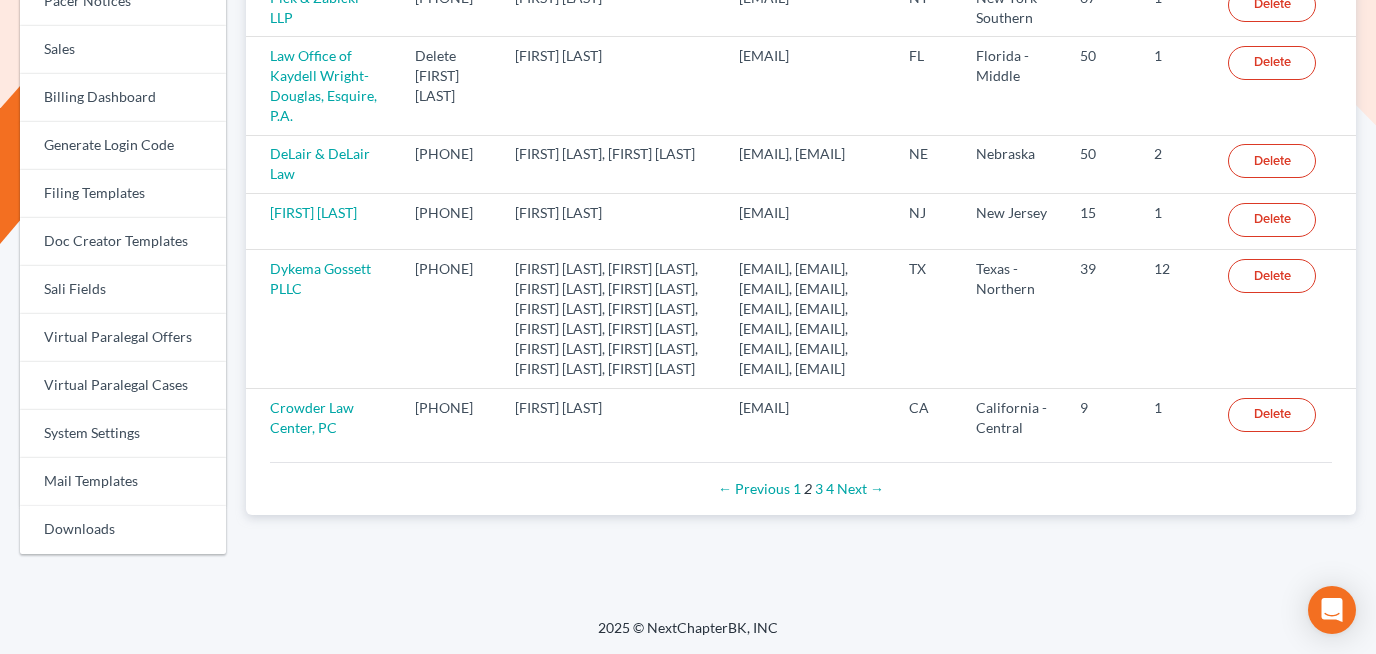 scroll, scrollTop: 838, scrollLeft: 0, axis: vertical 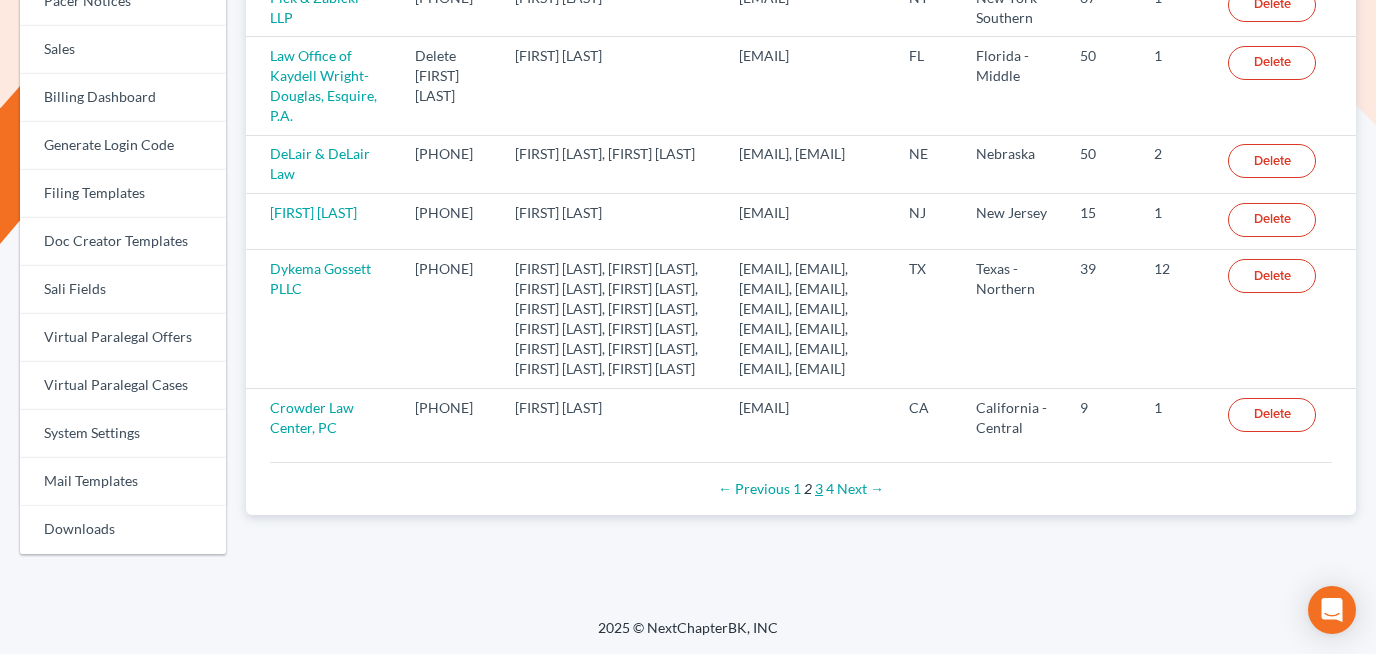 click on "3" at bounding box center (819, 488) 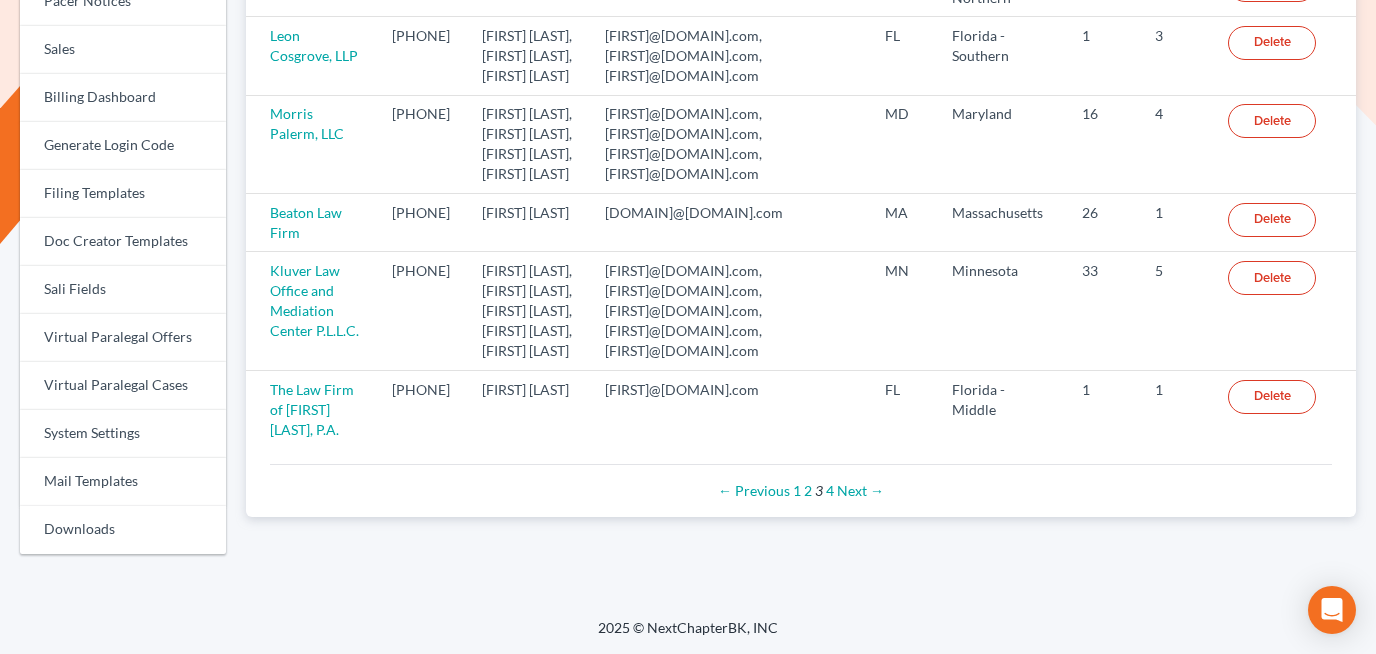 scroll, scrollTop: 738, scrollLeft: 0, axis: vertical 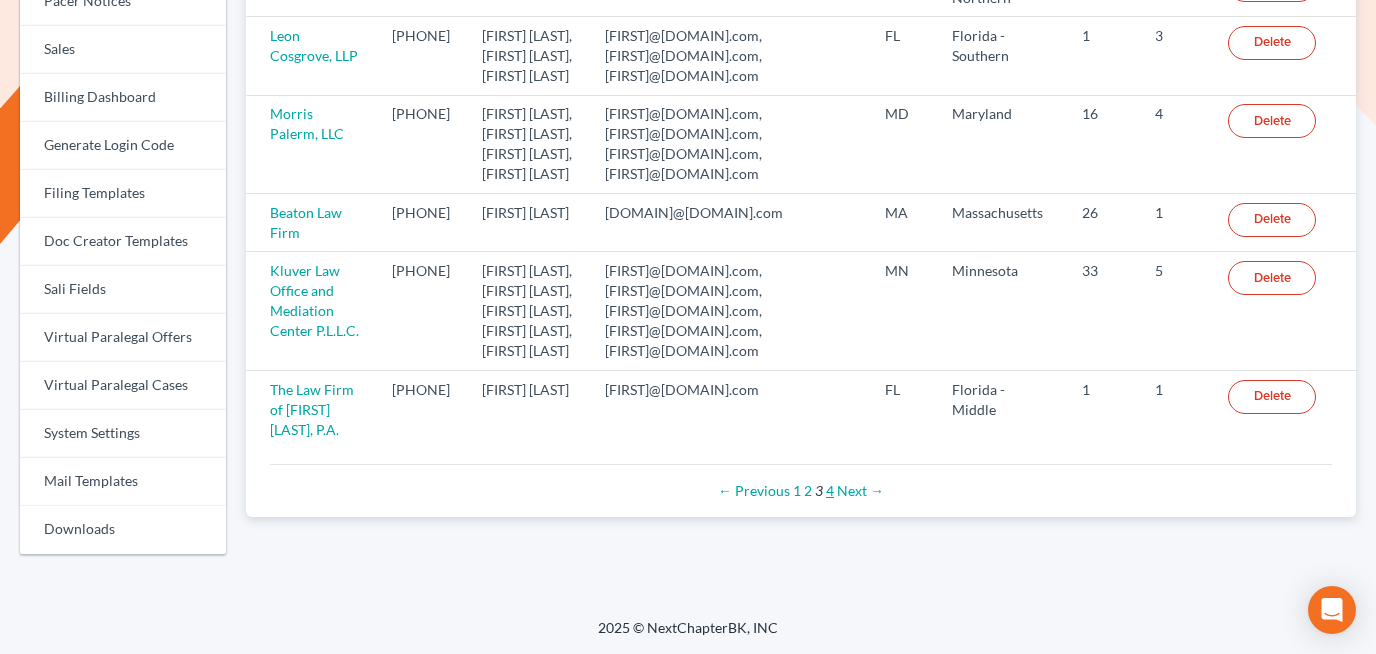 click on "4" at bounding box center [830, 490] 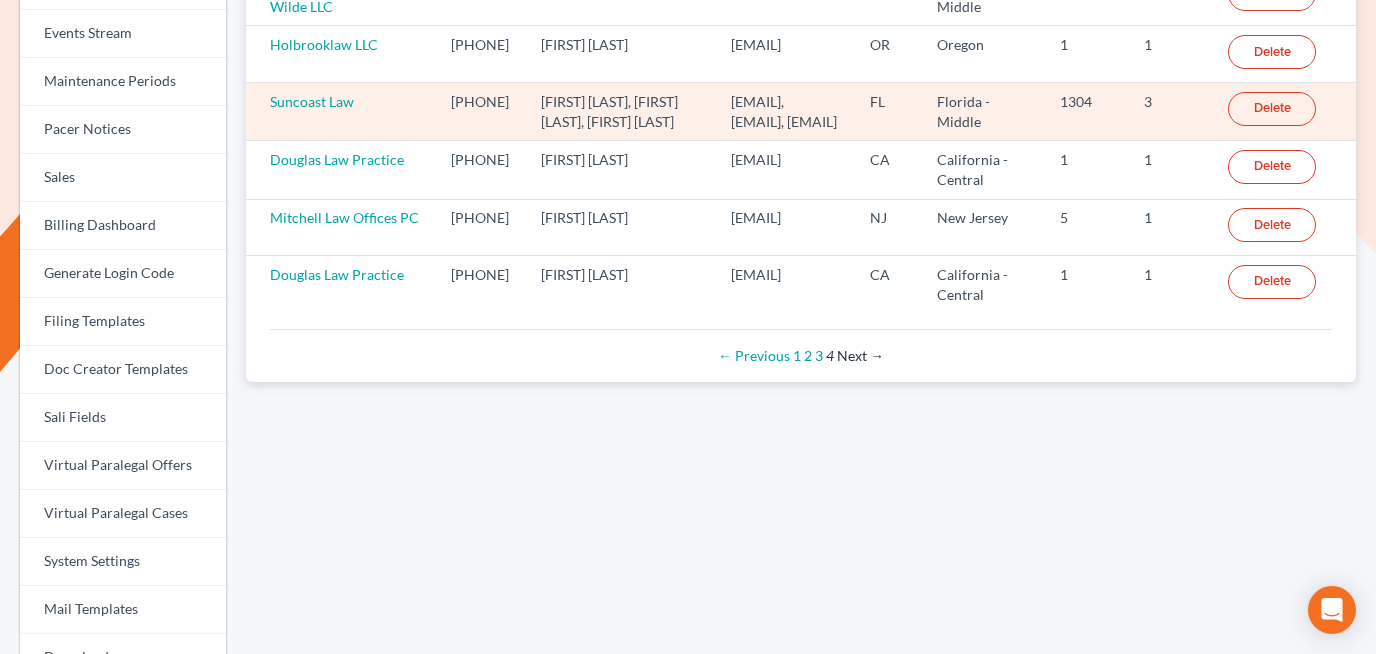 scroll, scrollTop: 0, scrollLeft: 0, axis: both 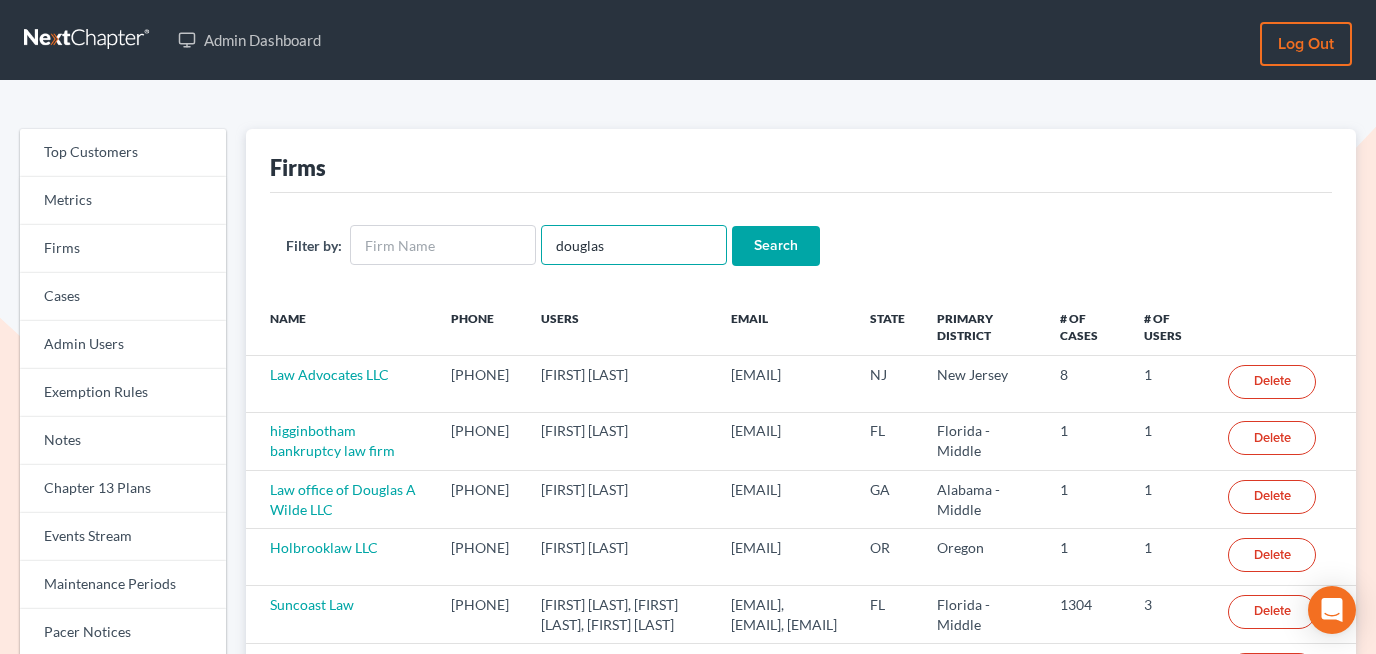 click on "douglas" at bounding box center (634, 245) 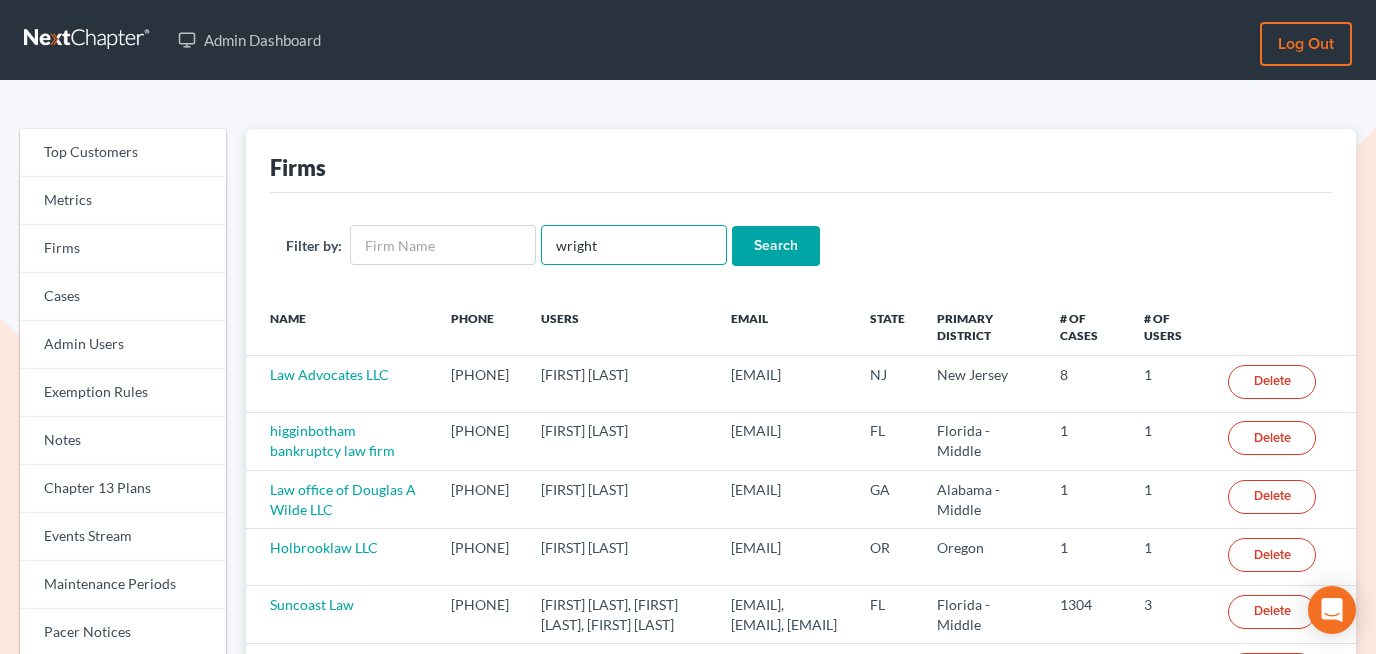 type on "wright" 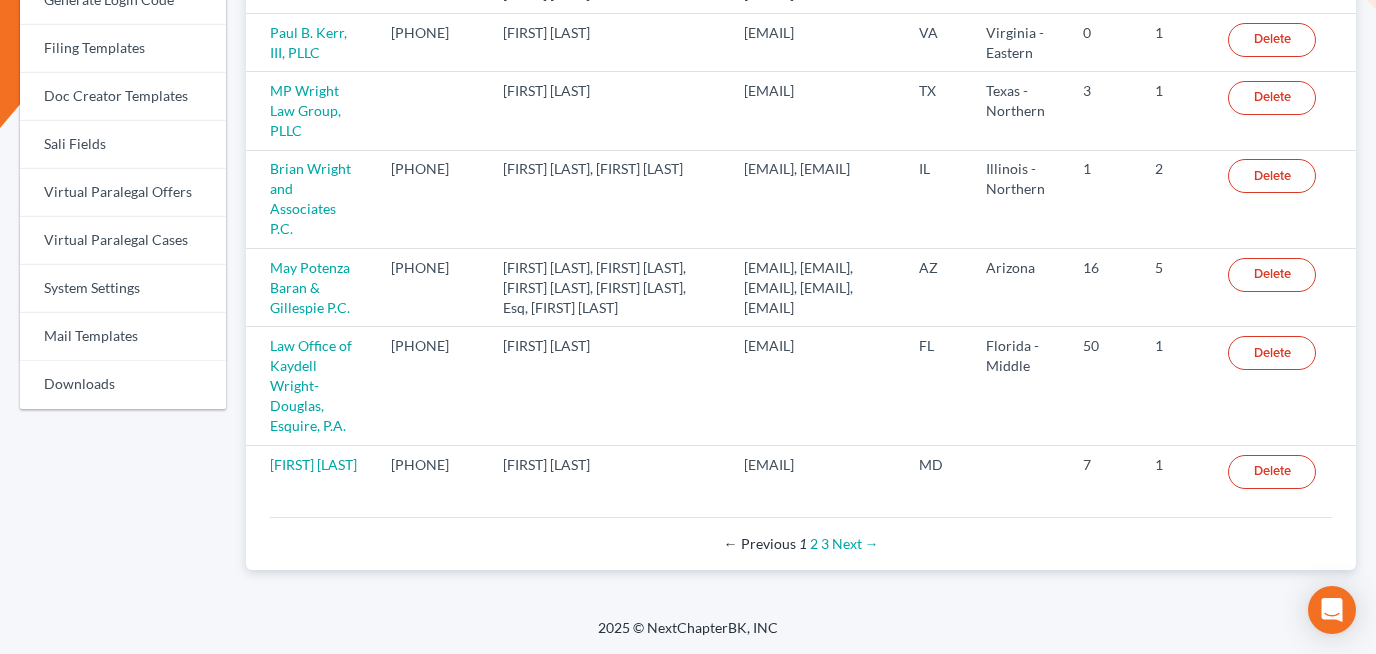 scroll, scrollTop: 1298, scrollLeft: 0, axis: vertical 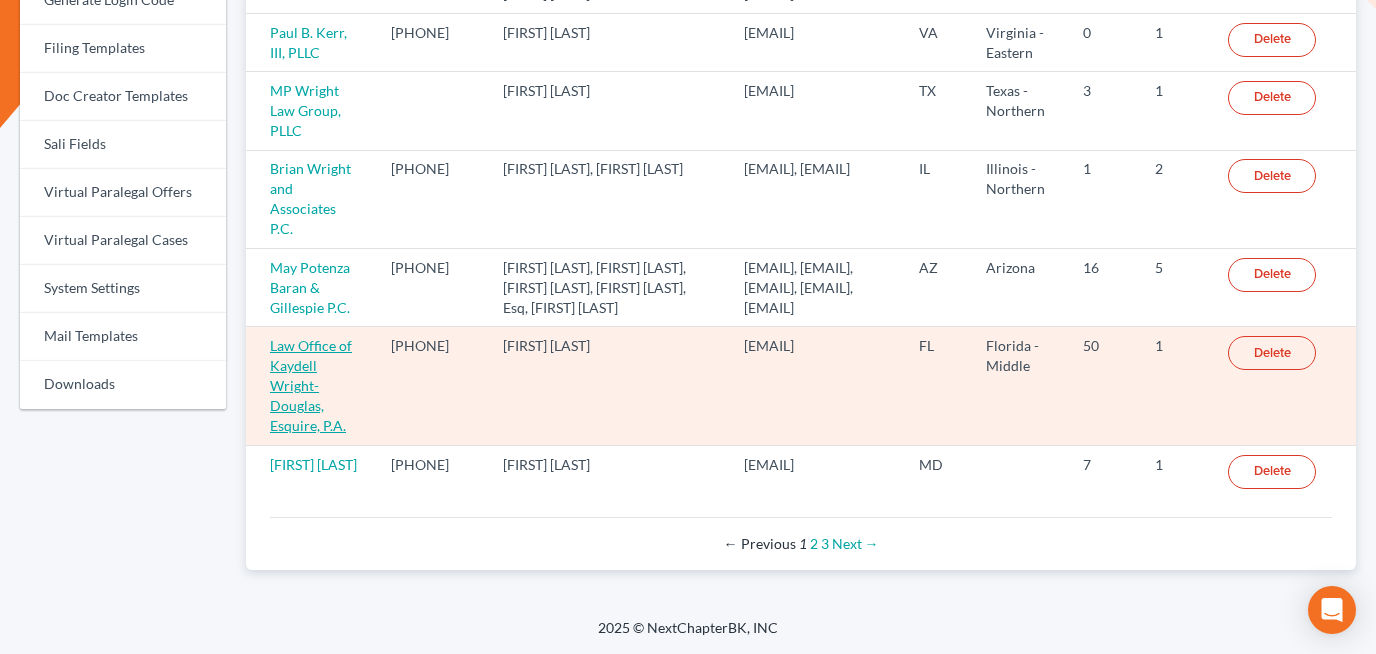 click on "Law Office of Kaydell Wright-Douglas, Esquire, P.A." at bounding box center (311, 385) 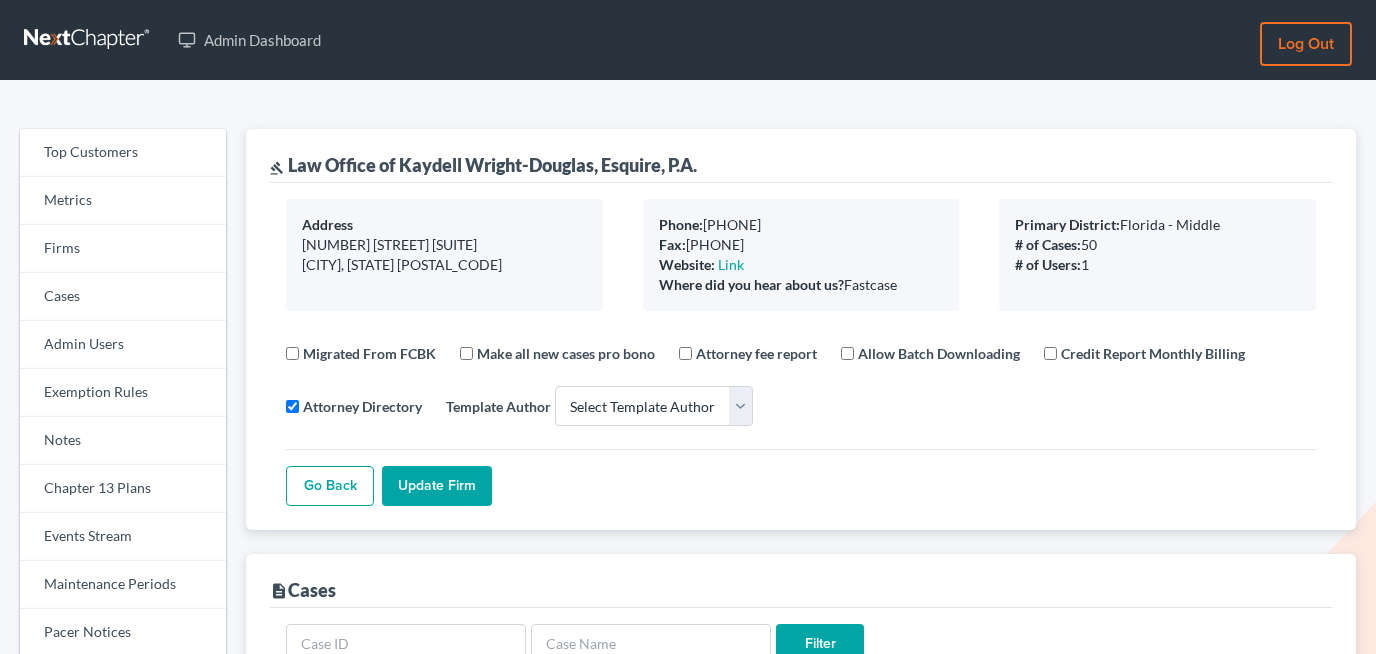 select 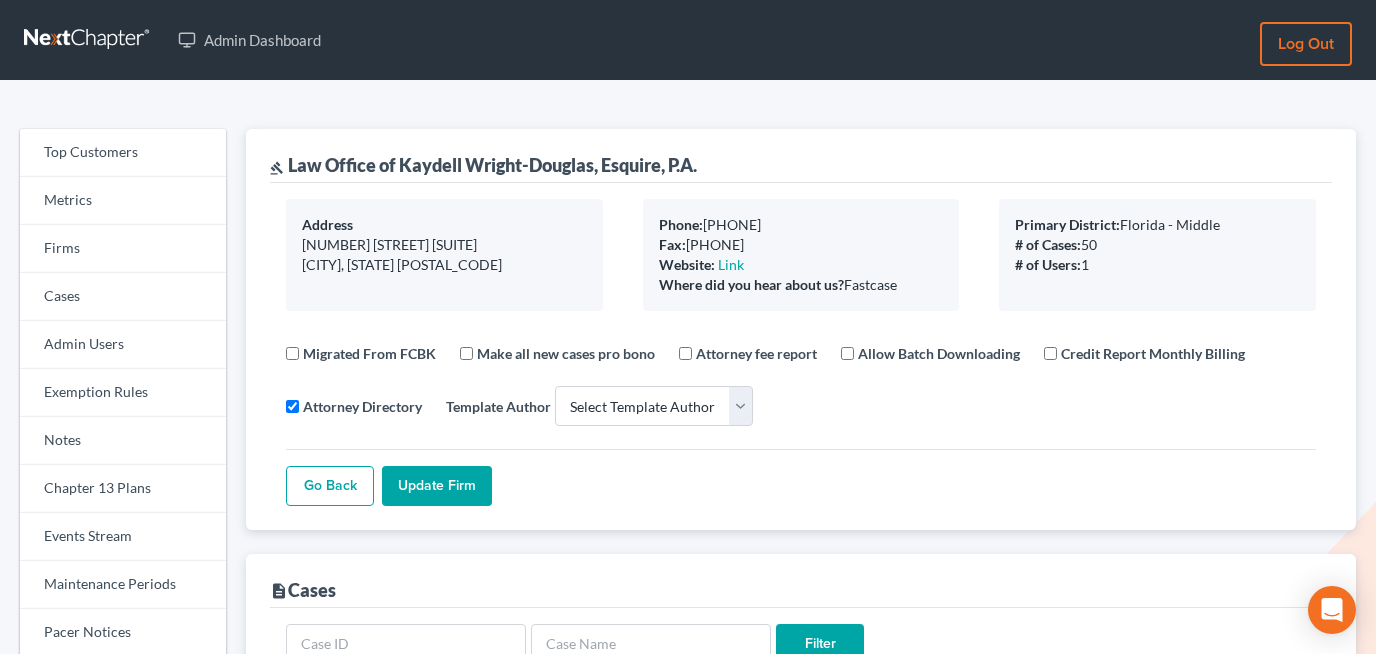 scroll, scrollTop: 253, scrollLeft: 0, axis: vertical 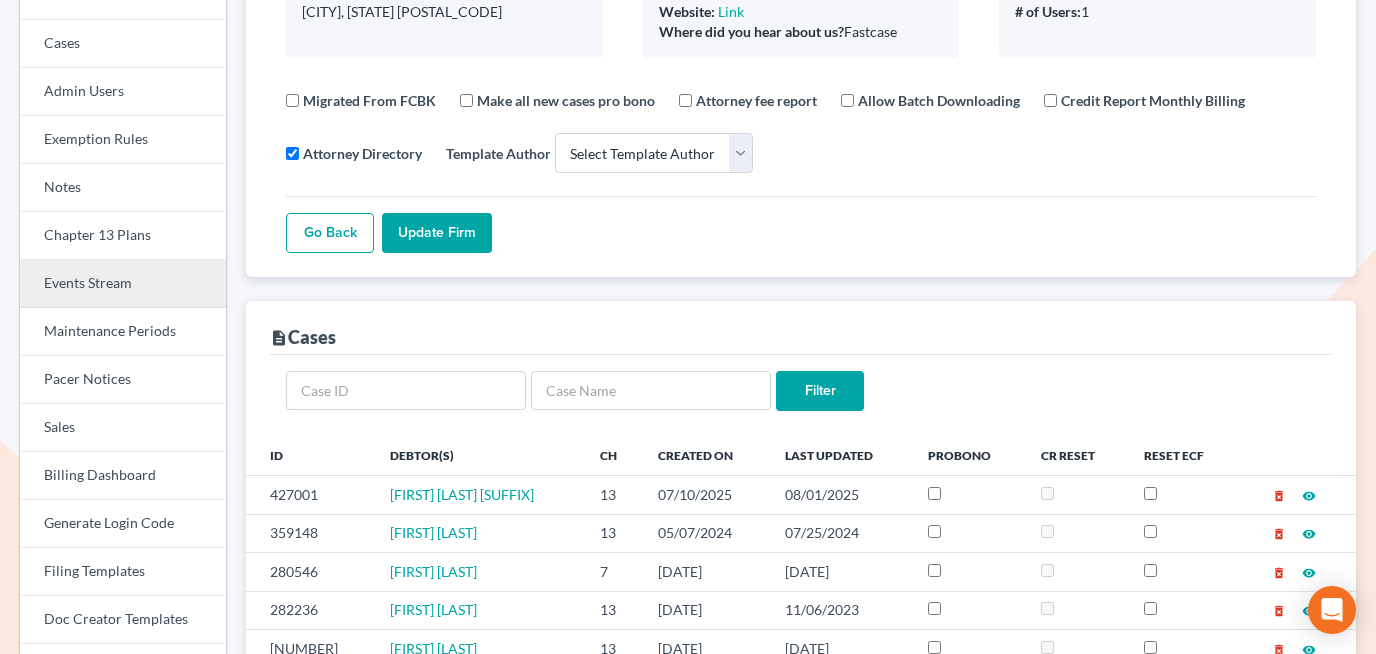 click on "Events Stream" at bounding box center (123, 284) 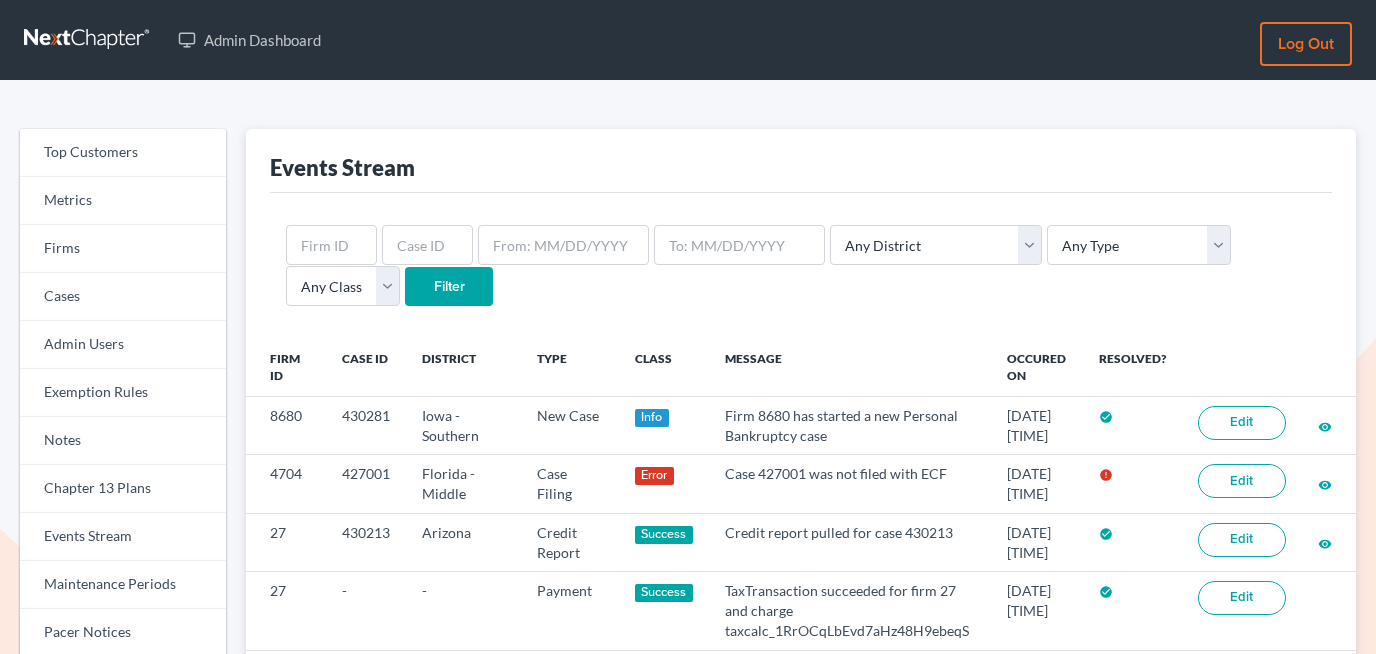 scroll, scrollTop: 0, scrollLeft: 0, axis: both 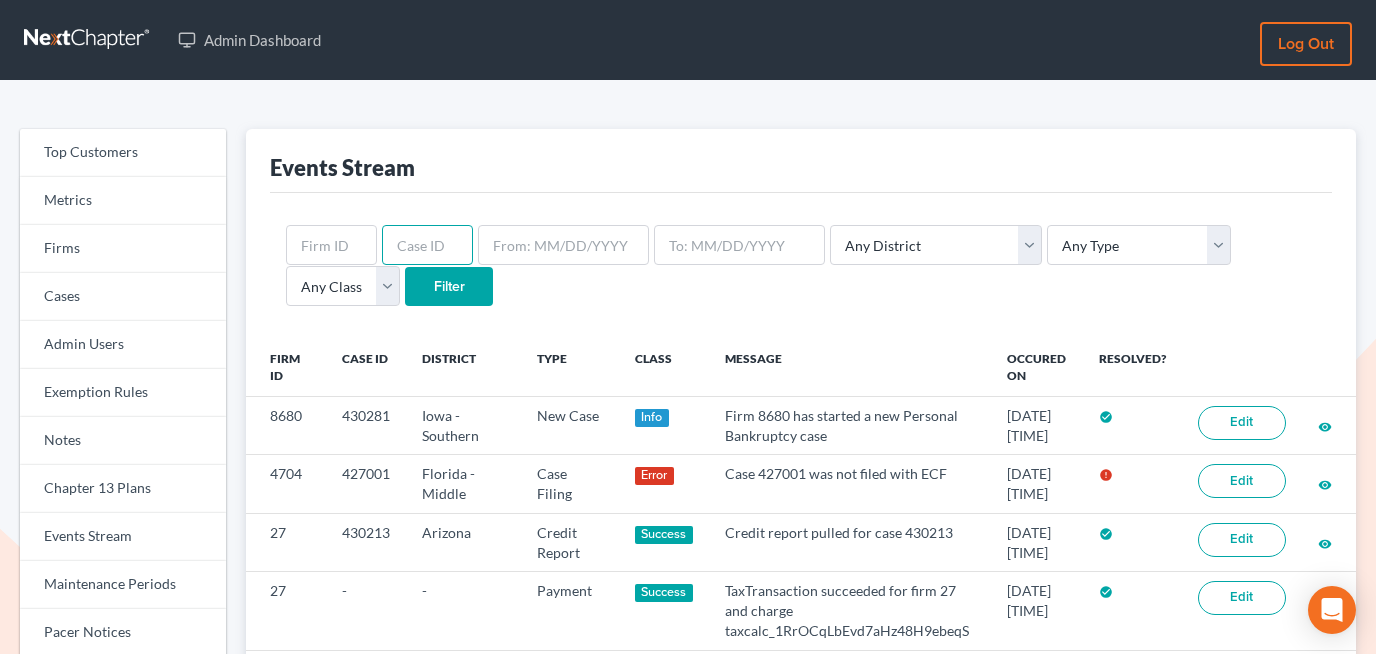 click at bounding box center [427, 245] 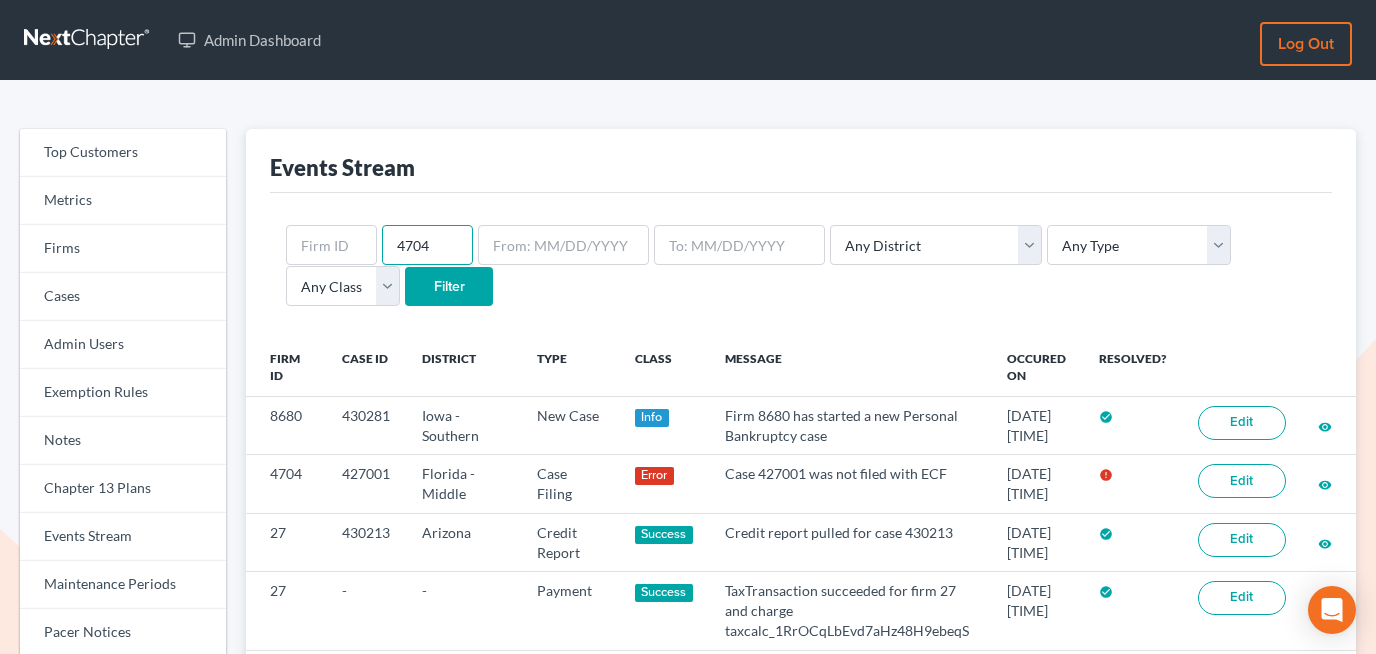type 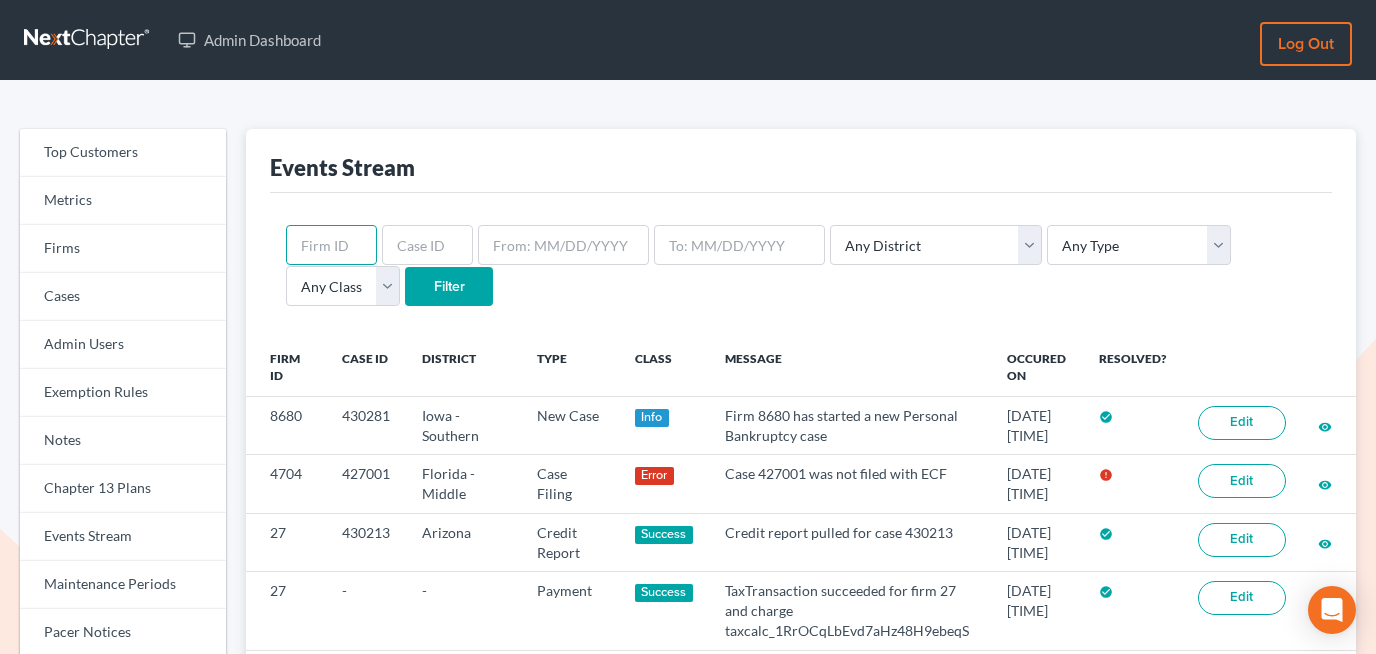 click at bounding box center [331, 245] 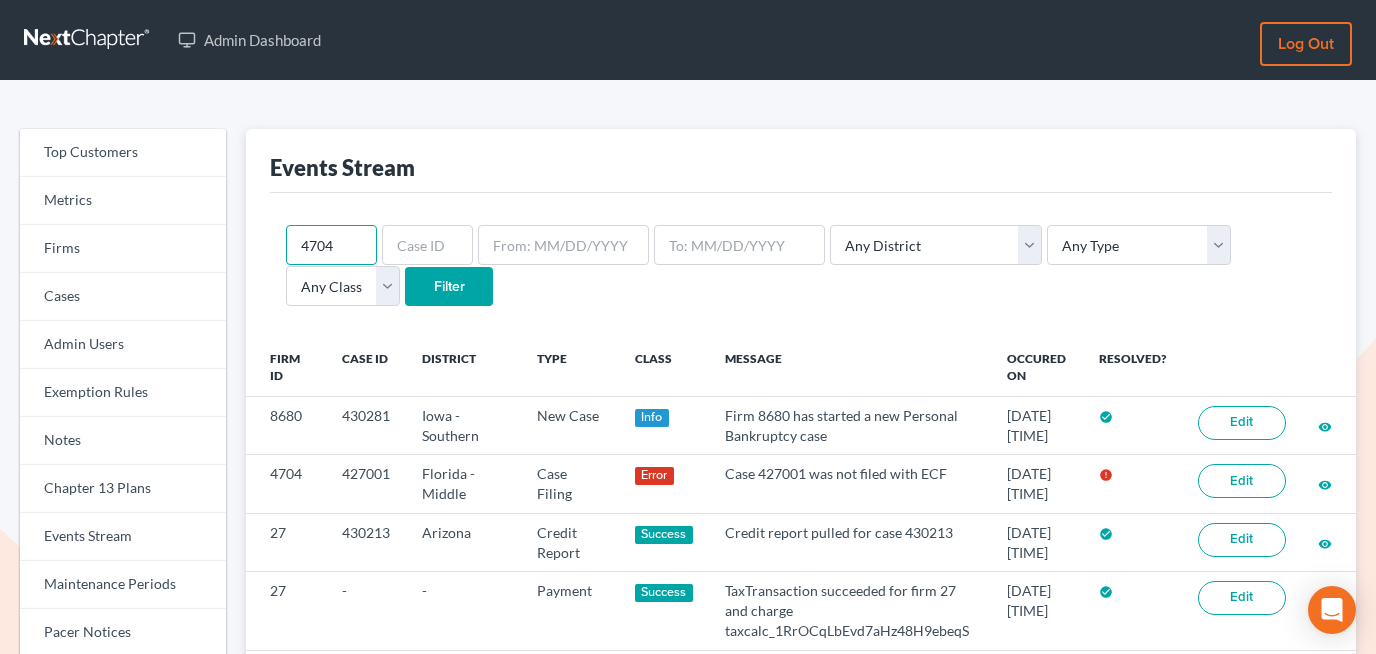 type on "4704" 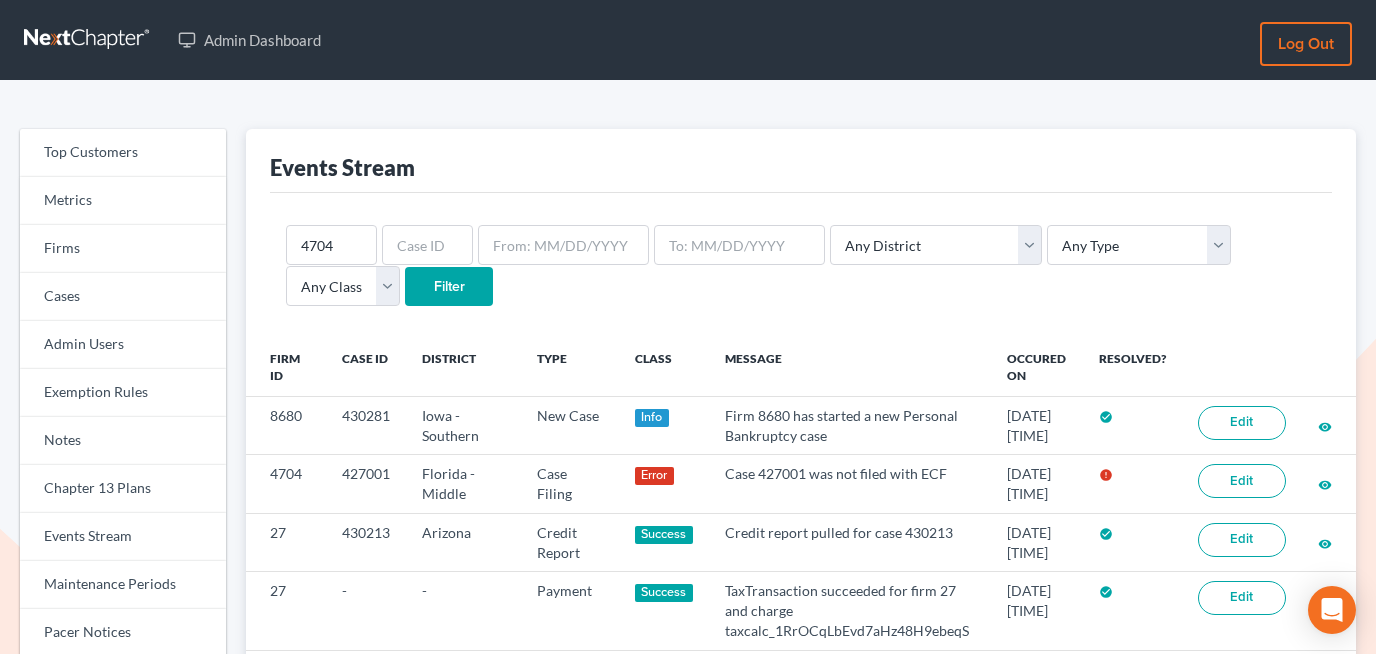 click on "Filter" at bounding box center (449, 287) 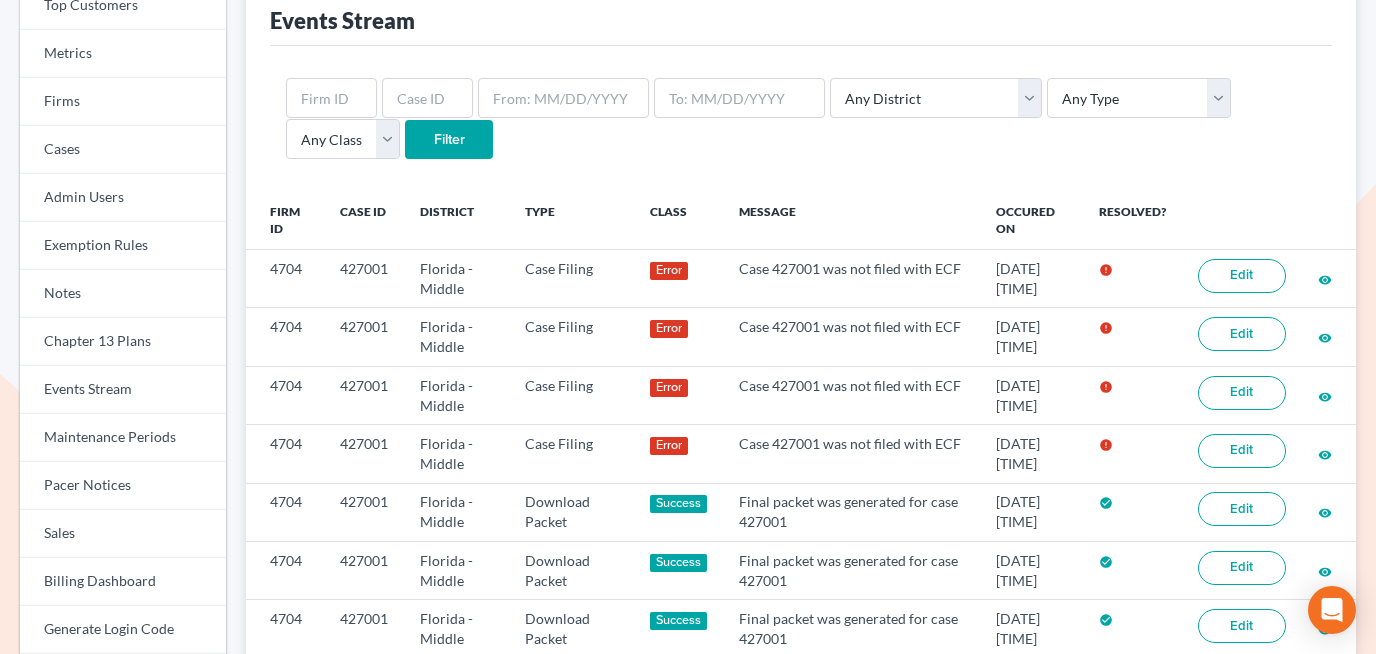 scroll, scrollTop: 200, scrollLeft: 0, axis: vertical 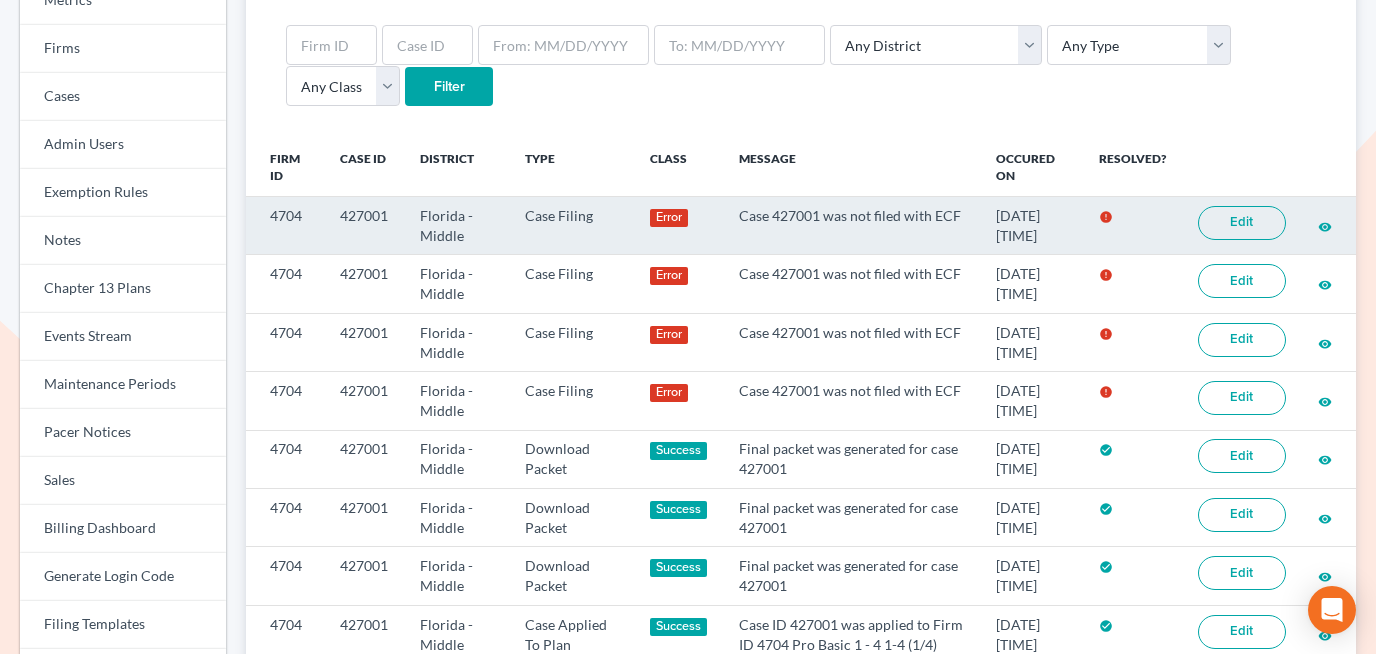 click on "427001" at bounding box center [364, 226] 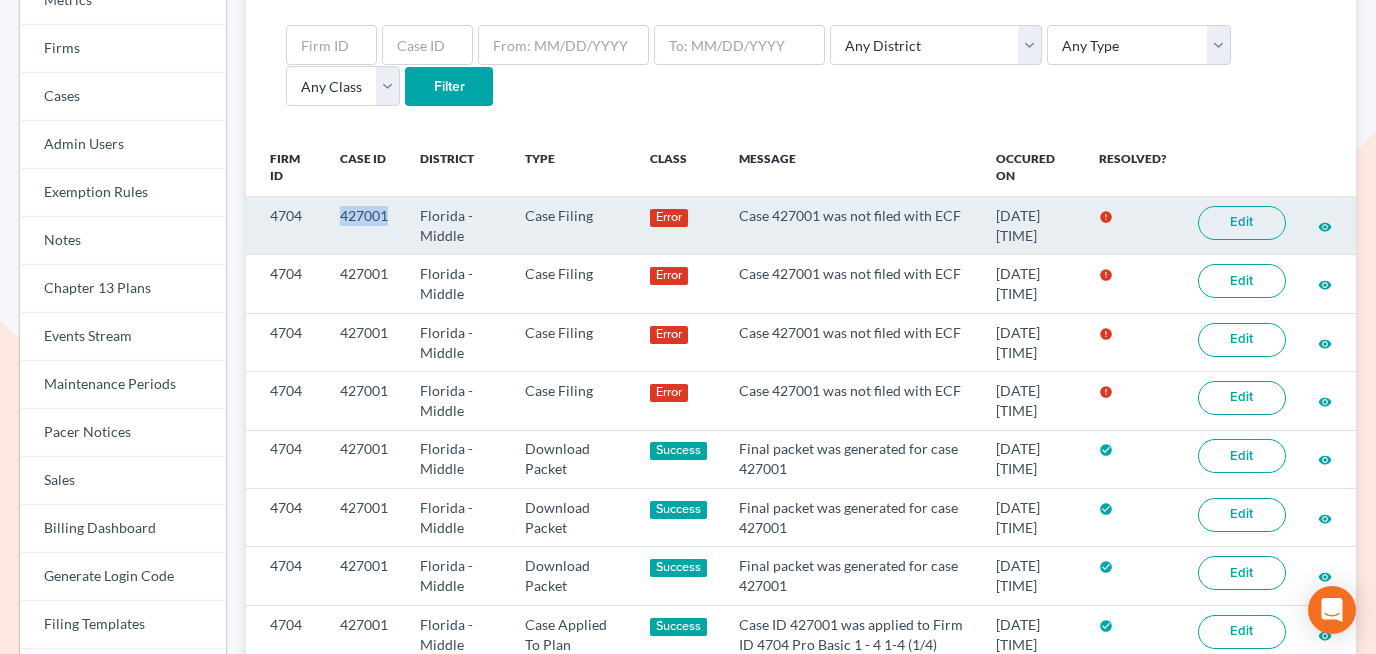 click on "427001" at bounding box center (364, 226) 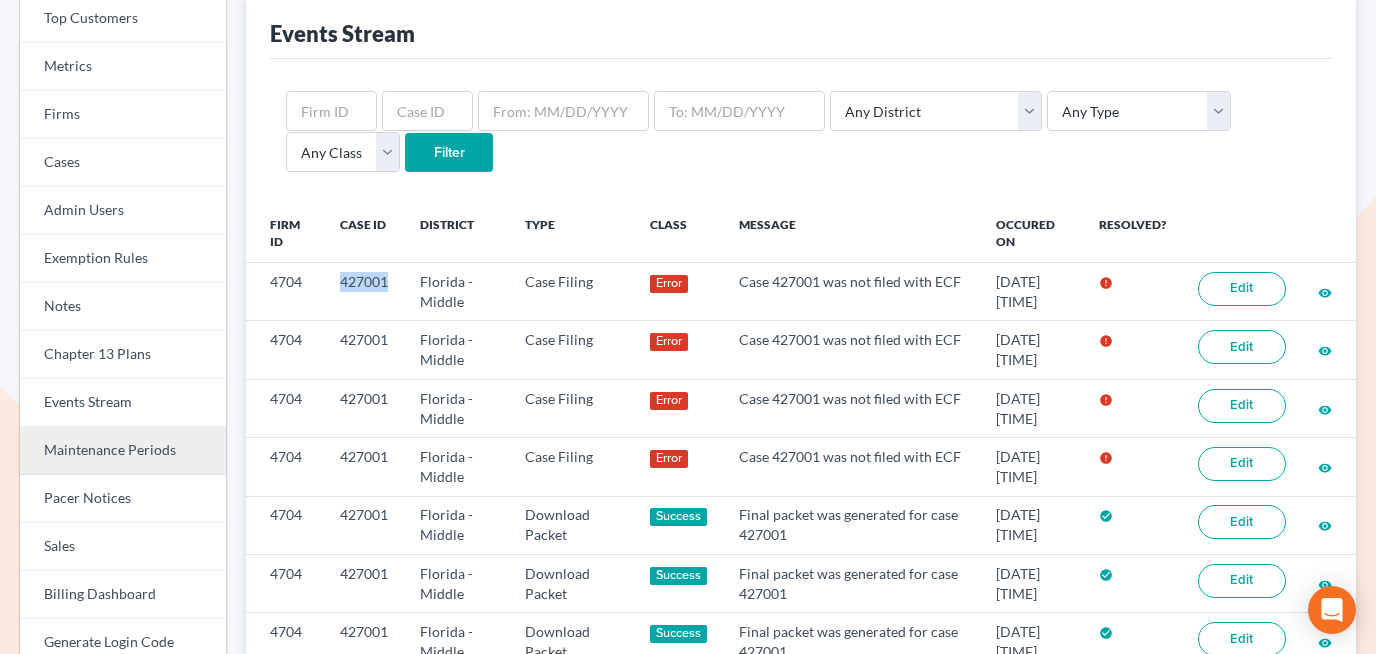scroll, scrollTop: 135, scrollLeft: 0, axis: vertical 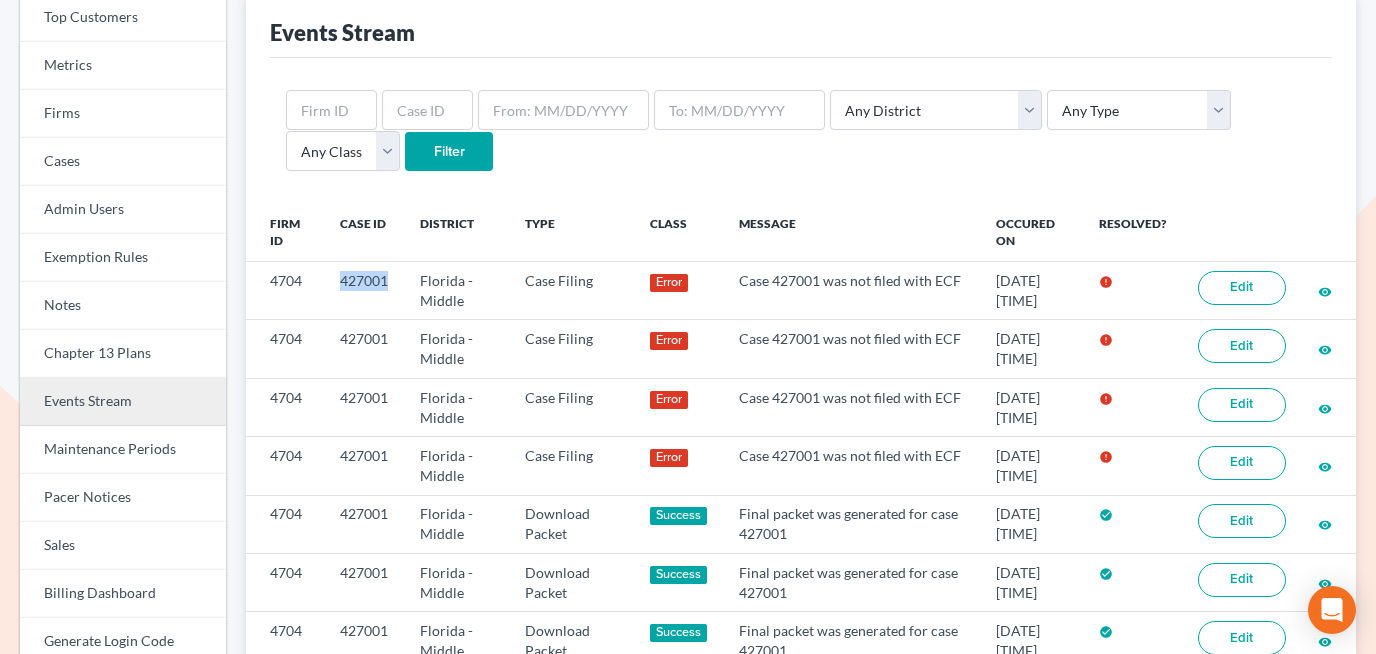 click on "Events Stream" at bounding box center [123, 402] 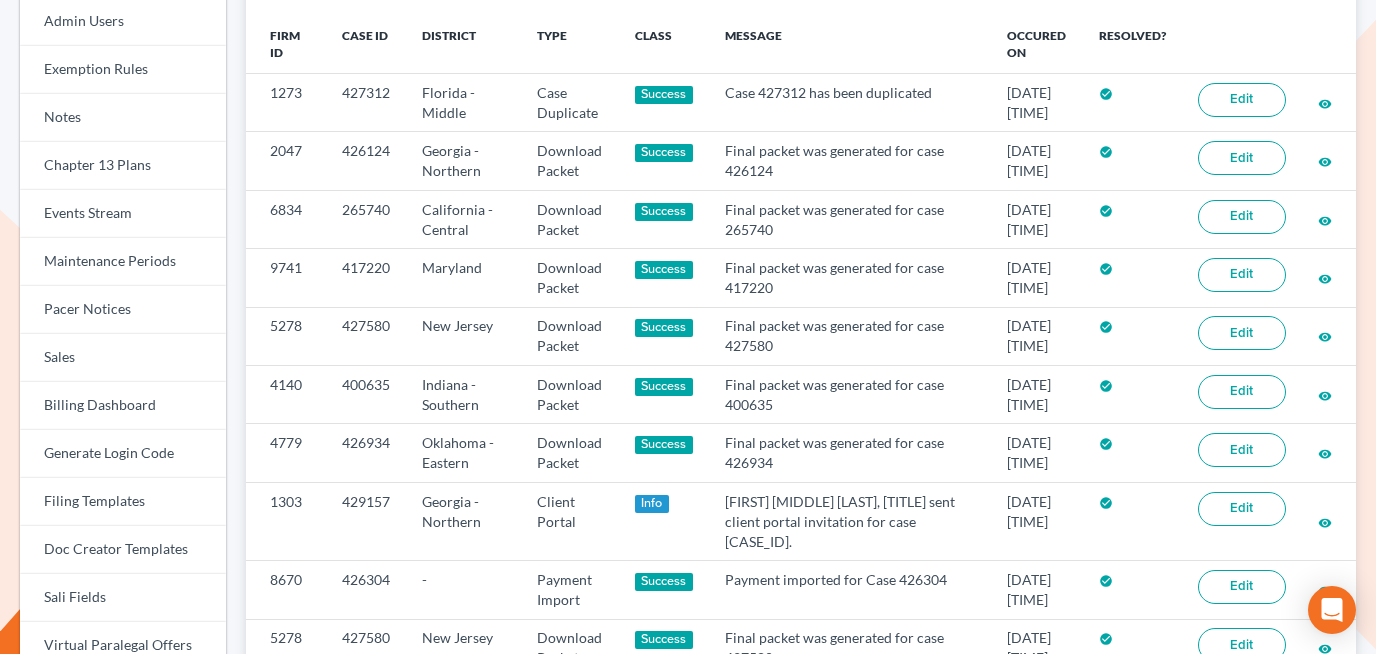 scroll, scrollTop: 0, scrollLeft: 0, axis: both 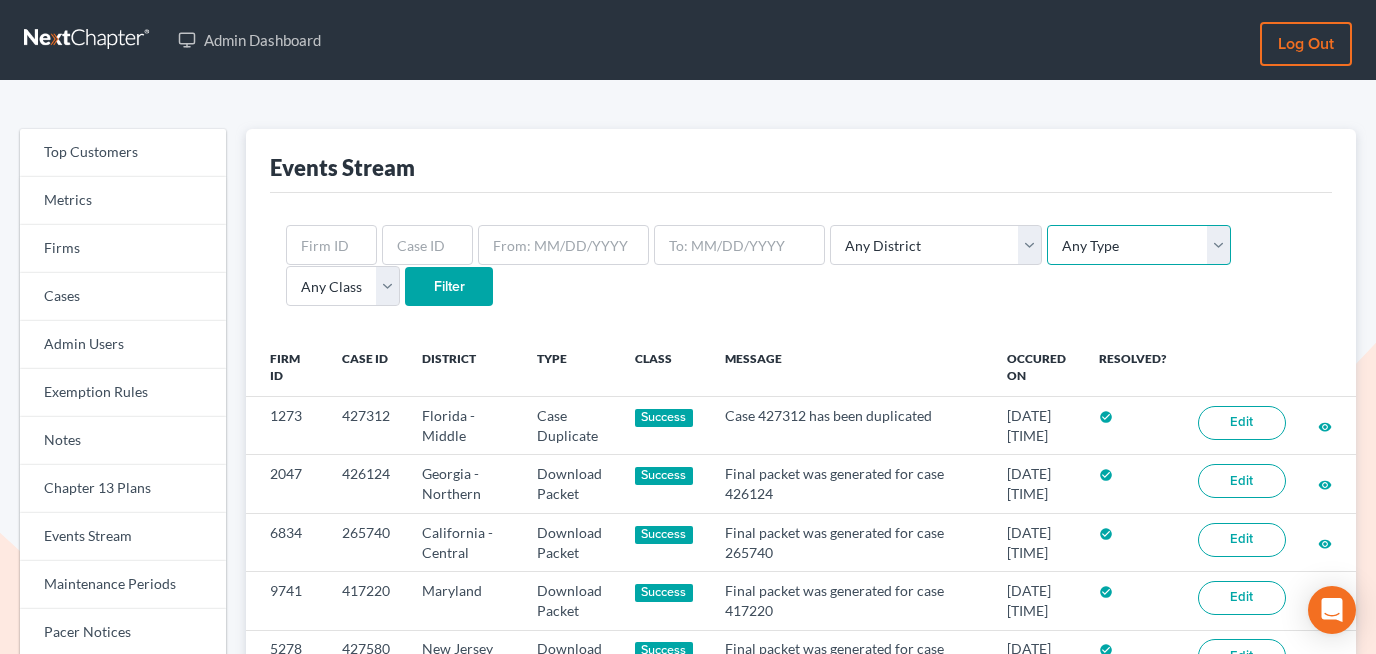 click on "Any Type
Case Applied To Plan
Case Archive
Case Duplicate
Case Filing
Chapter 13 Plan
Chapter 13 Receipt
Client Portal
Credit Card
Credit Report
Debt Import
Directory
Download Packet
Draft Packet
Fee Receipt
New Case
Payment
Payment Import
Payment Plan
Preview" at bounding box center (1139, 245) 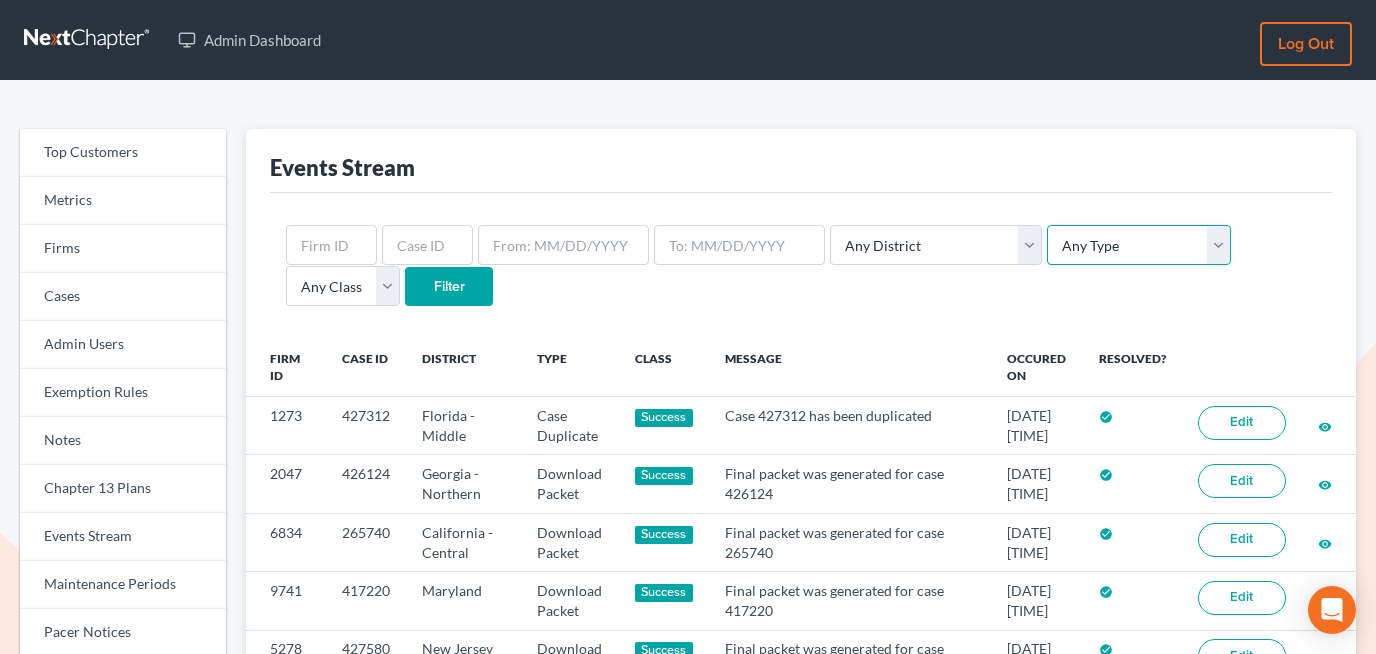 select on "case_filing" 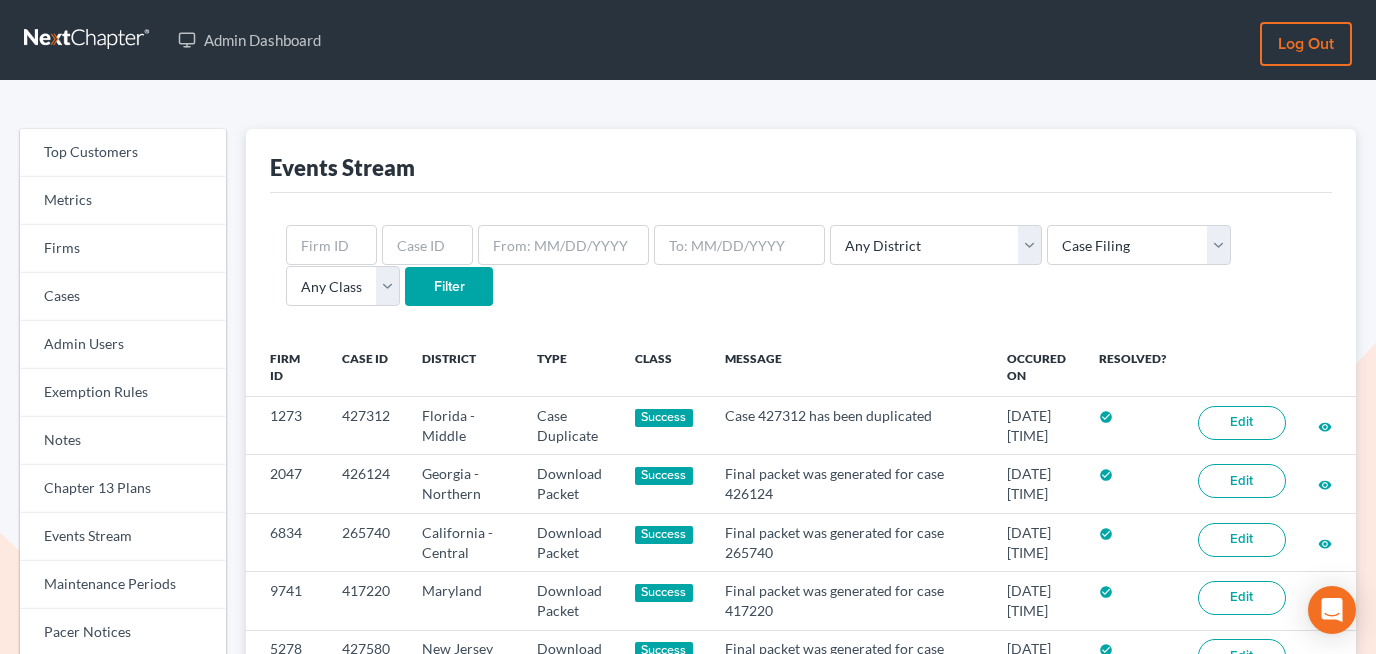 click on "Filter" at bounding box center (449, 287) 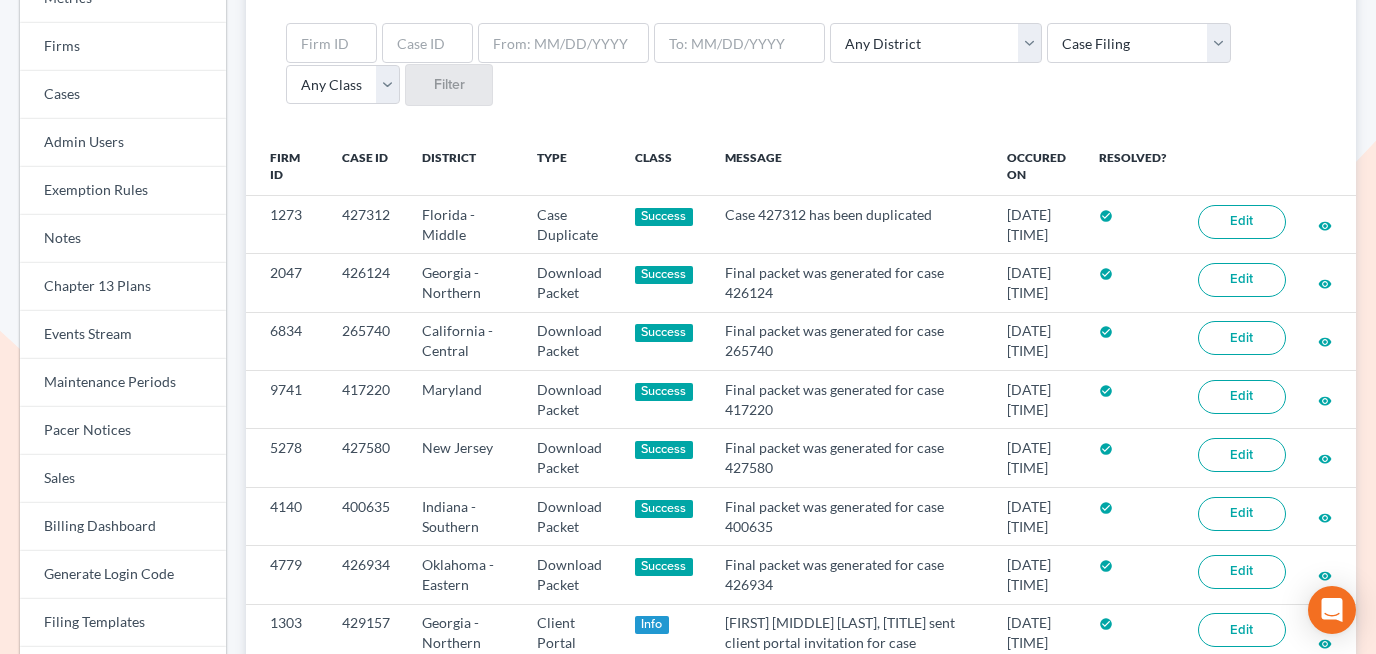 scroll, scrollTop: 221, scrollLeft: 0, axis: vertical 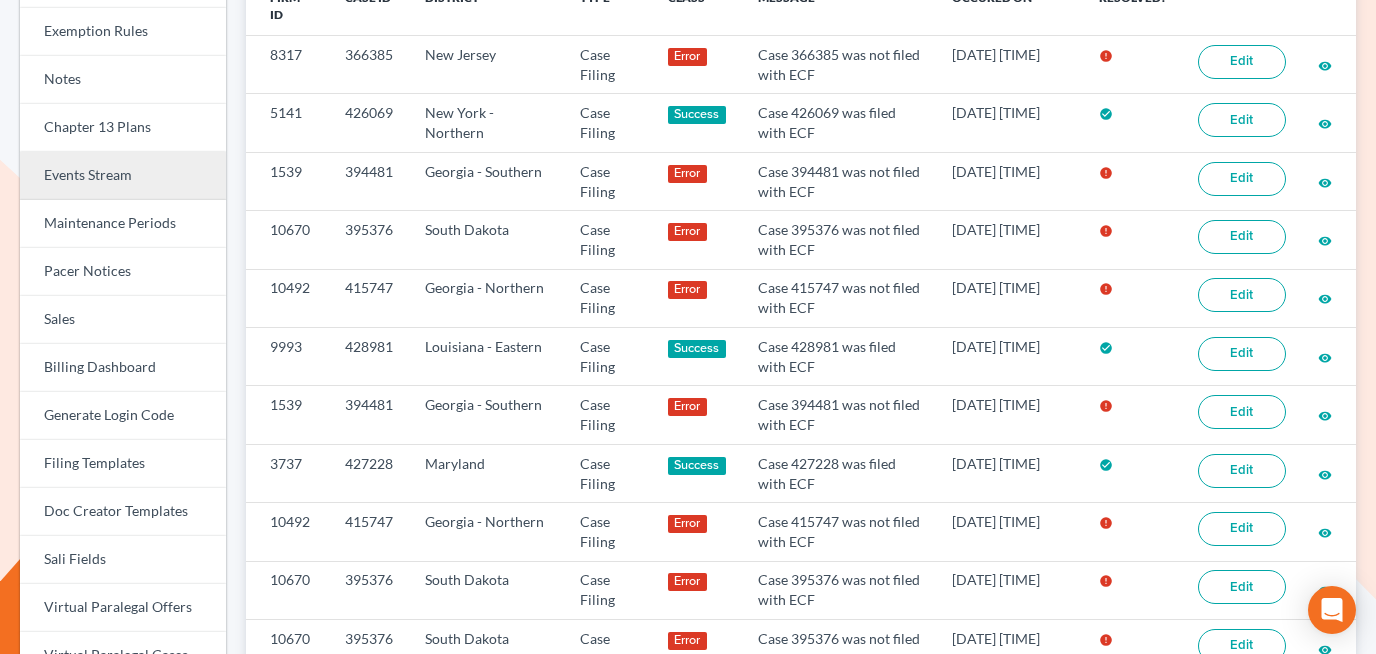click on "Events Stream" at bounding box center (123, 176) 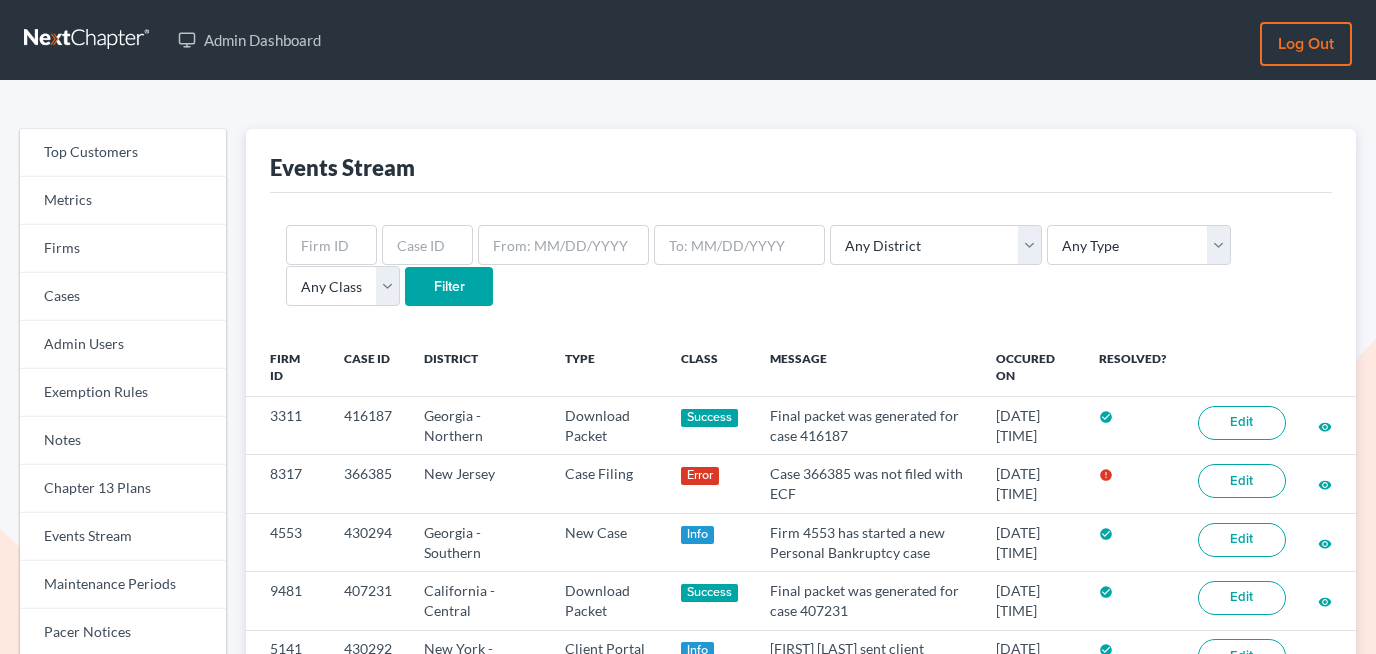 scroll, scrollTop: 0, scrollLeft: 0, axis: both 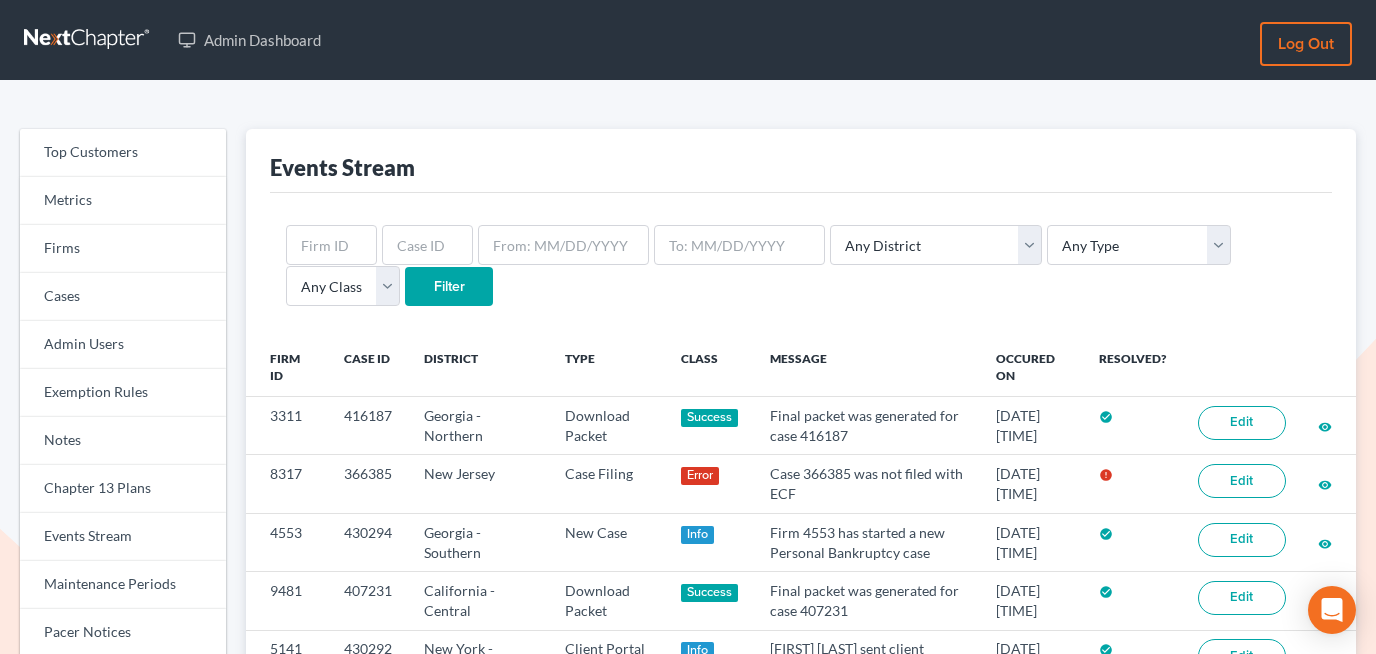 click on "Filter" at bounding box center [449, 287] 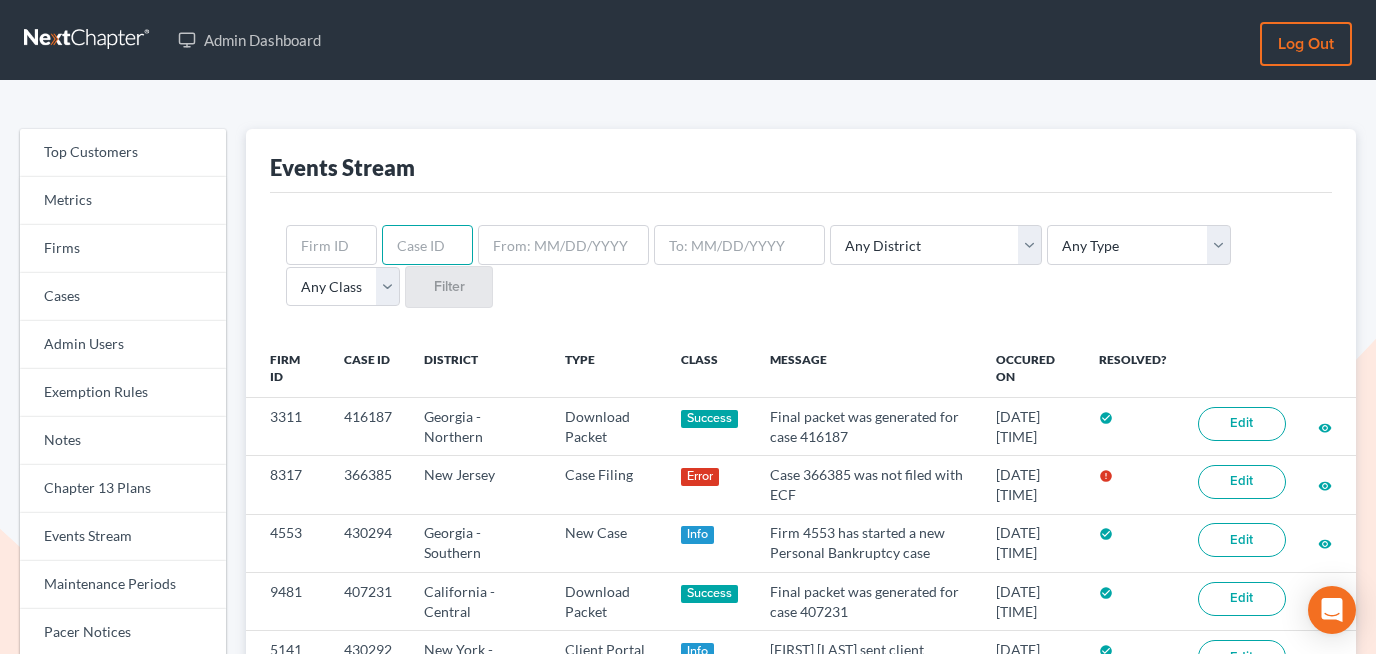 click at bounding box center (427, 245) 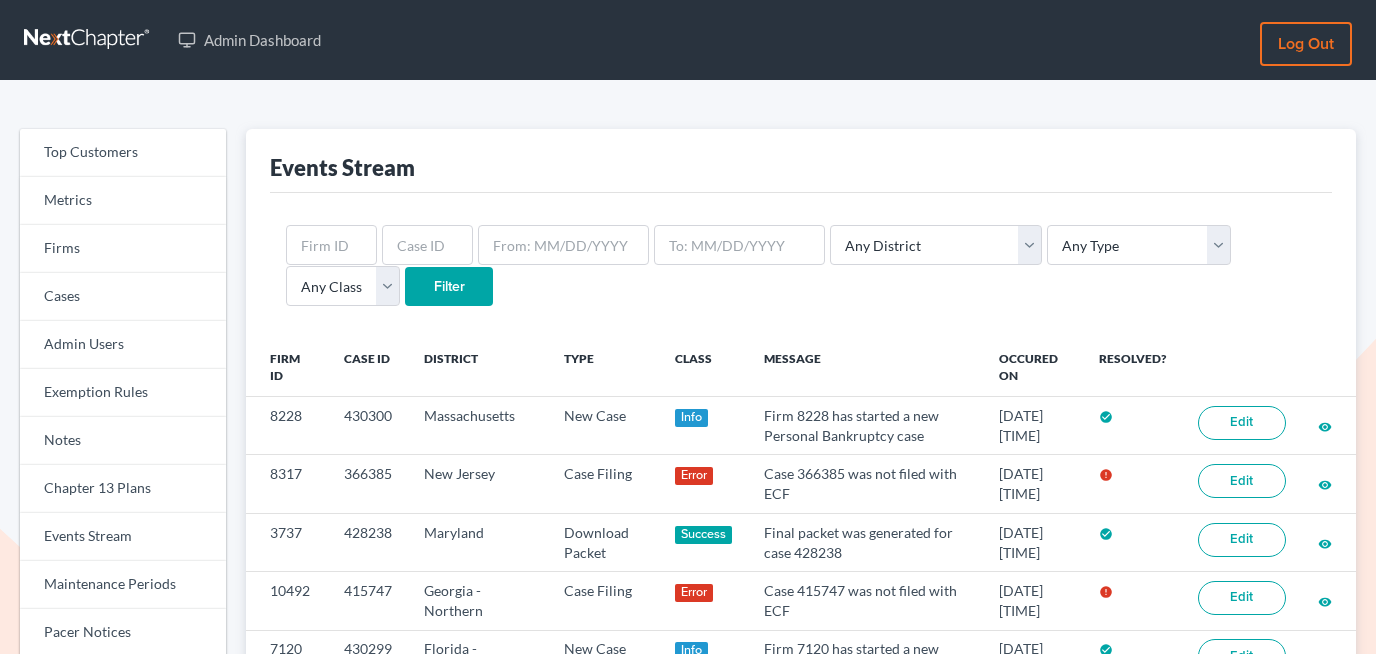 scroll, scrollTop: 0, scrollLeft: 0, axis: both 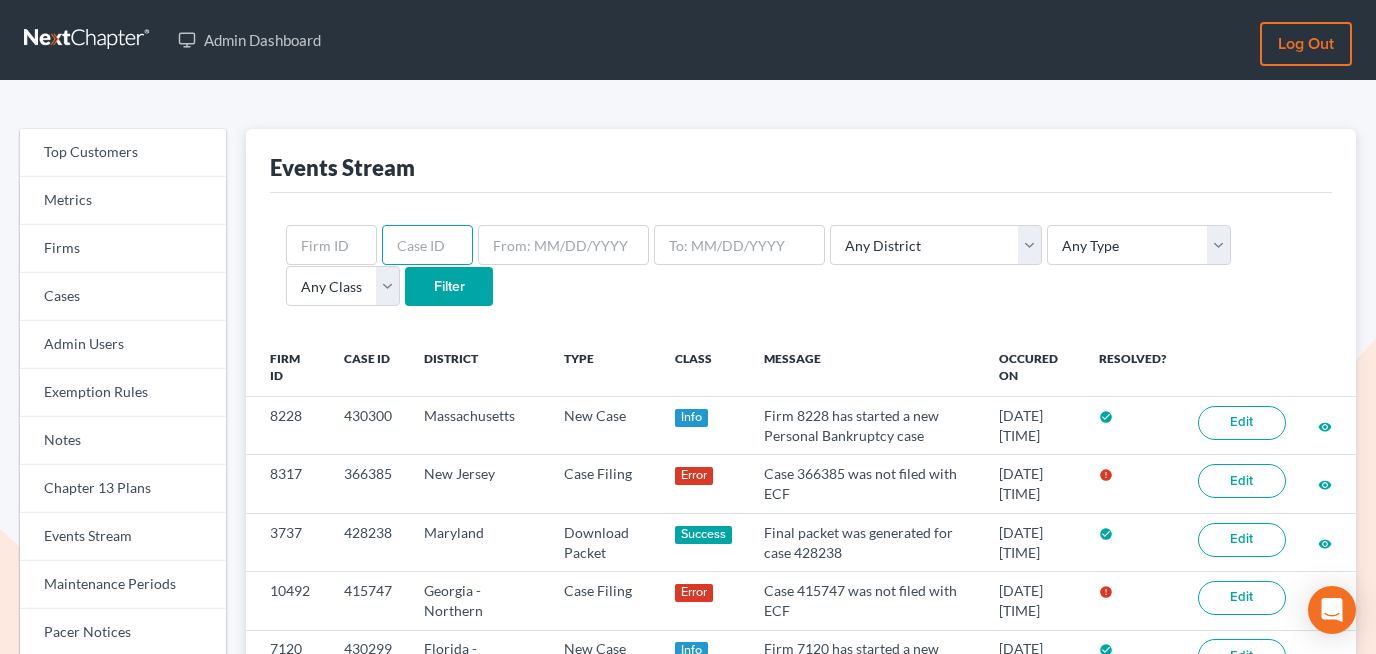 click at bounding box center (427, 245) 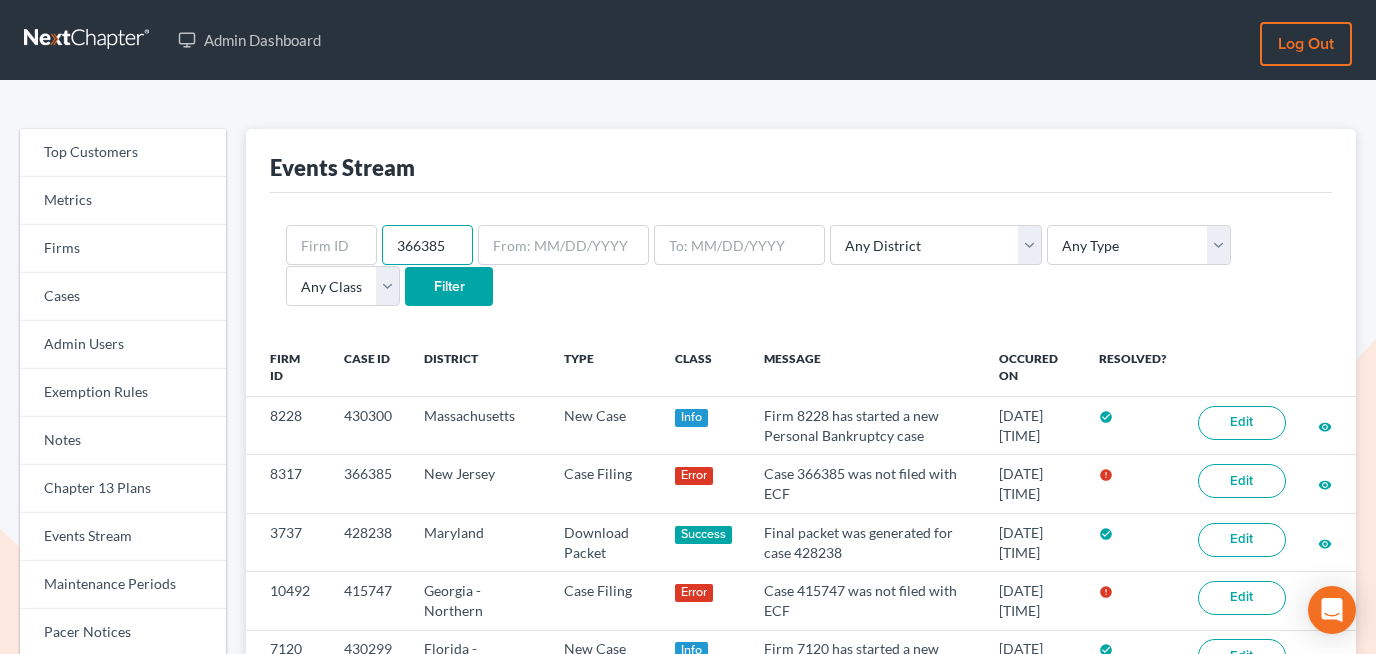 type on "366385" 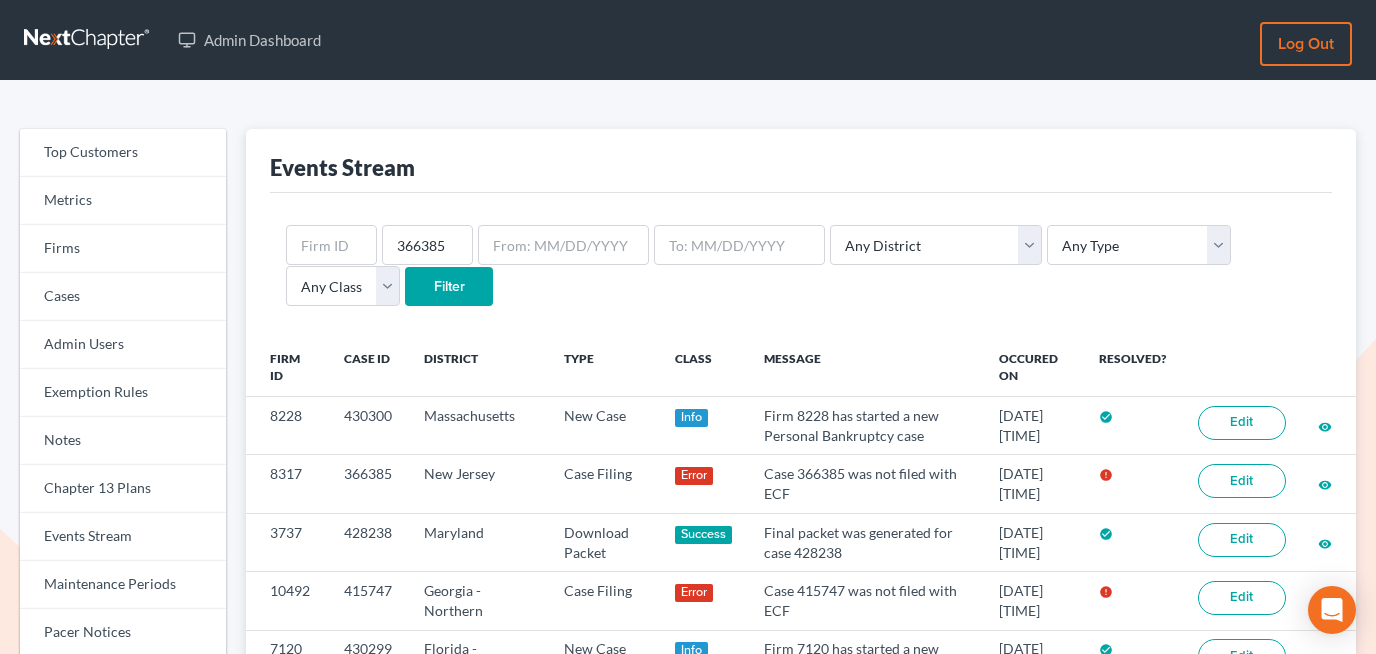 click on "Filter" at bounding box center [449, 287] 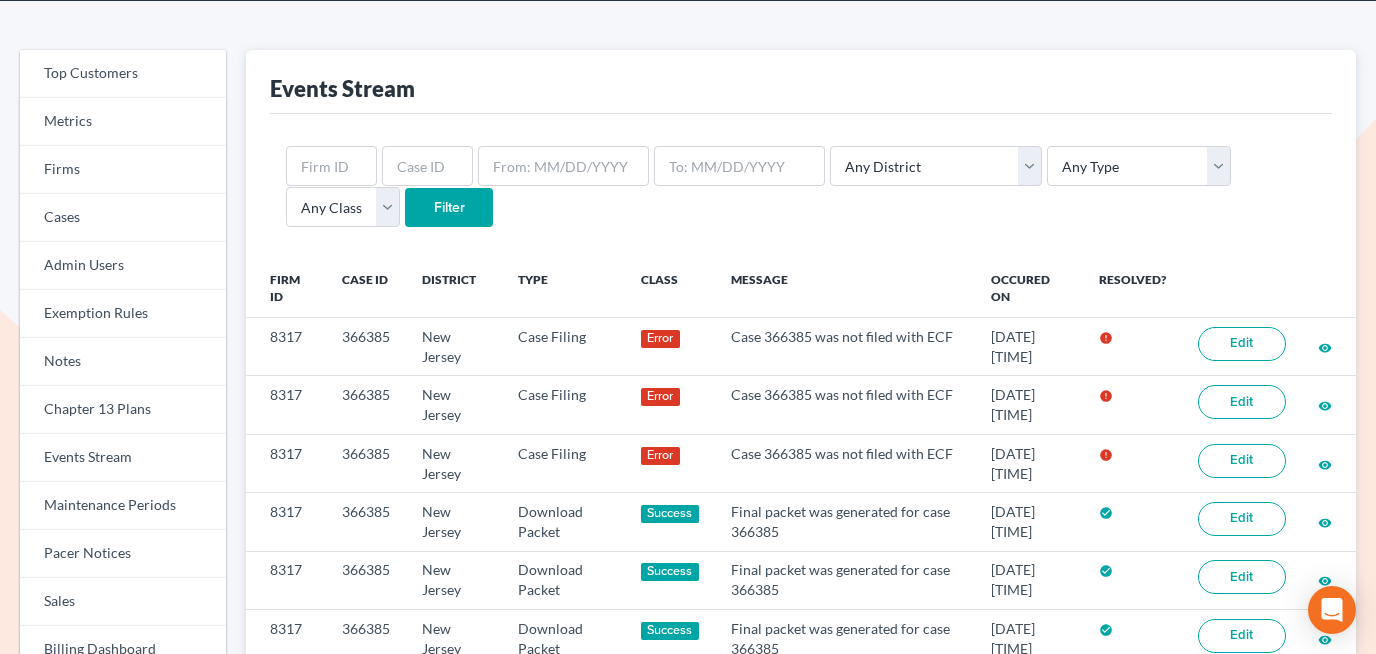 scroll, scrollTop: 98, scrollLeft: 0, axis: vertical 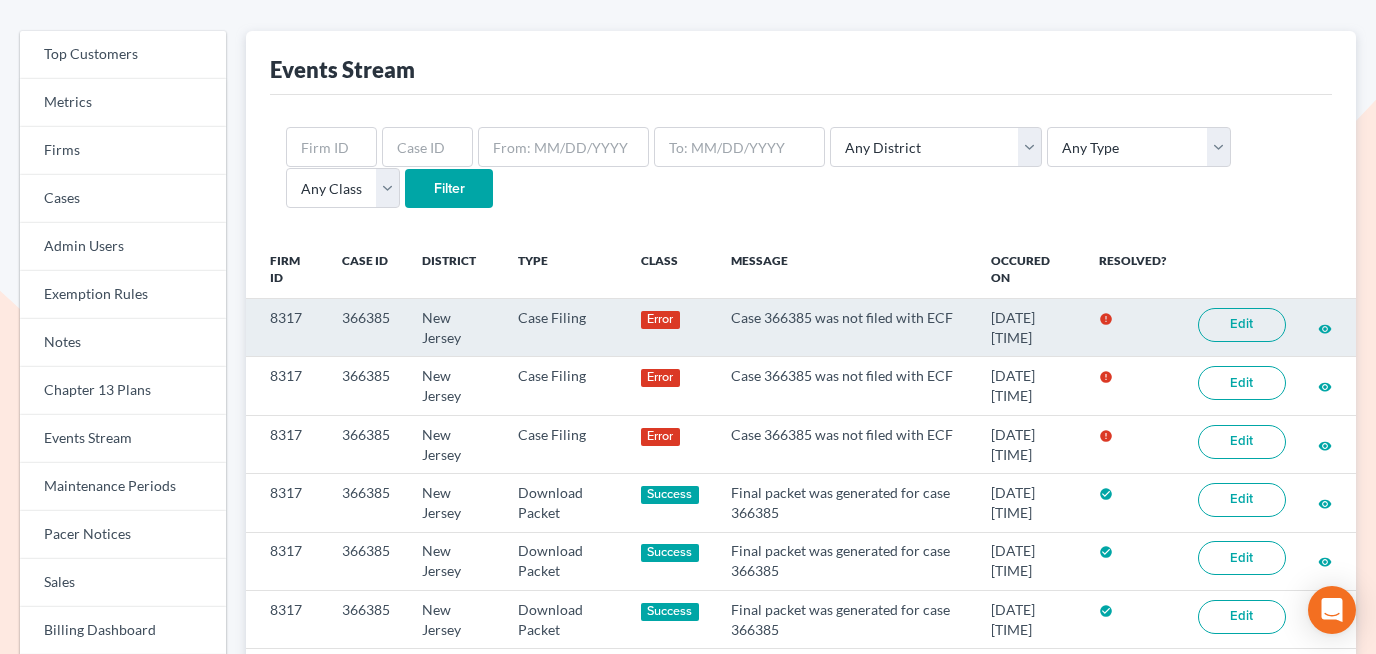 click on "Case 366385 was not filed with ECF" at bounding box center [845, 328] 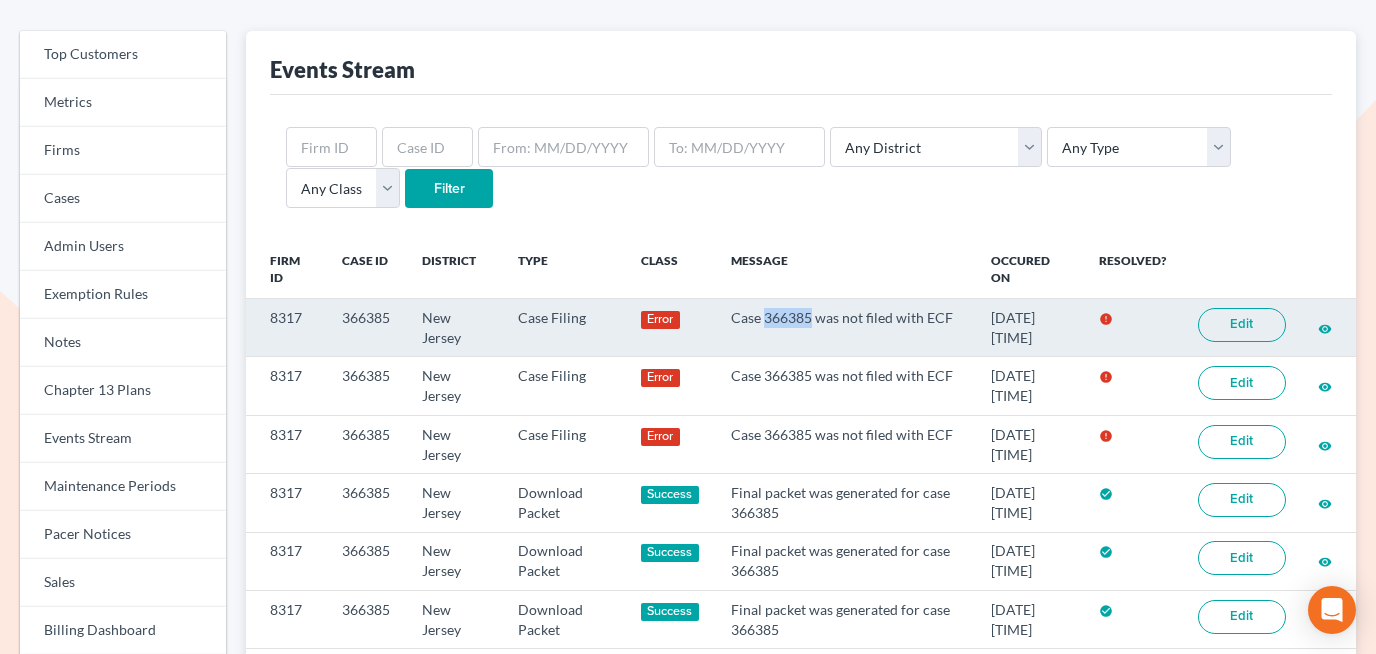 click on "Case 366385 was not filed with ECF" at bounding box center (845, 328) 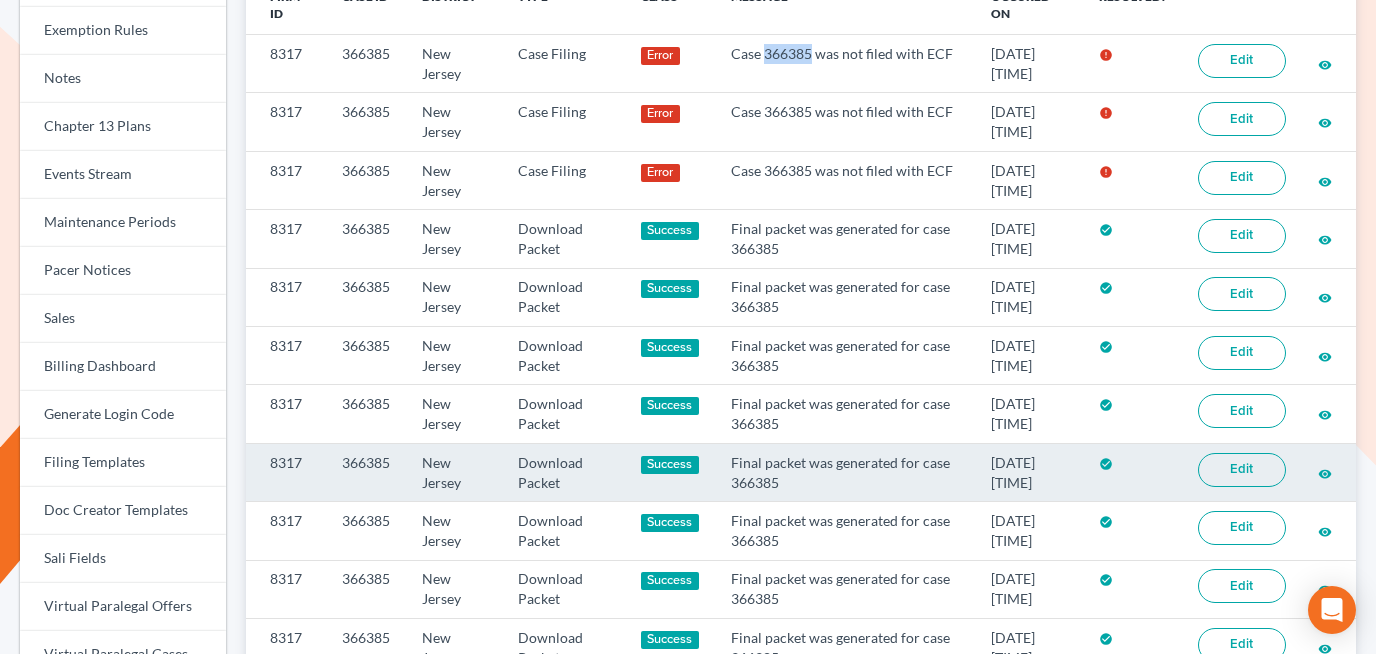 scroll, scrollTop: 0, scrollLeft: 0, axis: both 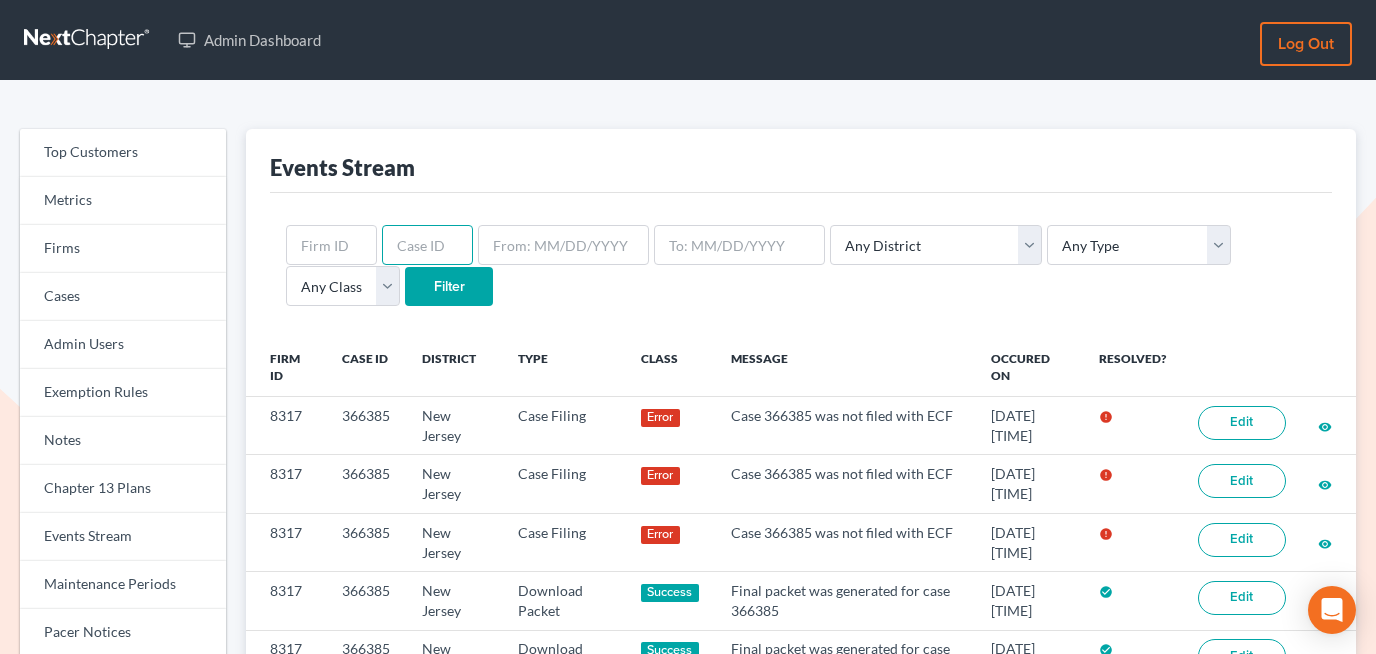 click at bounding box center (427, 245) 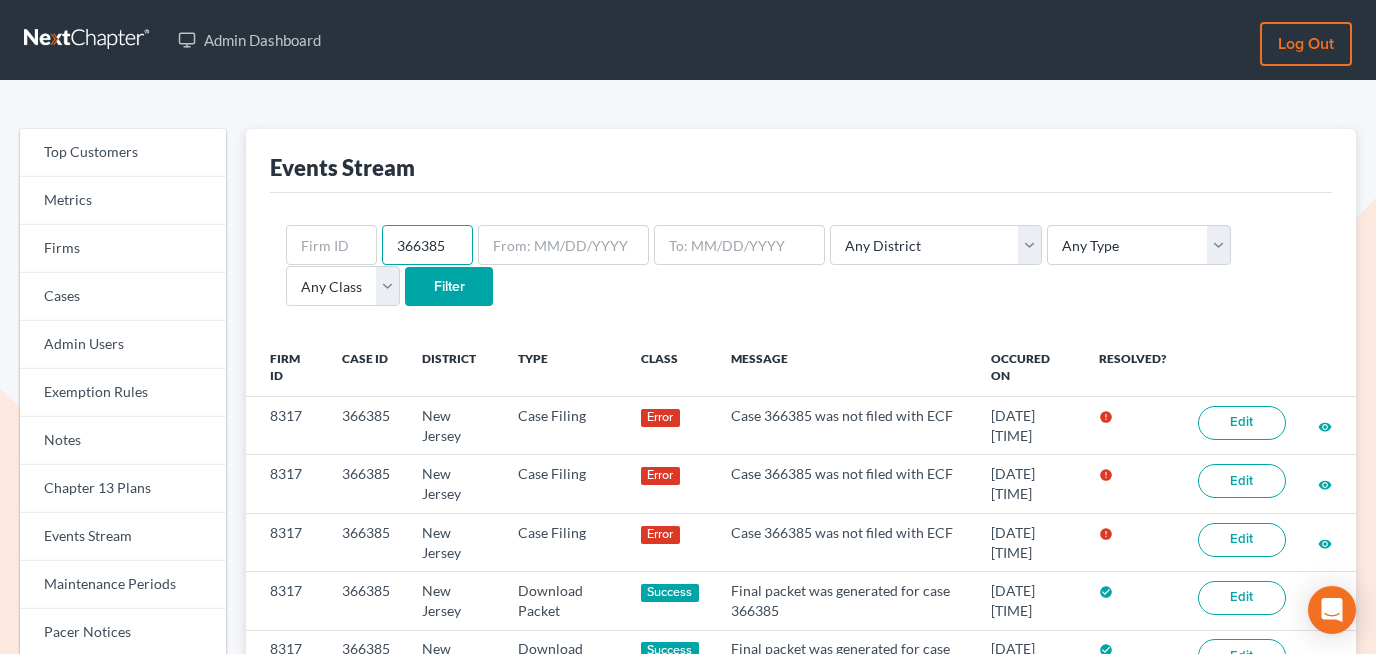 type on "366385" 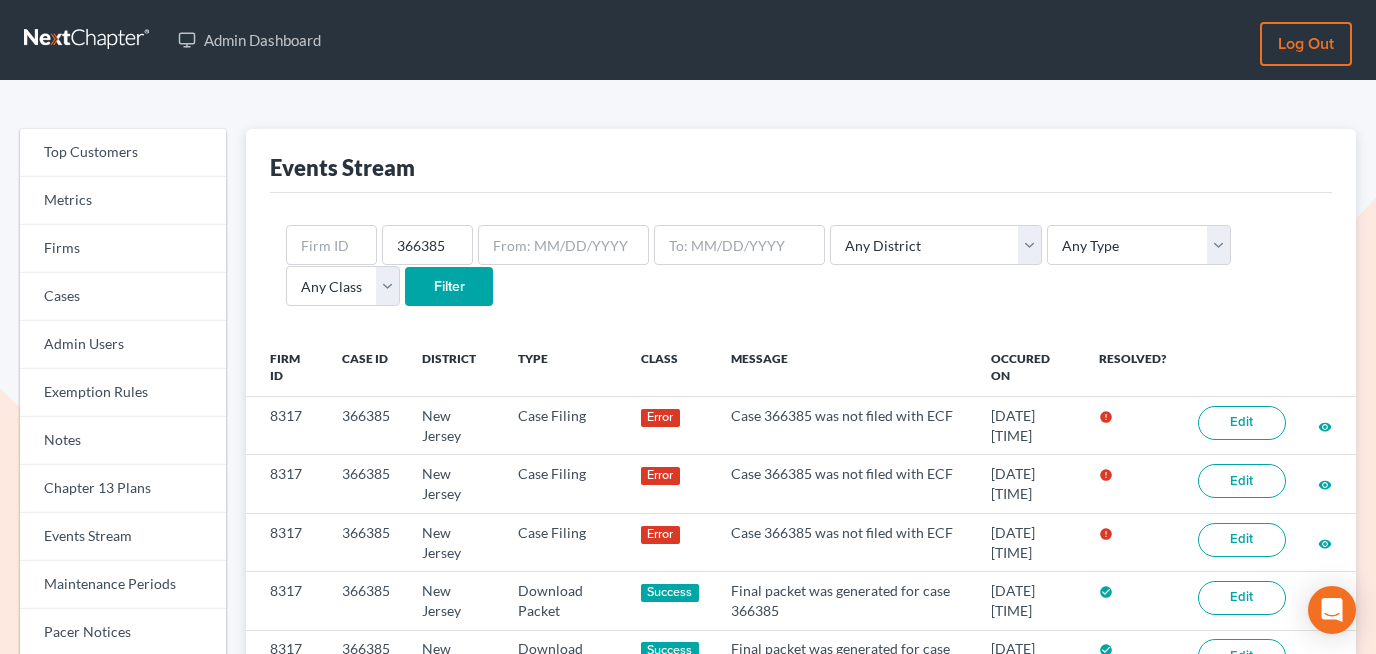 click on "Filter" at bounding box center [449, 287] 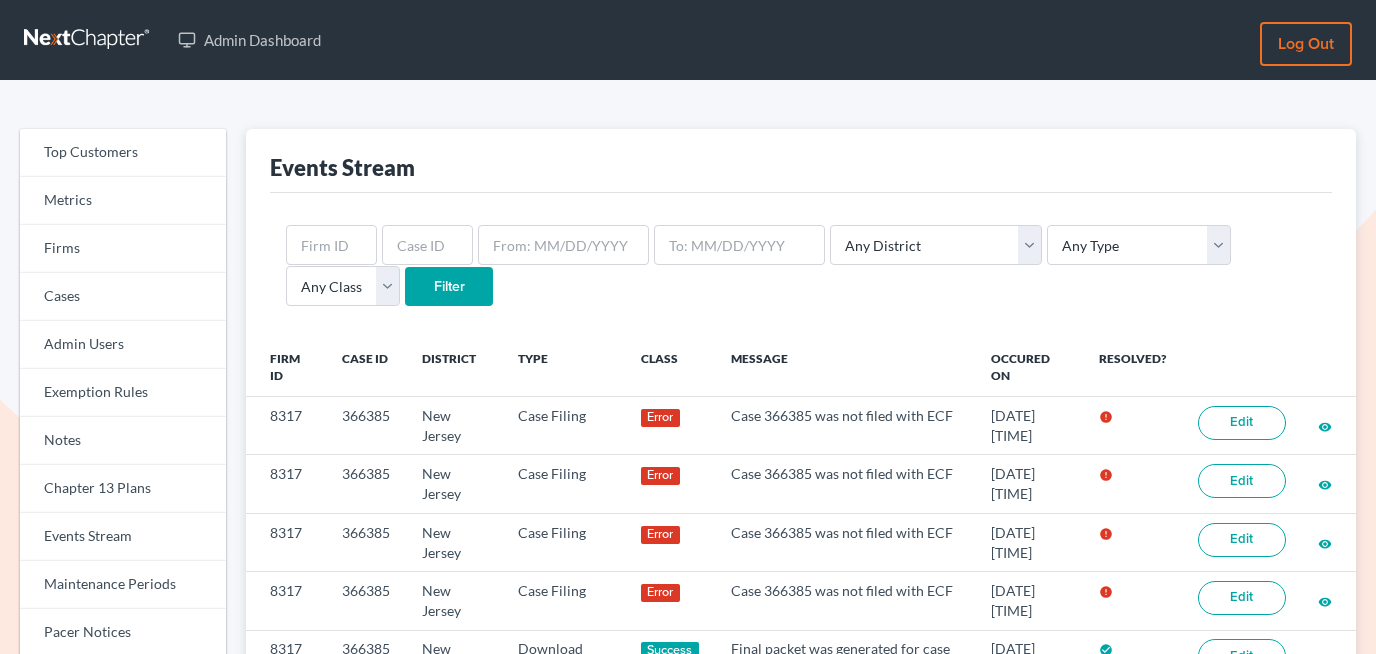 scroll, scrollTop: 0, scrollLeft: 0, axis: both 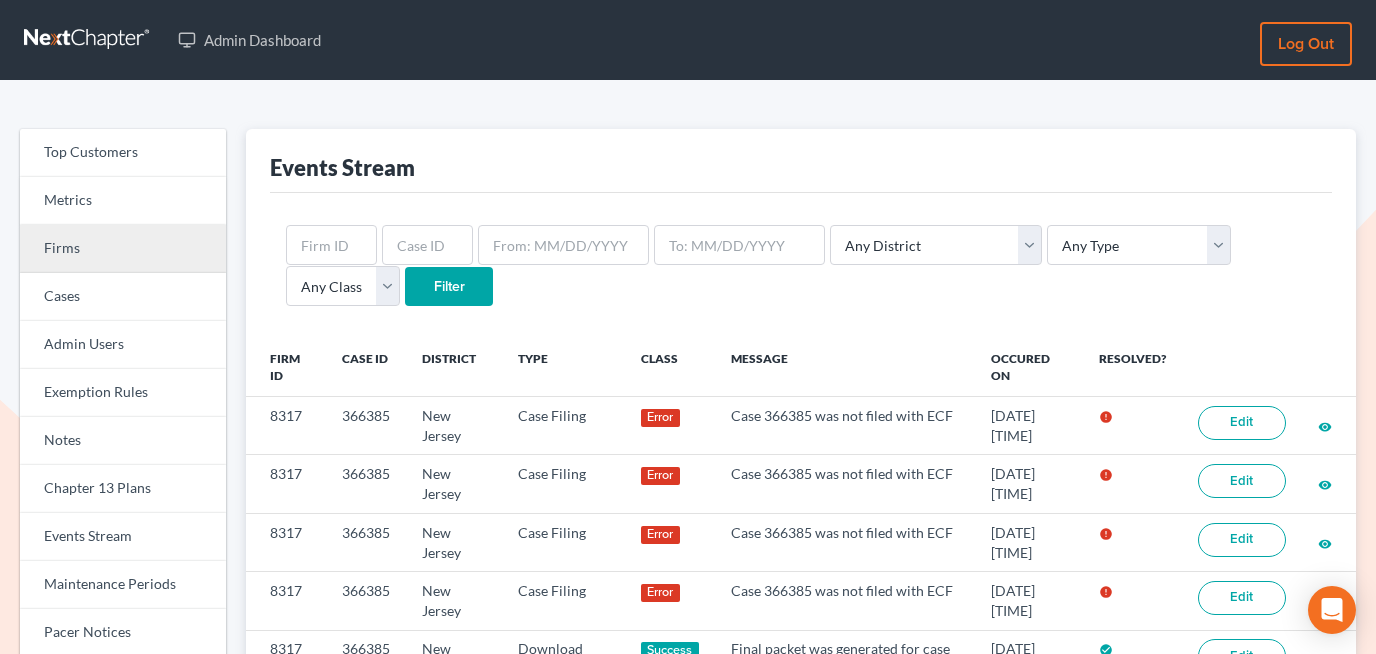 click on "Firms" at bounding box center (123, 249) 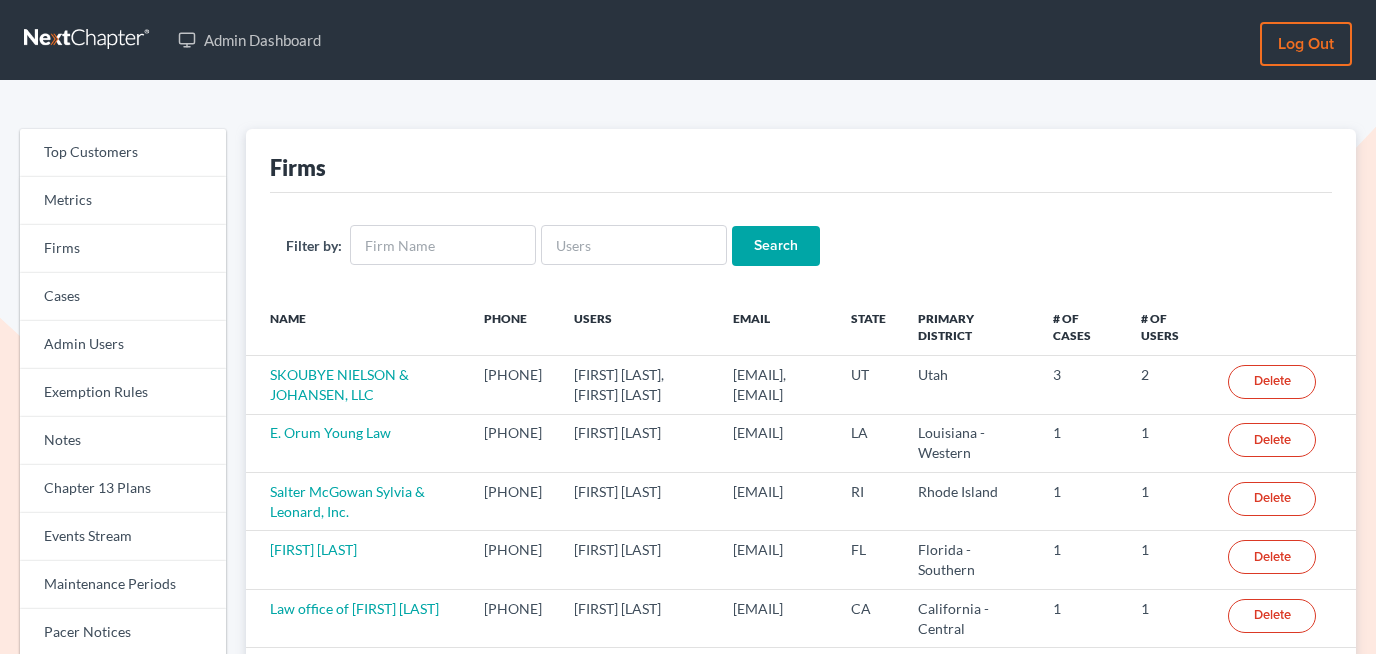 scroll, scrollTop: 0, scrollLeft: 0, axis: both 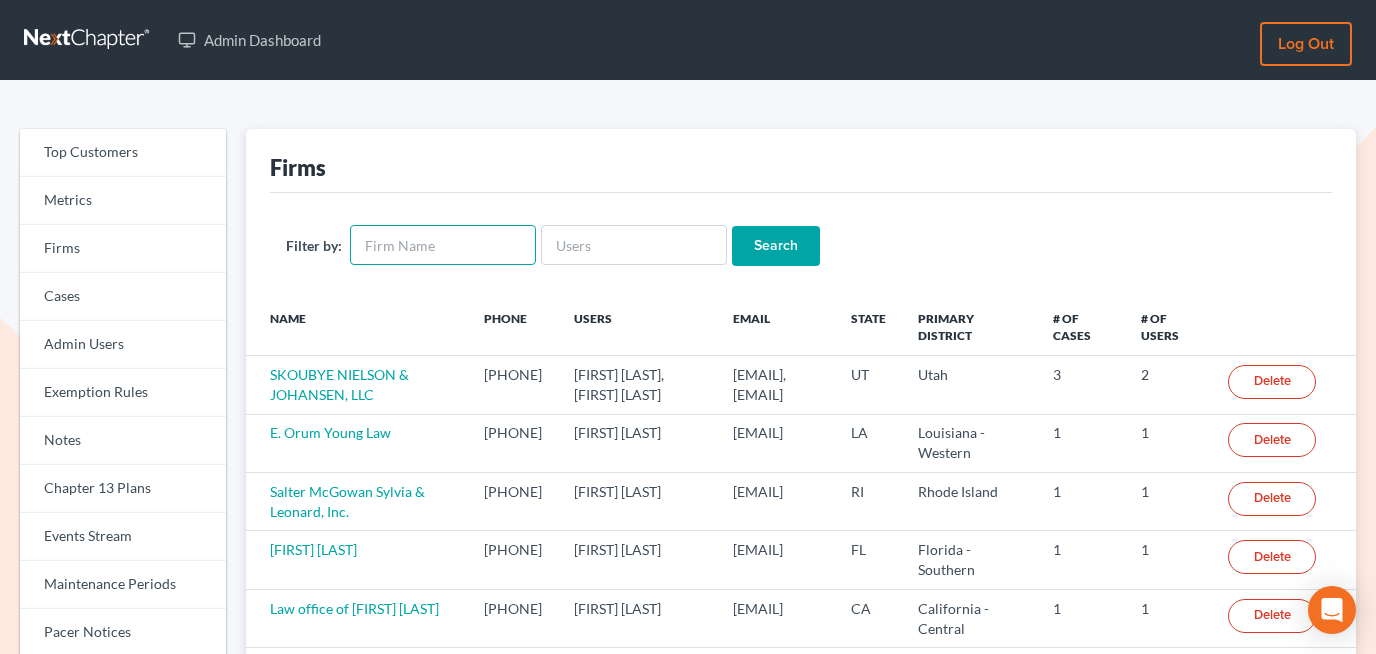 click at bounding box center (443, 245) 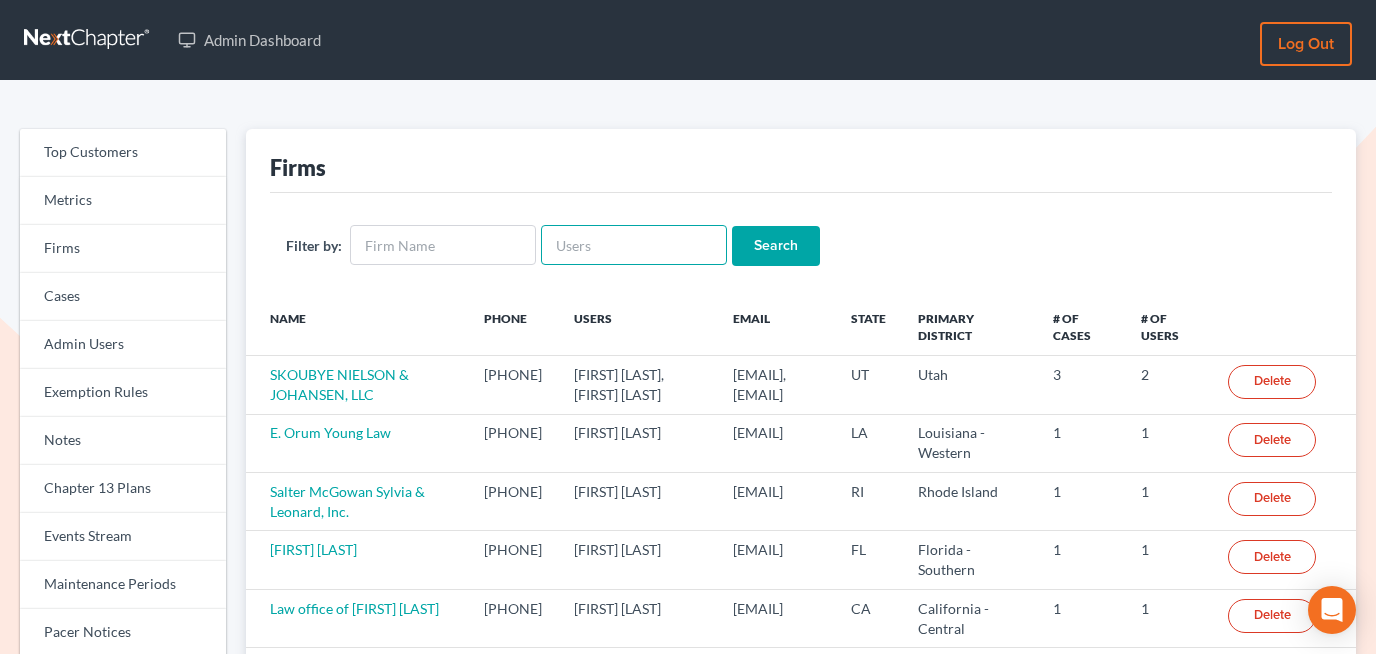 click at bounding box center (634, 245) 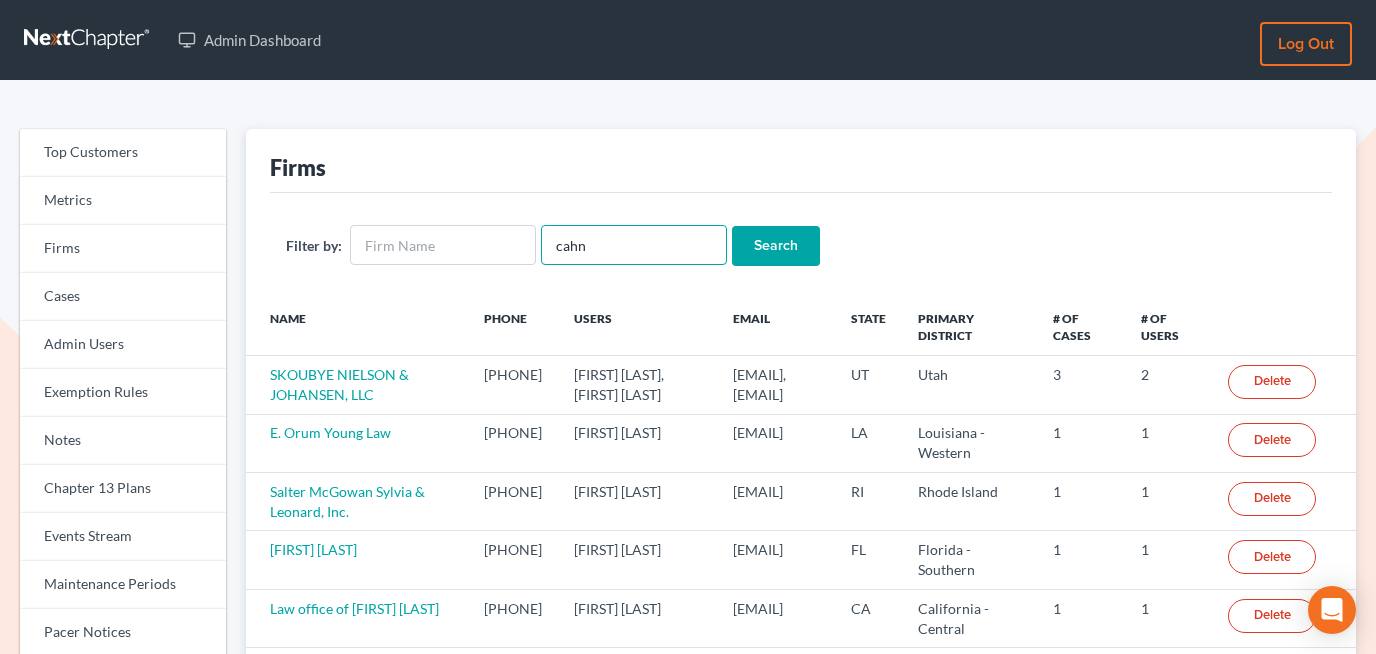 type on "cahn" 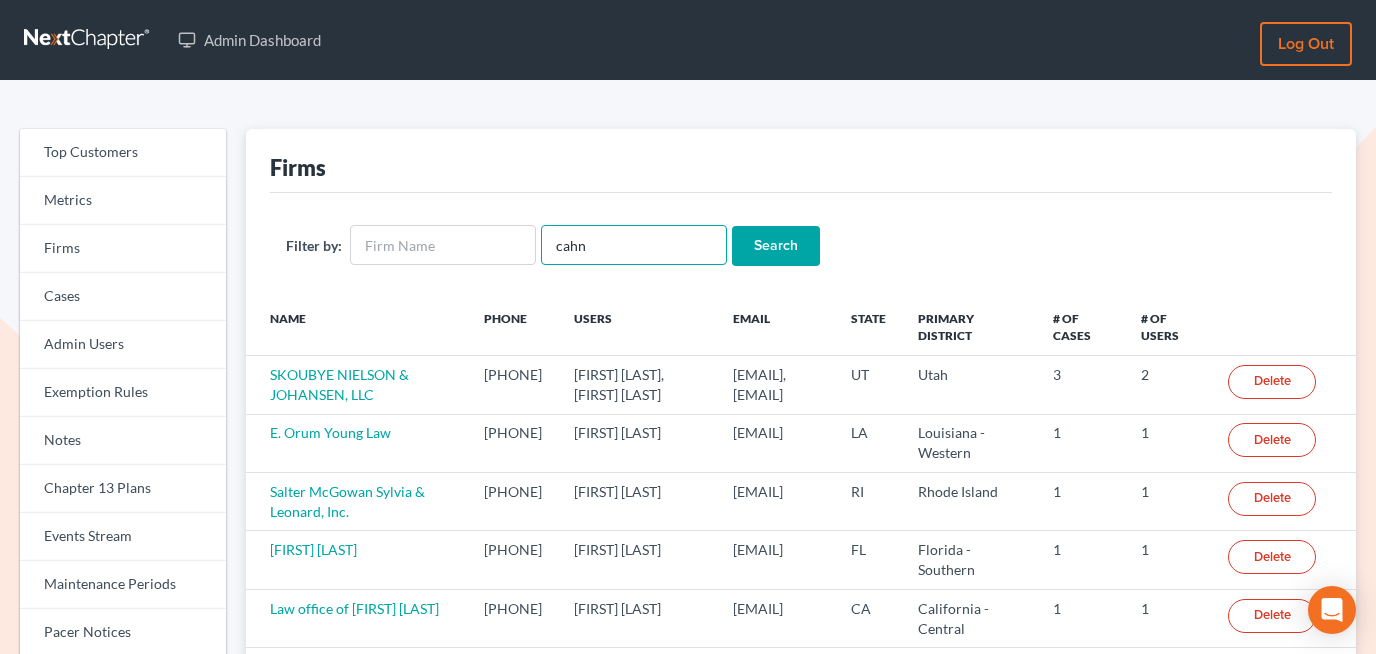 click on "Search" at bounding box center (776, 246) 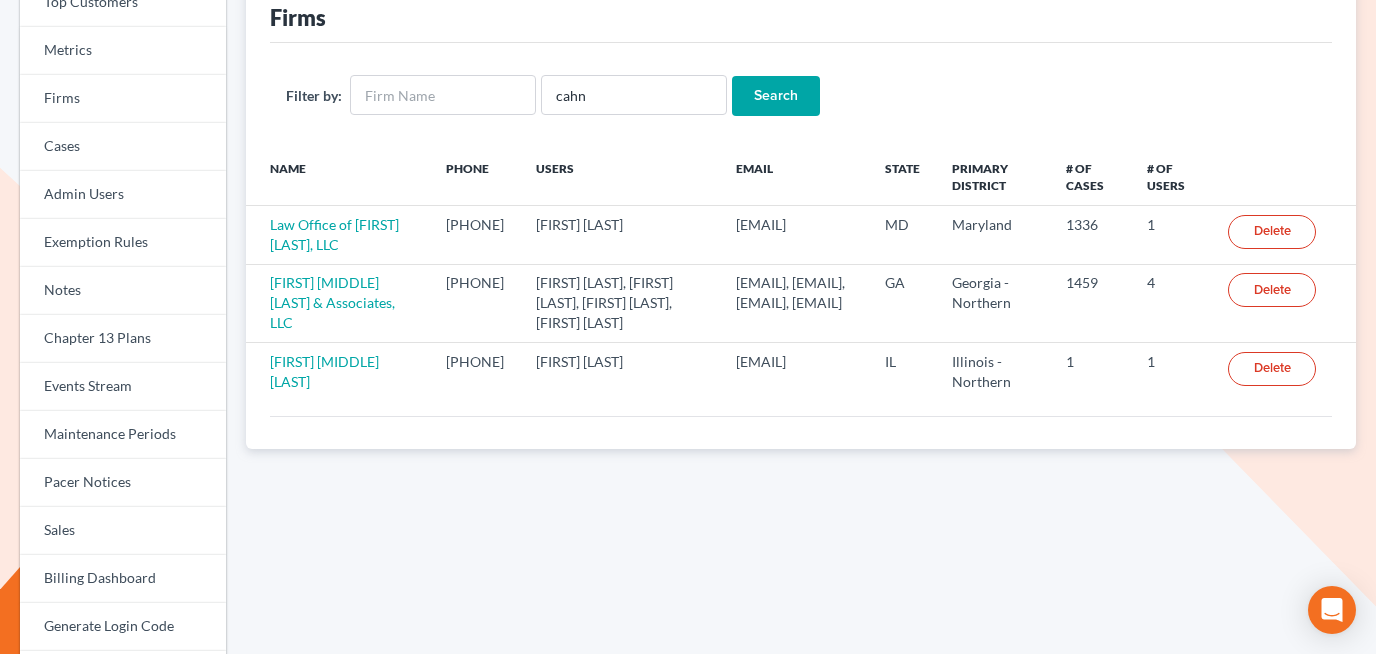 scroll, scrollTop: 158, scrollLeft: 0, axis: vertical 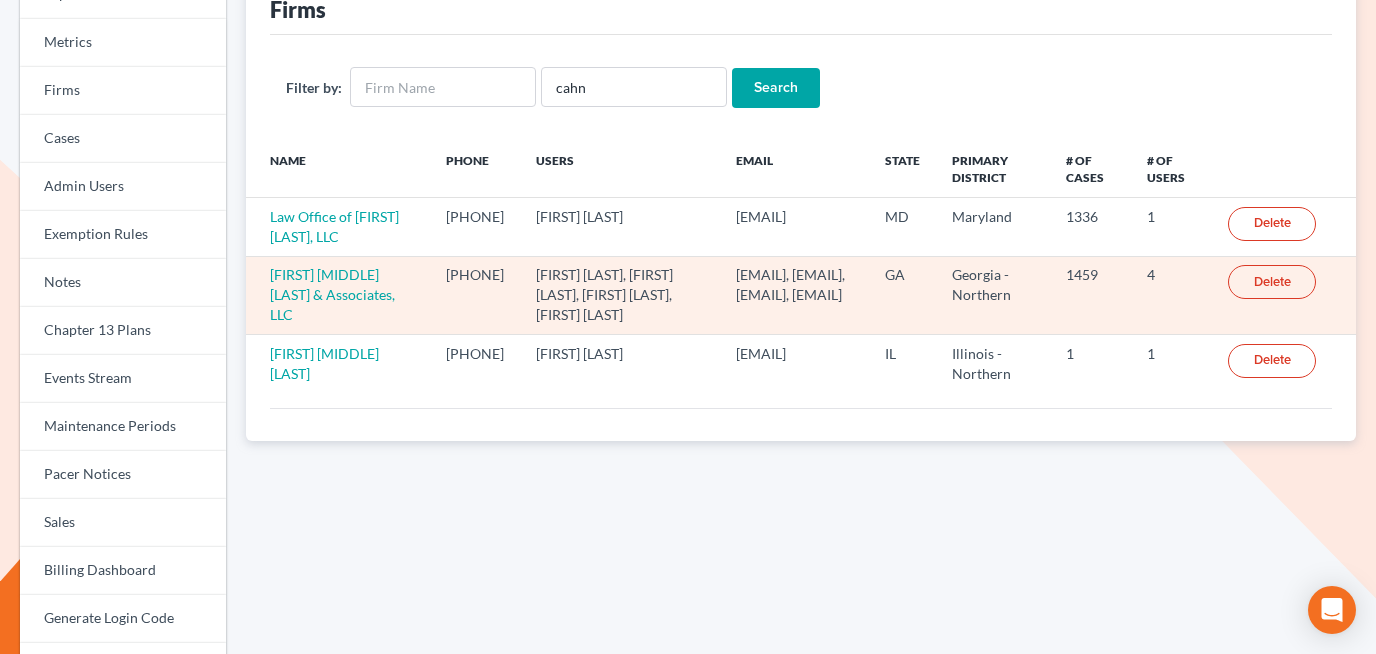 click on "[FIRST] [LAST] & Associates, LLC" at bounding box center (338, 295) 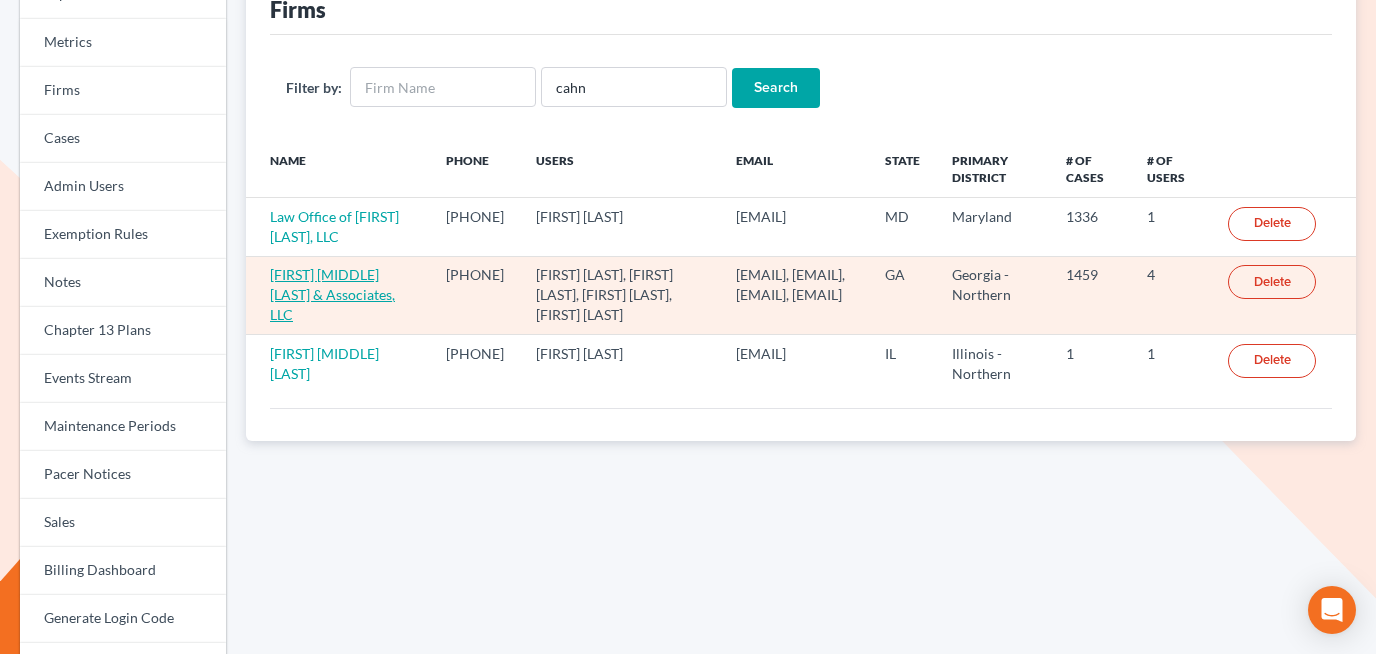click on "[FIRST] [LAST] & Associates, LLC" at bounding box center [332, 294] 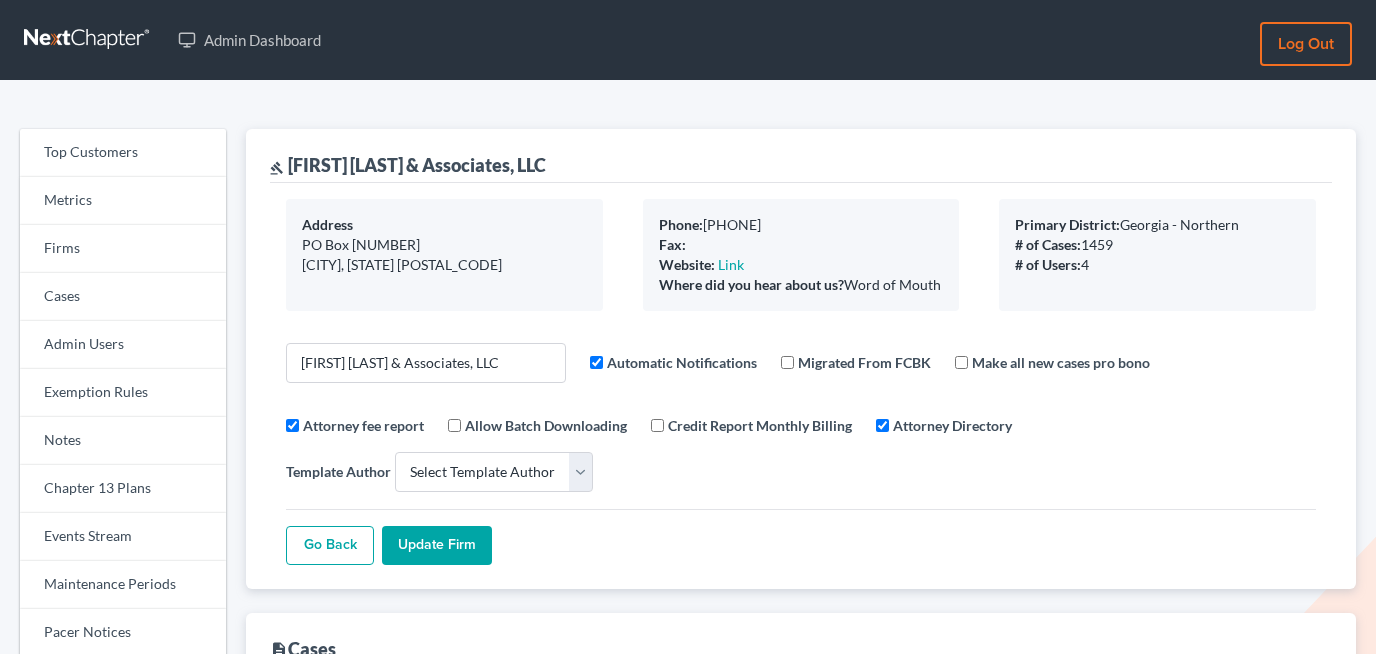 select 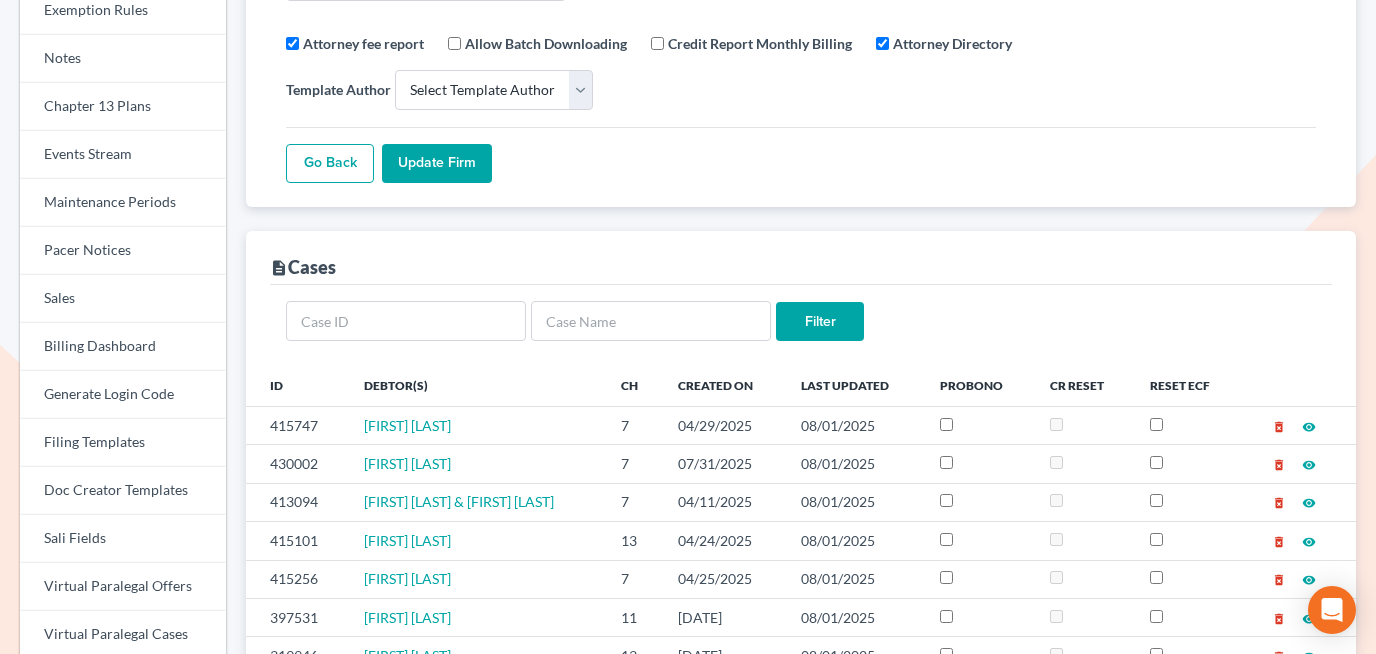 scroll, scrollTop: 384, scrollLeft: 0, axis: vertical 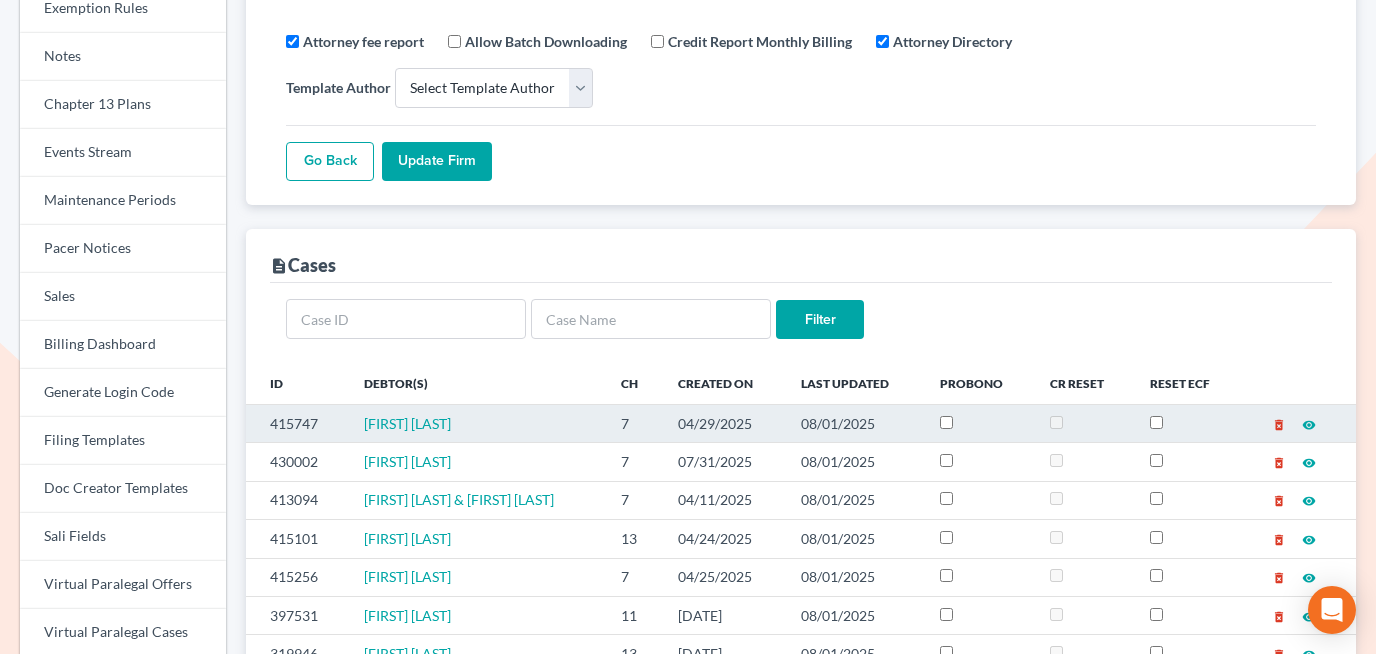 click on "415747" at bounding box center [297, 423] 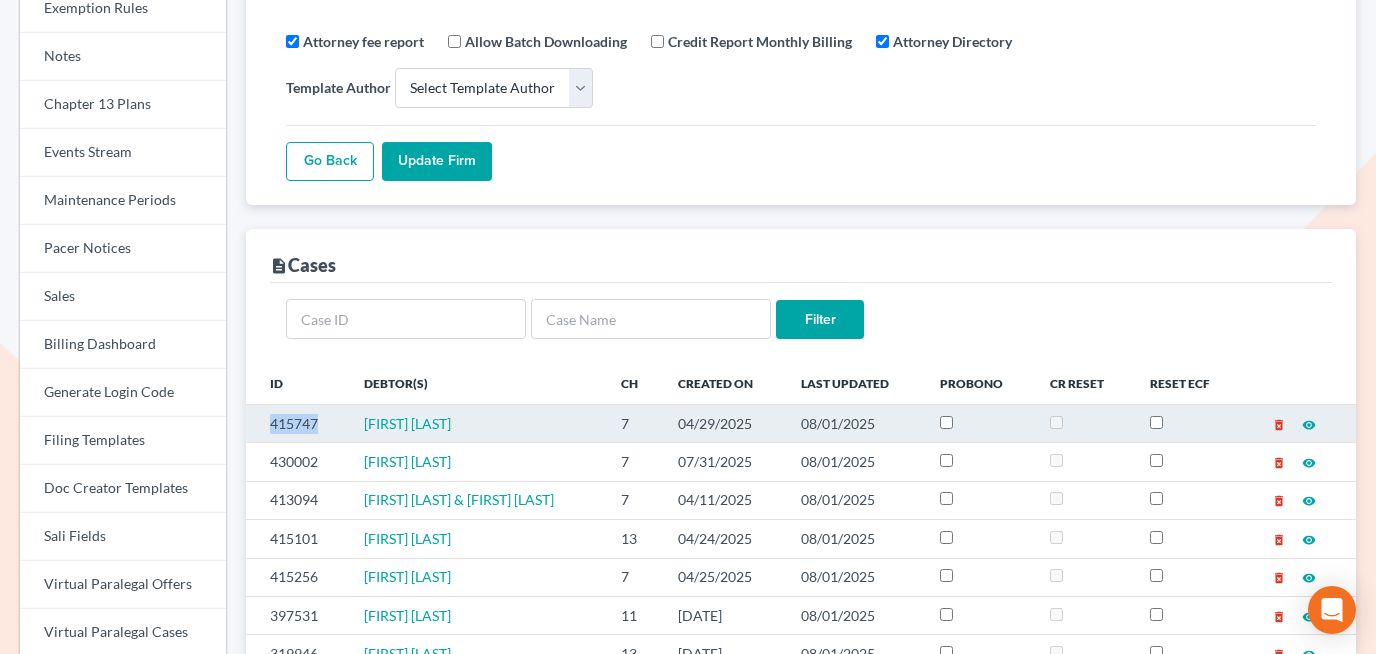 click on "415747" at bounding box center (297, 423) 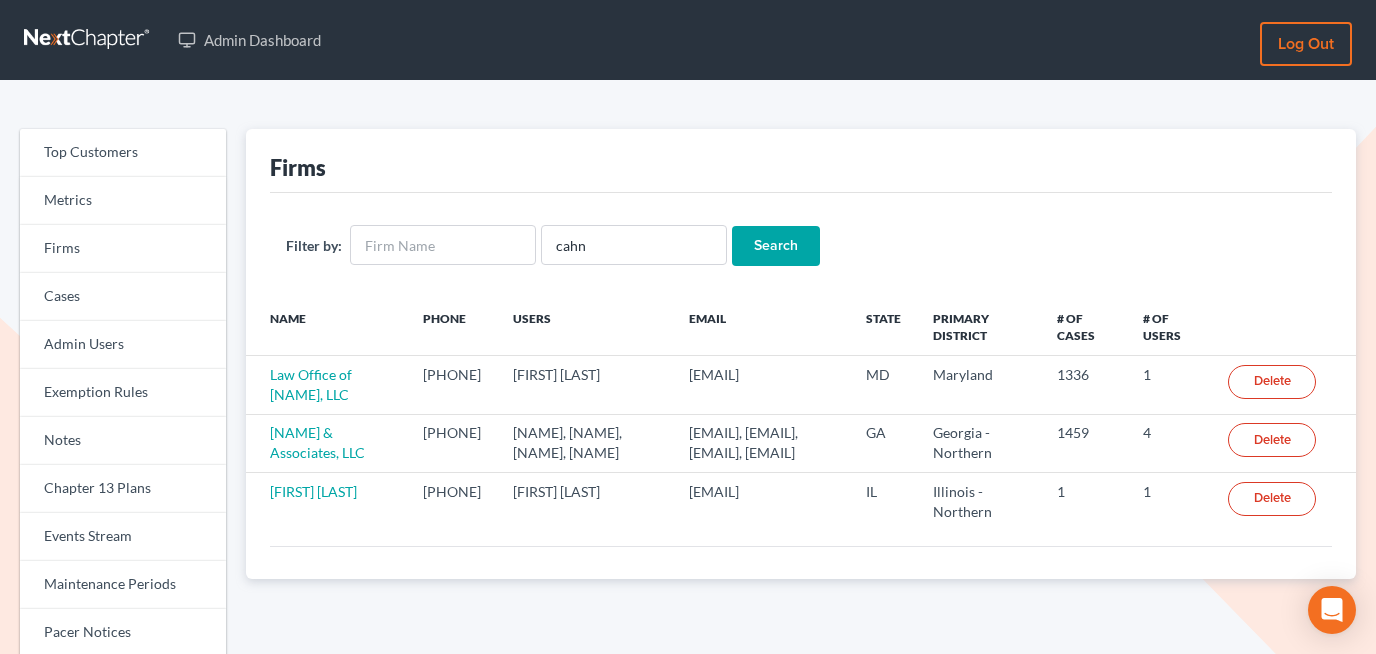 scroll, scrollTop: 158, scrollLeft: 0, axis: vertical 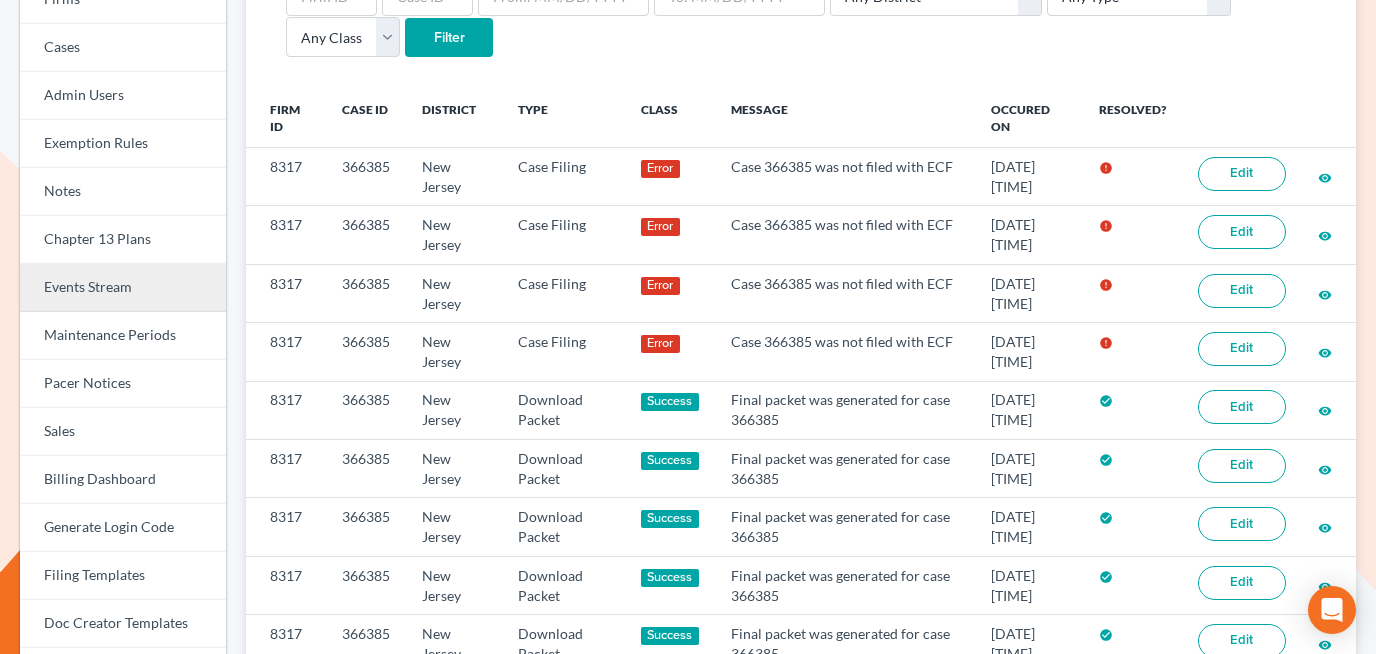 click on "Events Stream" at bounding box center [123, 288] 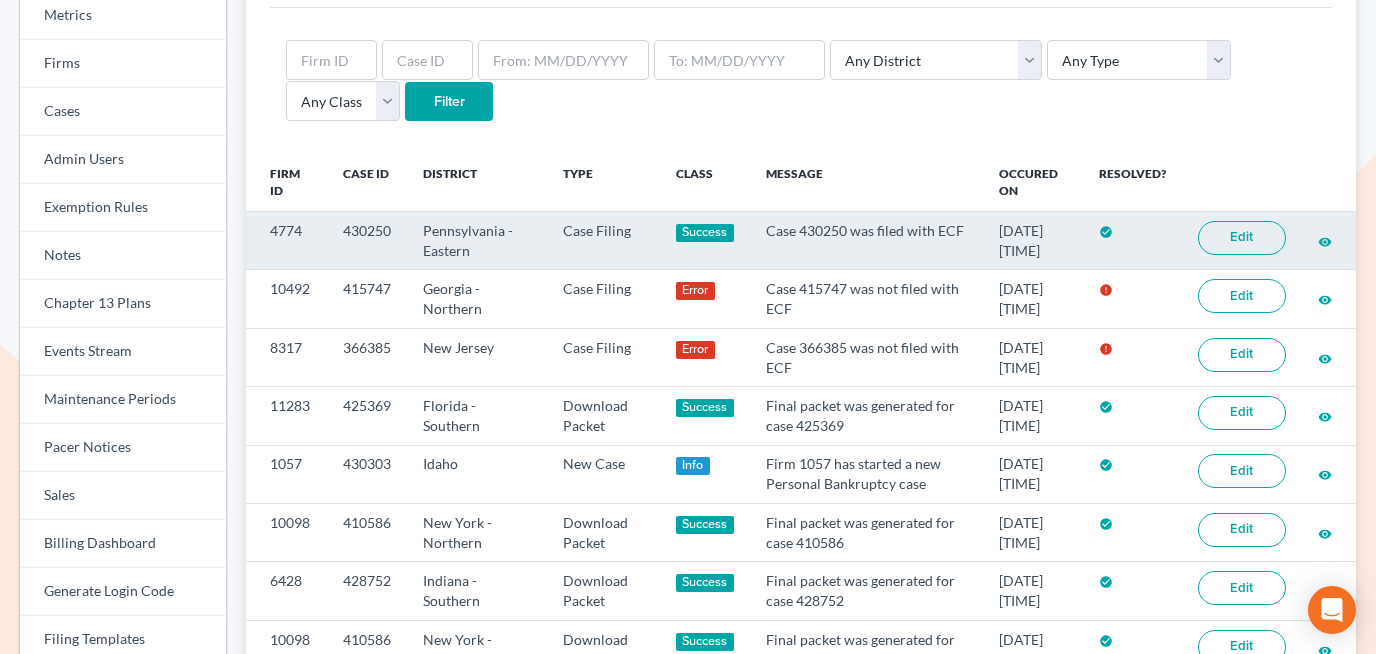 scroll, scrollTop: 187, scrollLeft: 0, axis: vertical 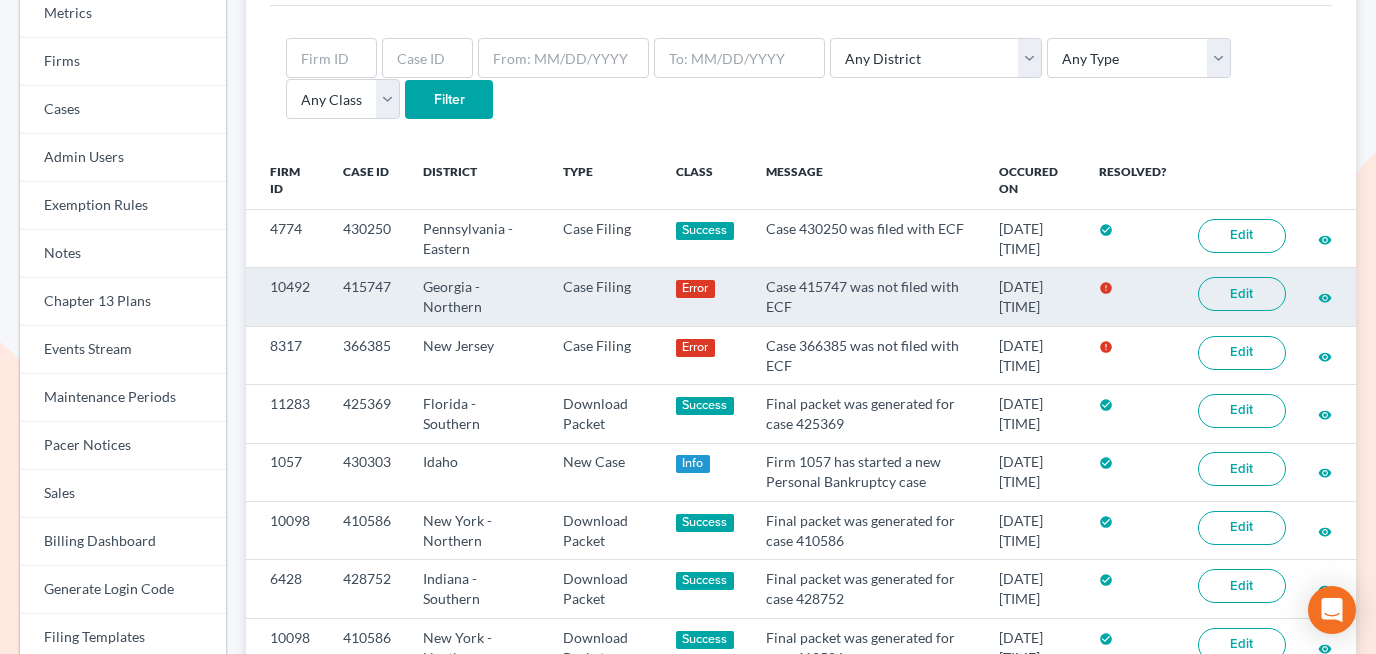 click on "415747" at bounding box center [367, 297] 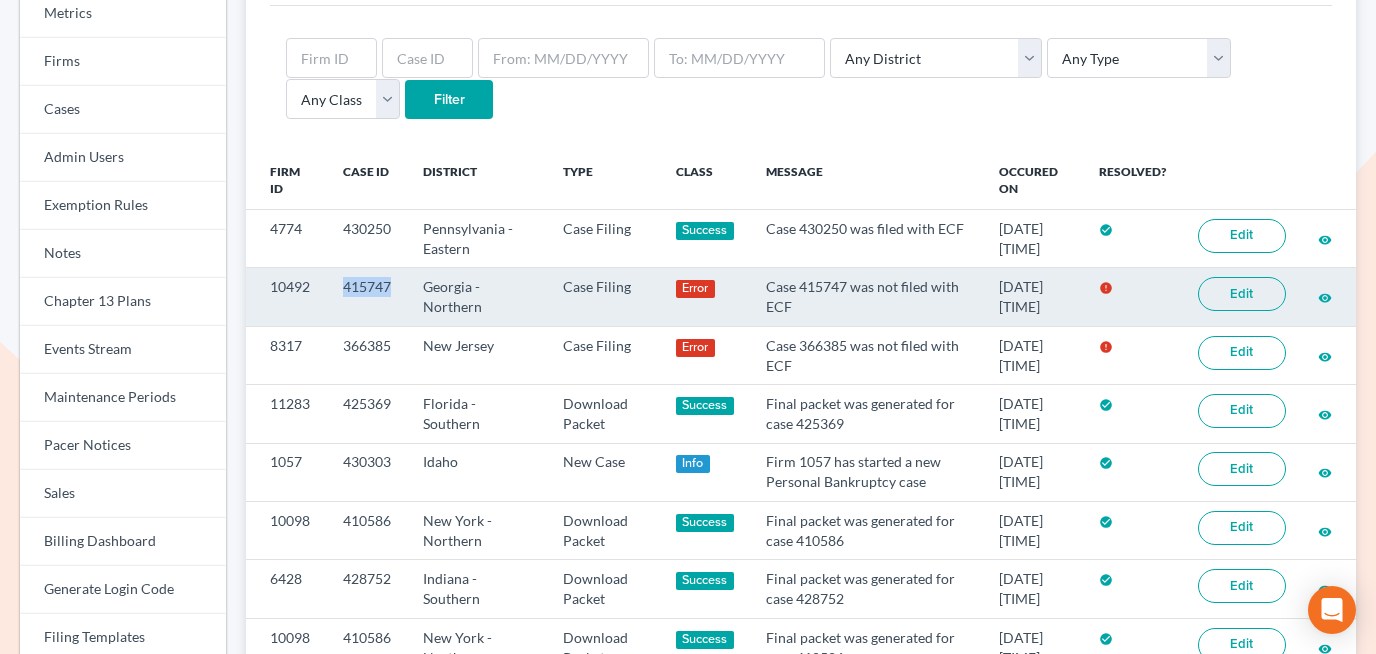 click on "415747" at bounding box center [367, 297] 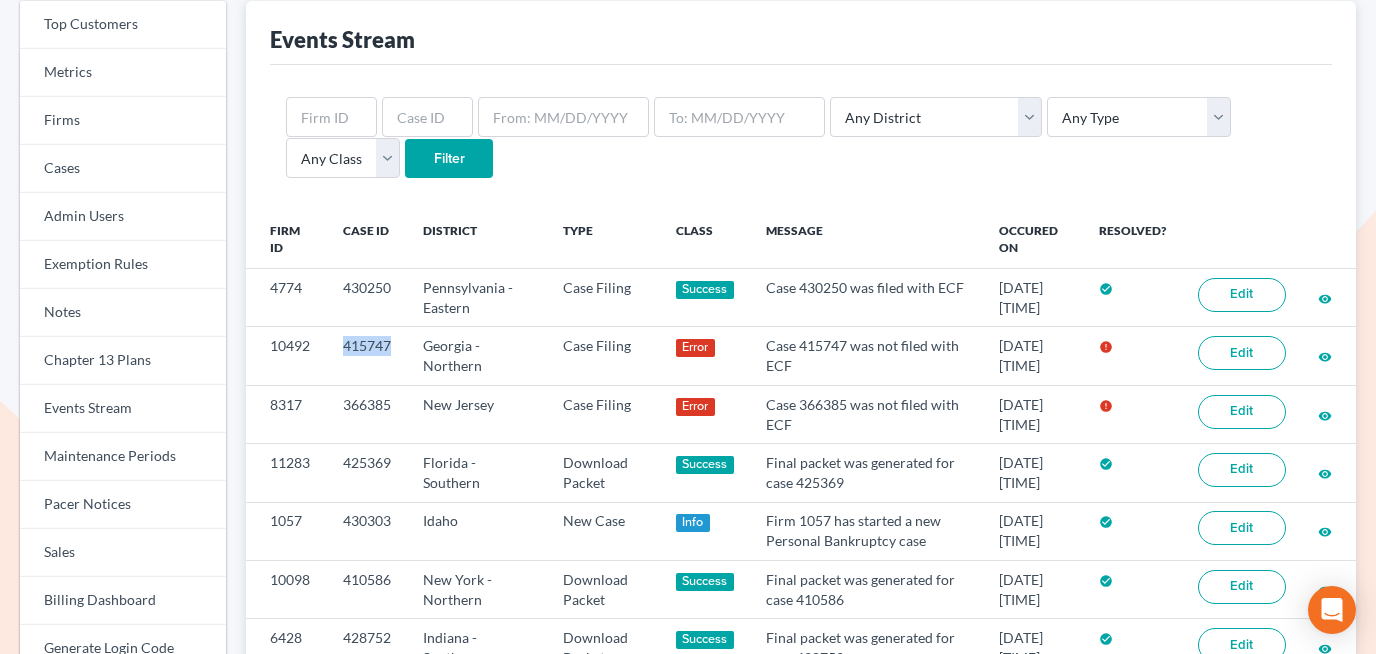 scroll, scrollTop: 92, scrollLeft: 0, axis: vertical 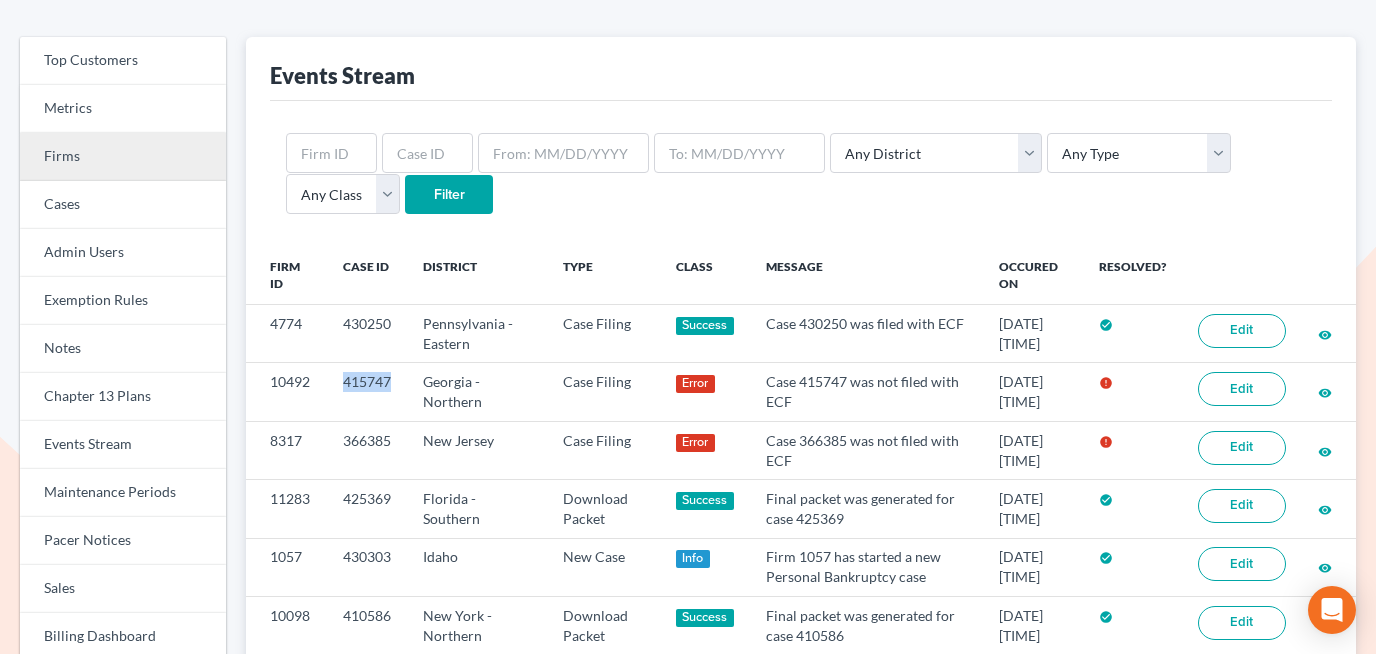 click on "Firms" at bounding box center [123, 157] 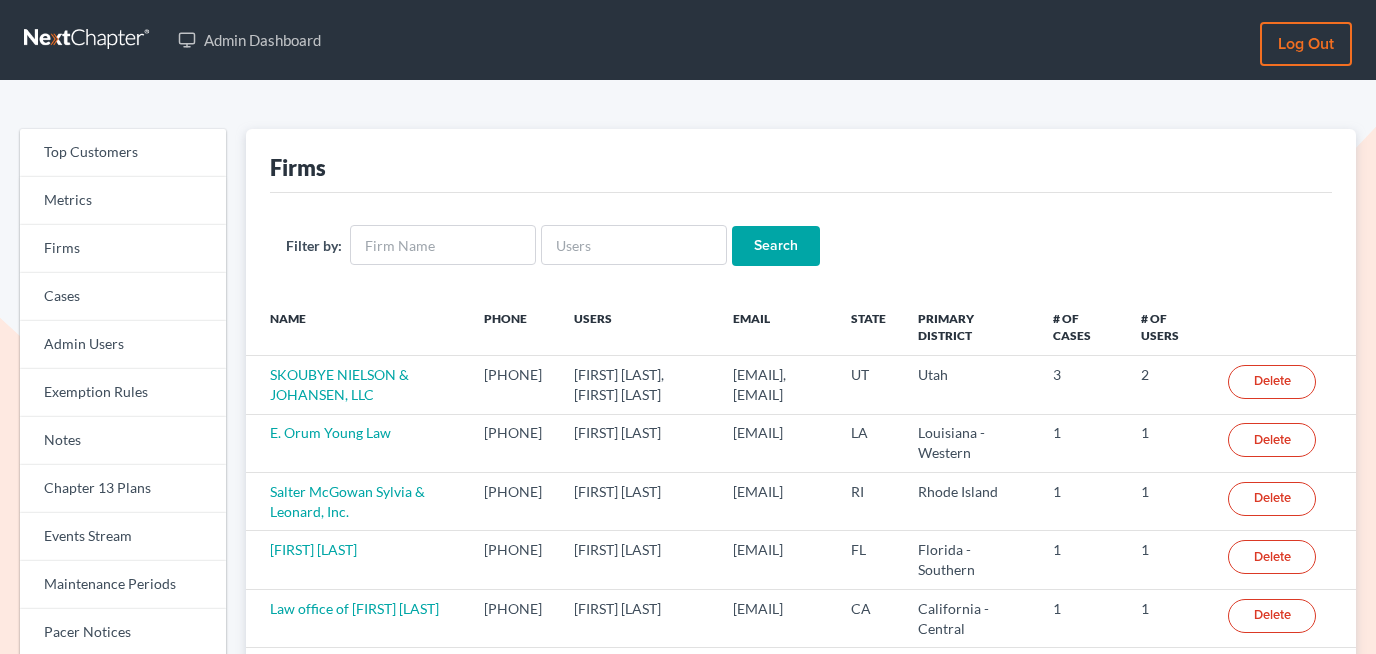 scroll, scrollTop: 0, scrollLeft: 0, axis: both 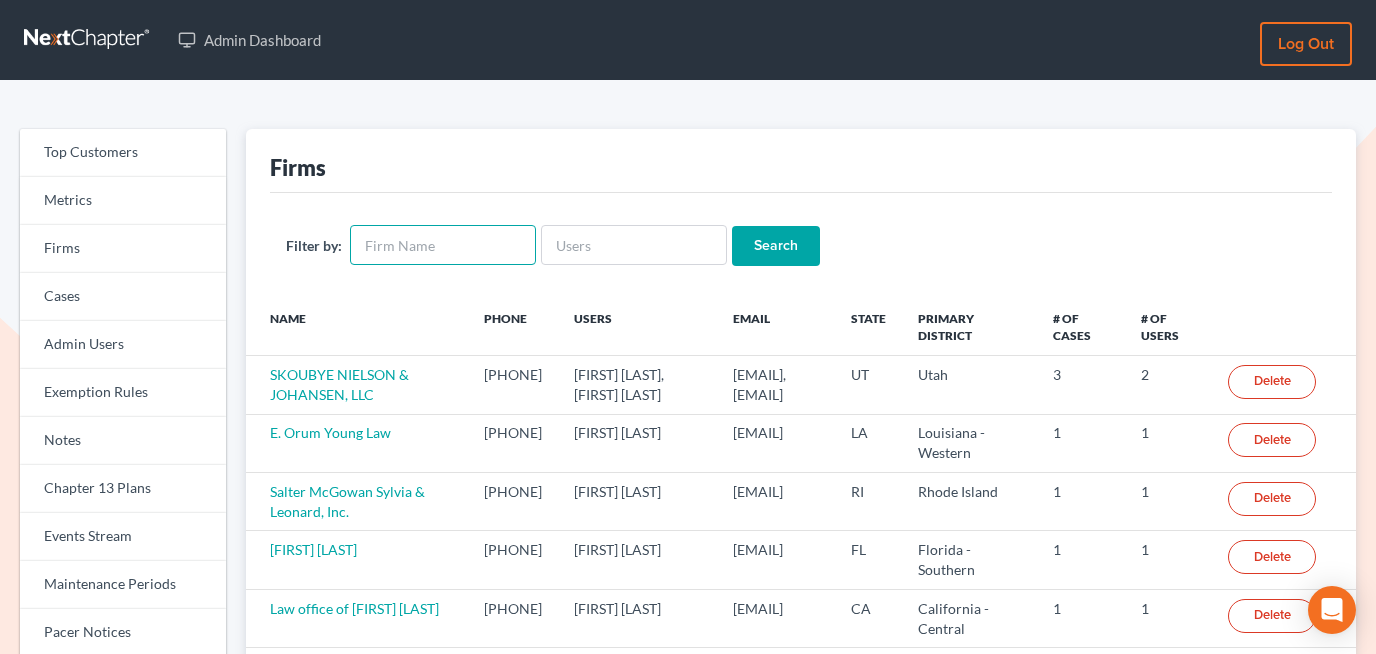 click at bounding box center [443, 245] 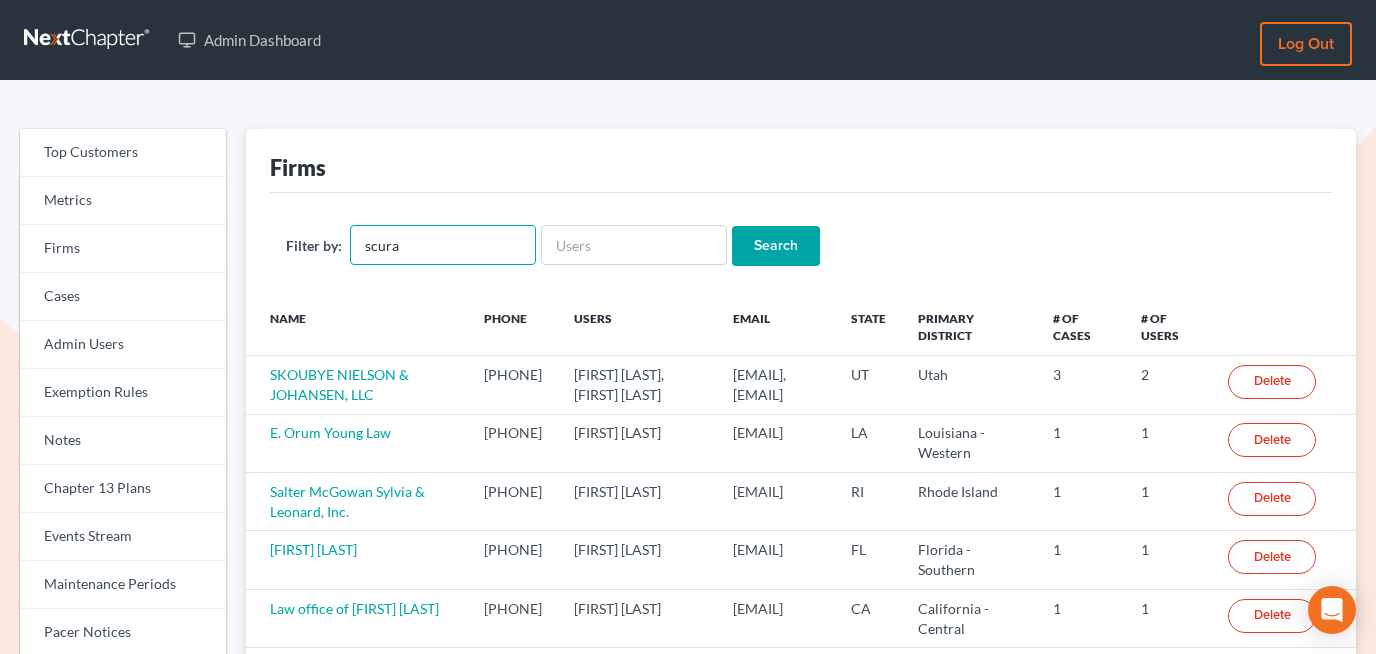 type on "scura" 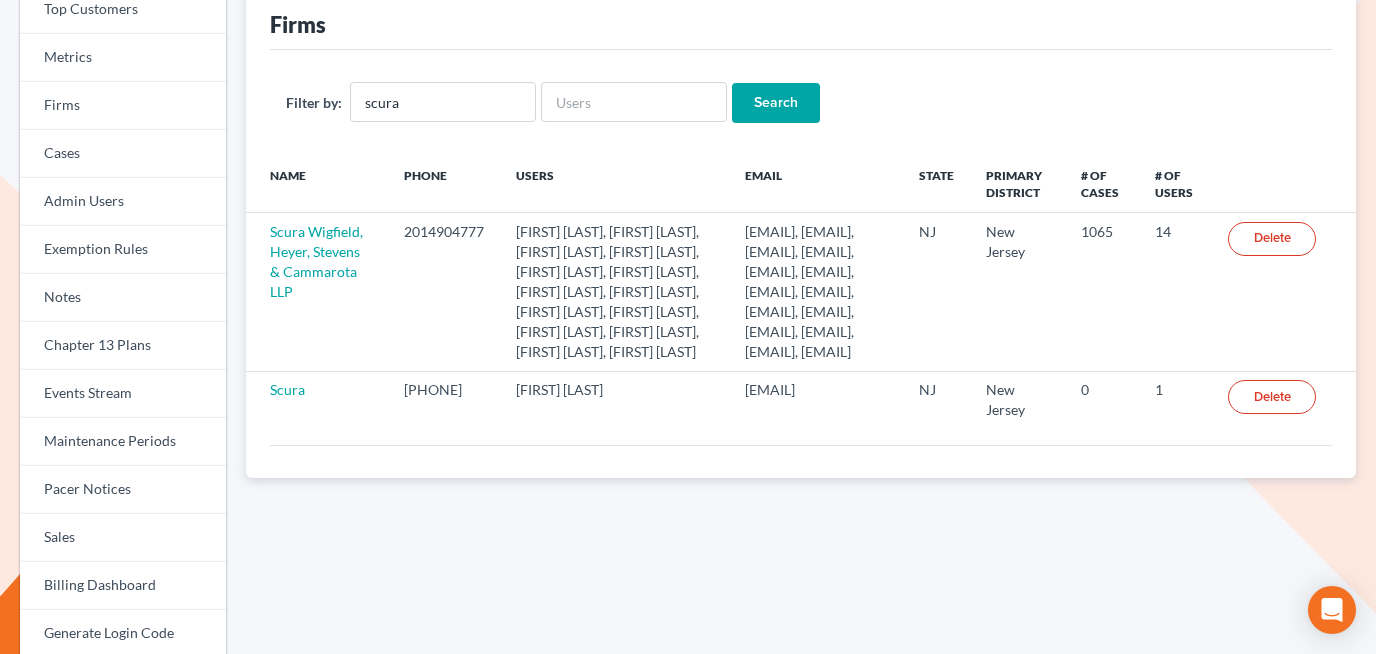 scroll, scrollTop: 161, scrollLeft: 0, axis: vertical 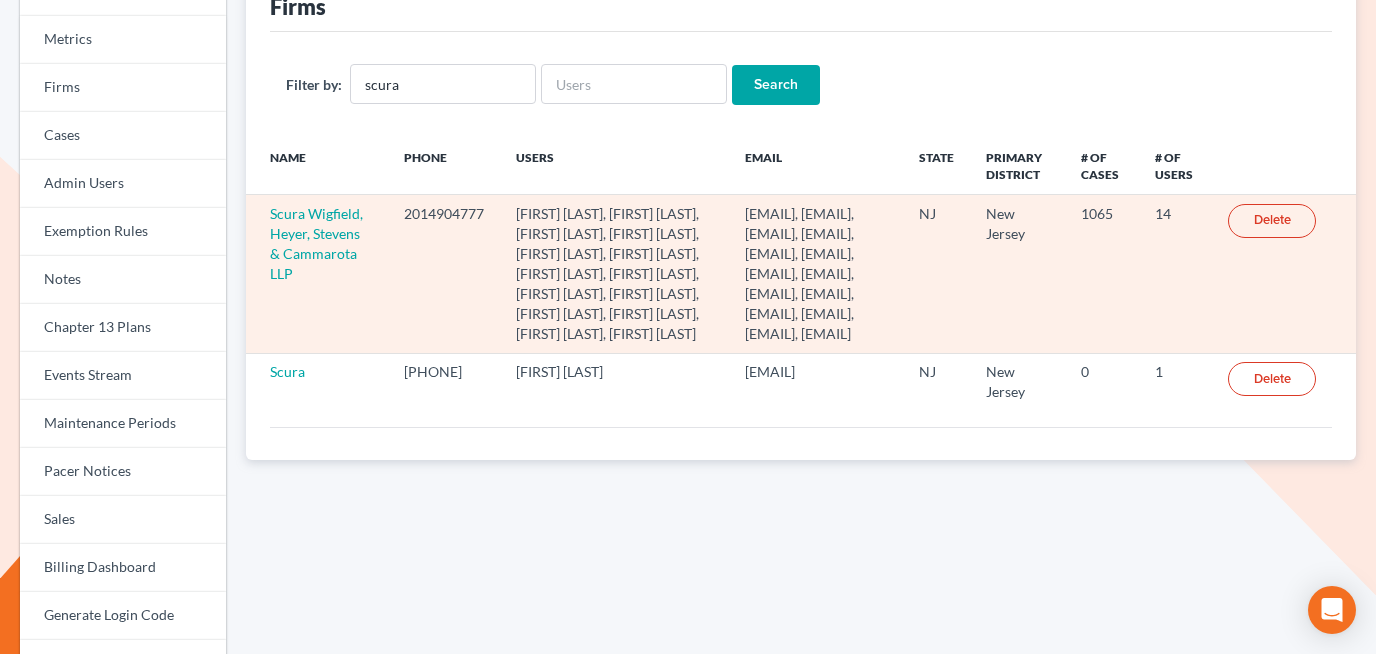 drag, startPoint x: 660, startPoint y: 216, endPoint x: 819, endPoint y: 481, distance: 309.04044 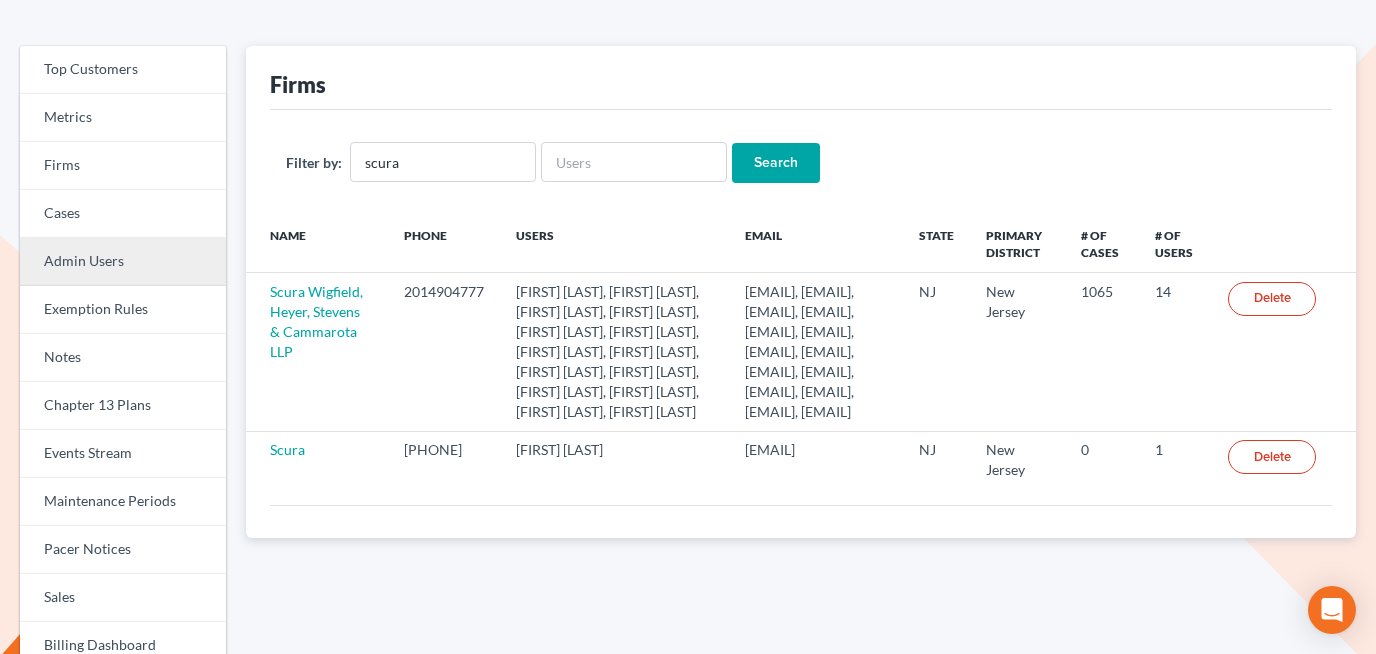 scroll, scrollTop: 70, scrollLeft: 0, axis: vertical 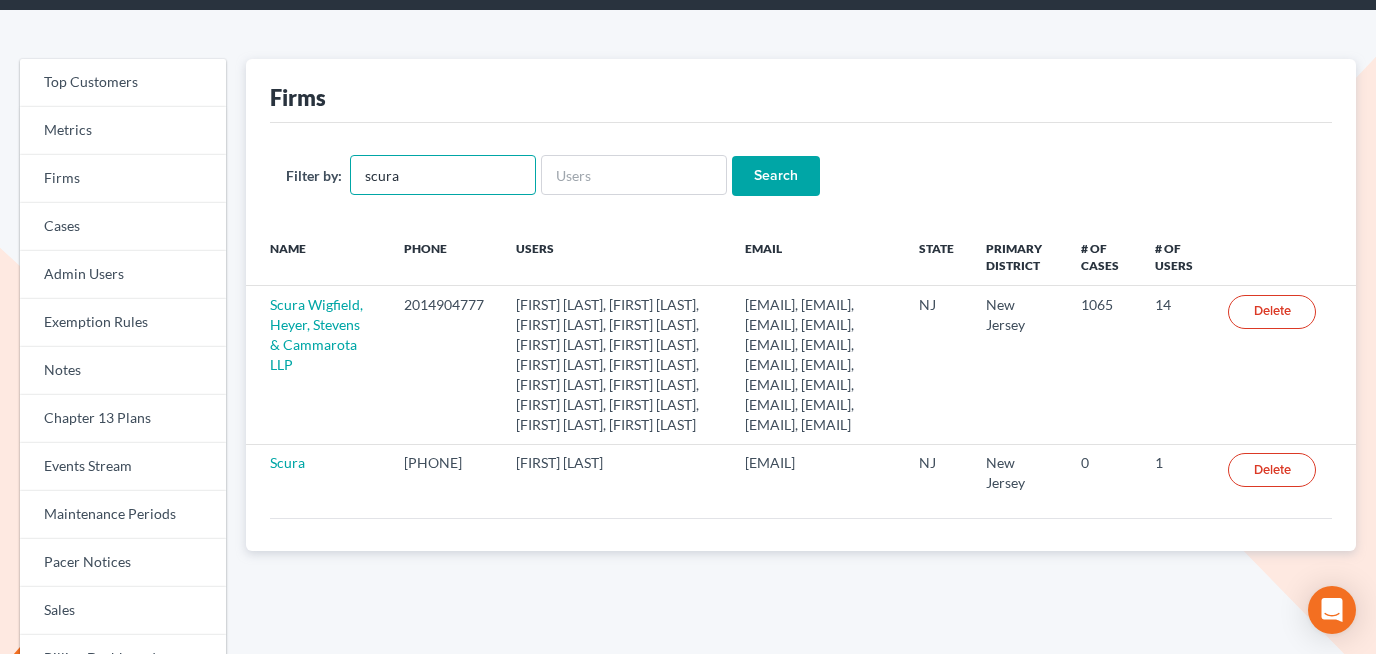click on "scura" at bounding box center [443, 175] 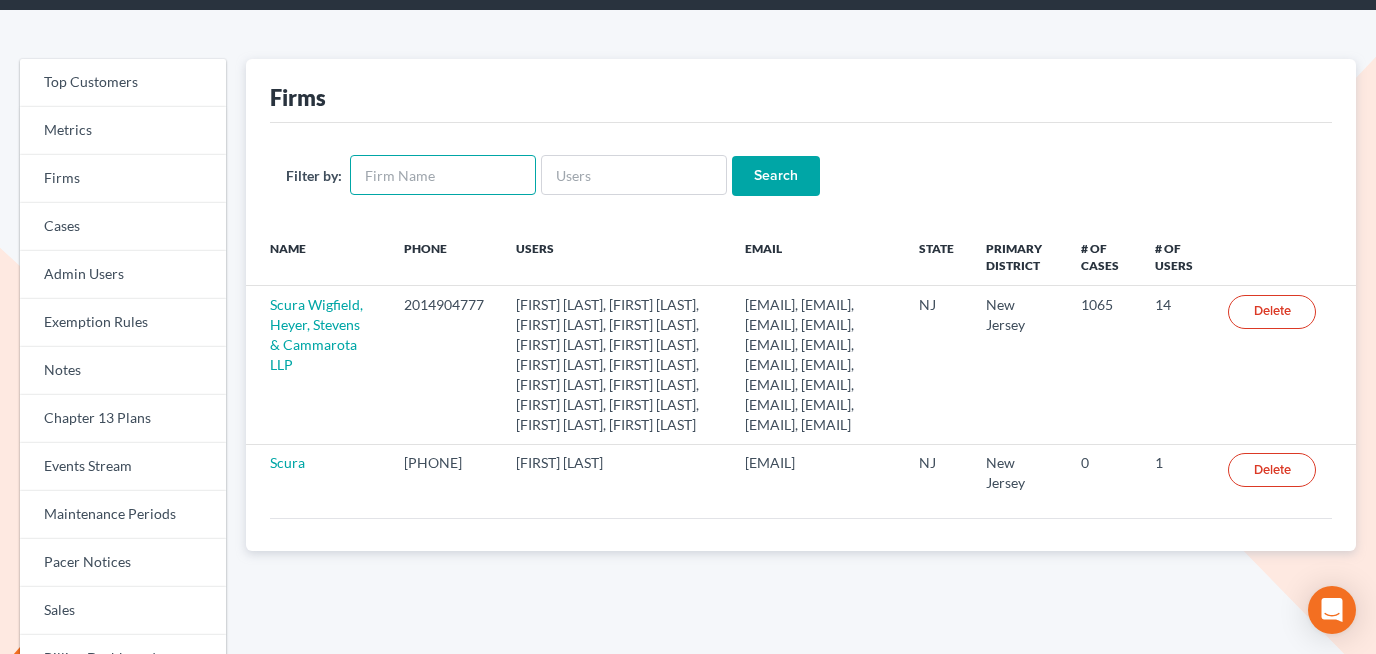 type 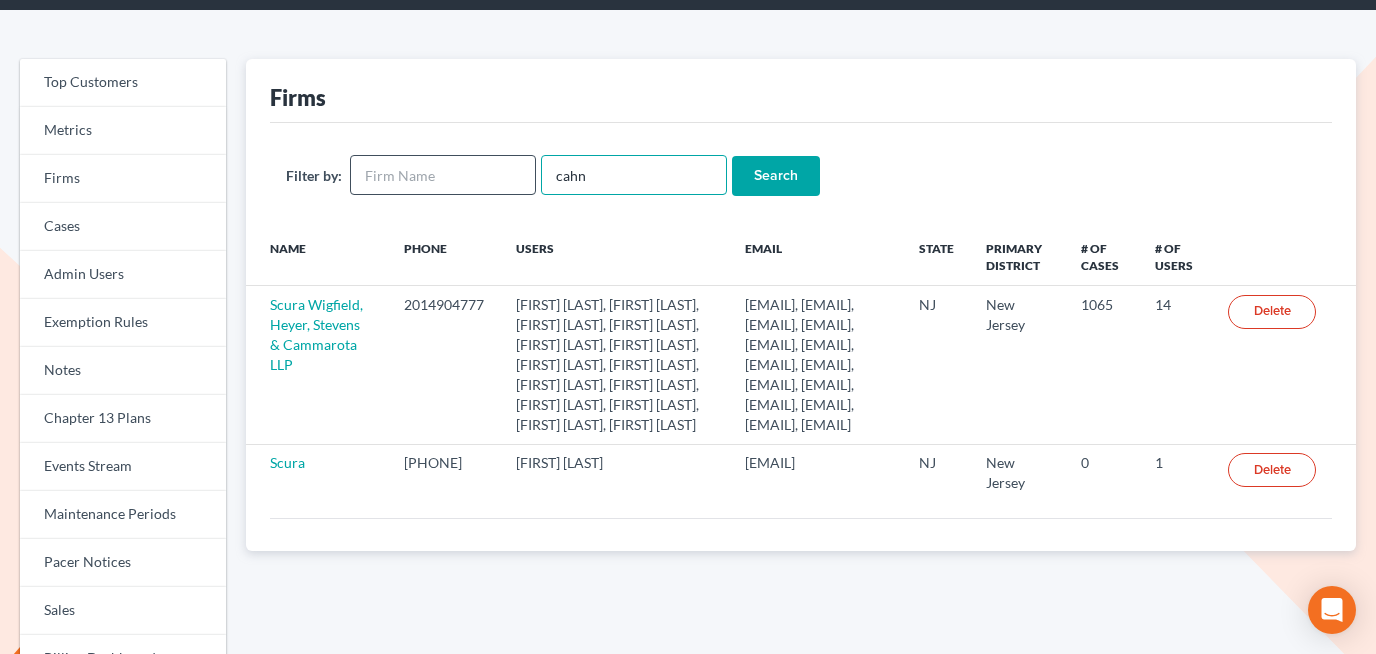 type on "cahn" 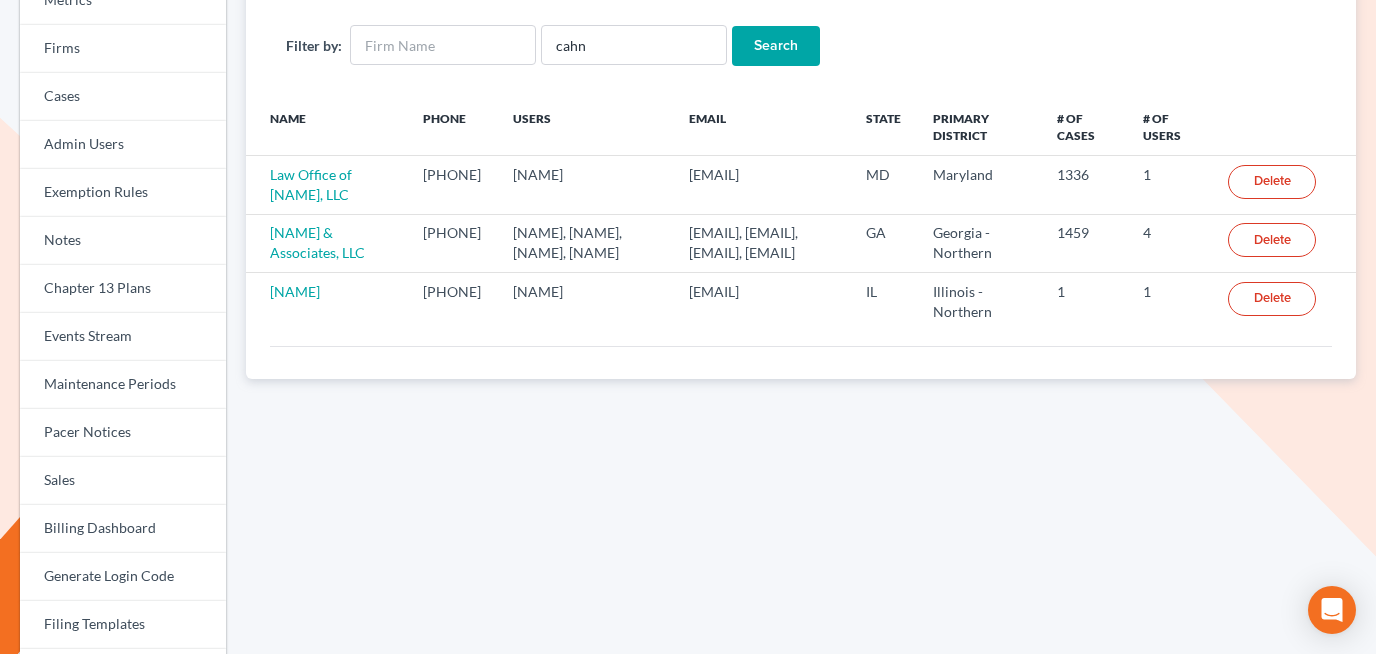 scroll, scrollTop: 201, scrollLeft: 0, axis: vertical 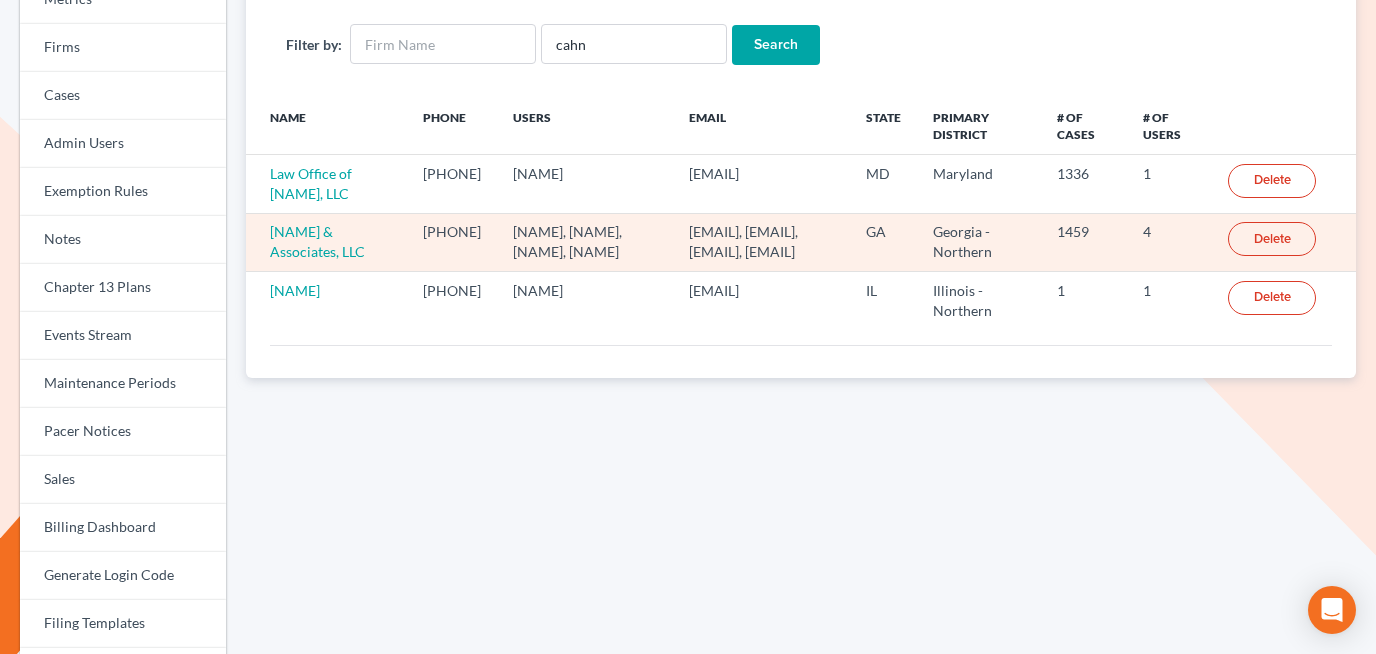 drag, startPoint x: 607, startPoint y: 249, endPoint x: 797, endPoint y: 313, distance: 200.4894 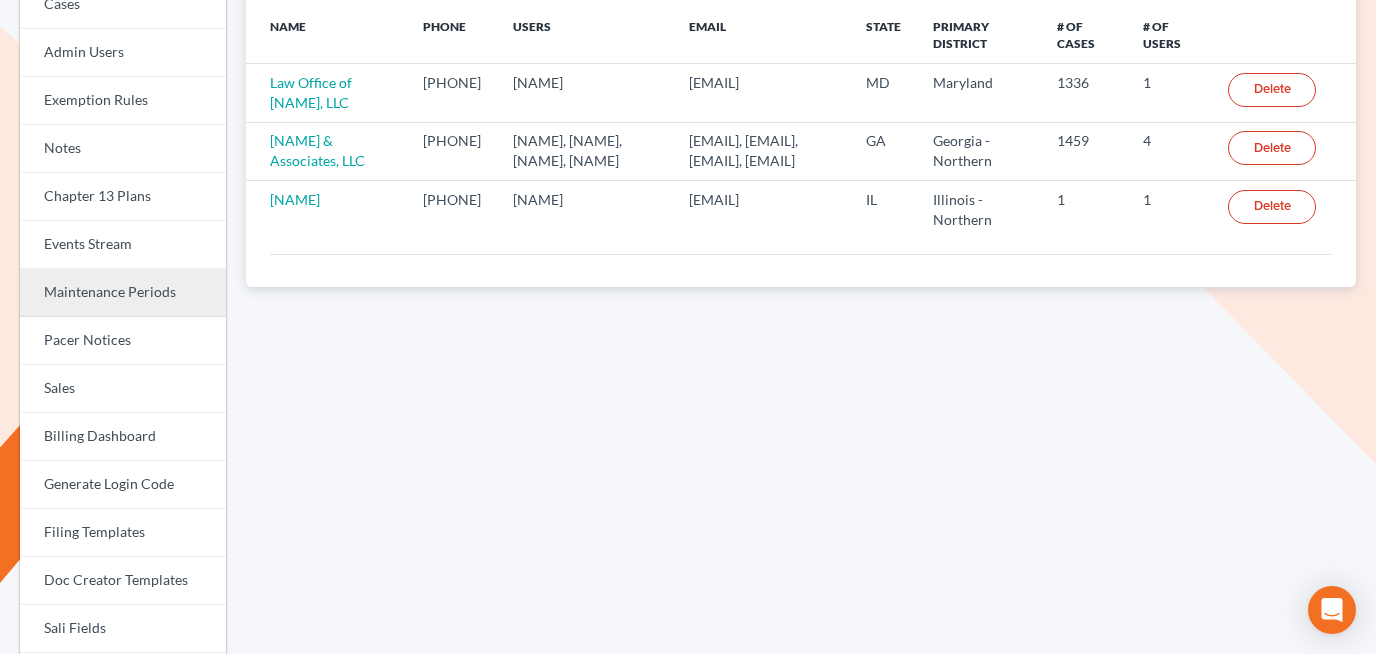 scroll, scrollTop: 294, scrollLeft: 0, axis: vertical 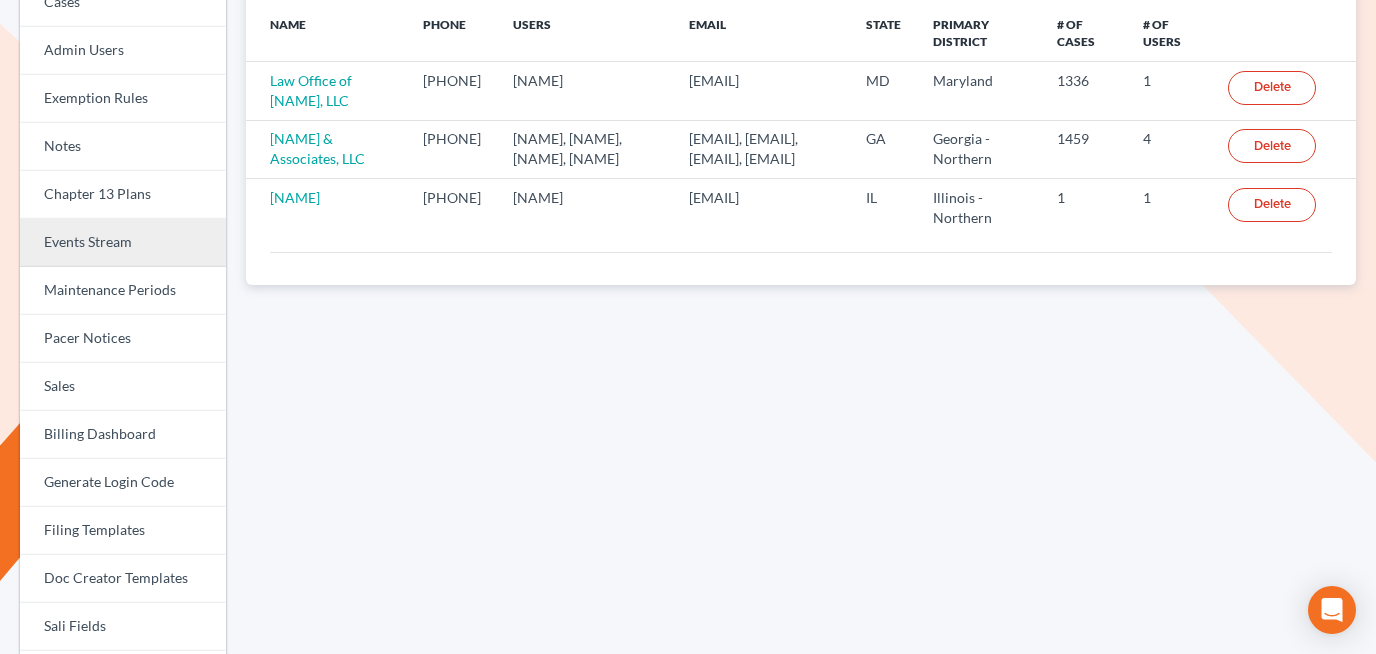 click on "Events Stream" at bounding box center [123, 243] 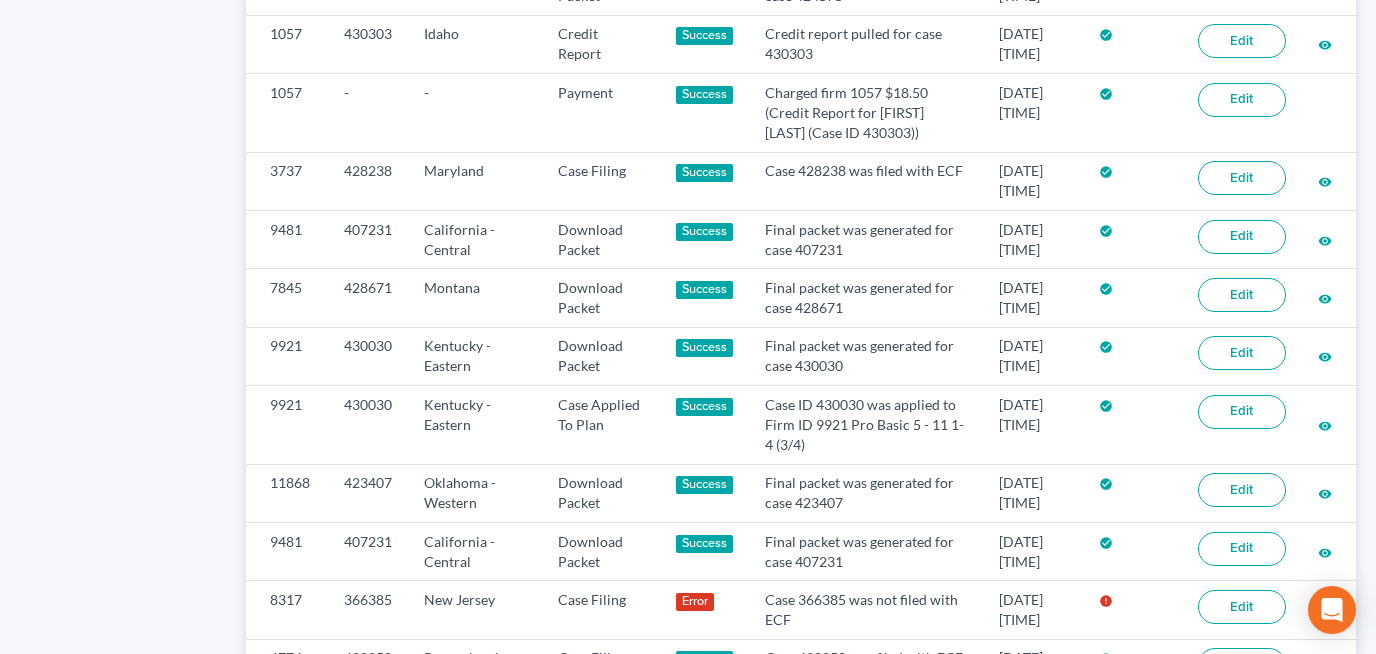 scroll, scrollTop: 1268, scrollLeft: 0, axis: vertical 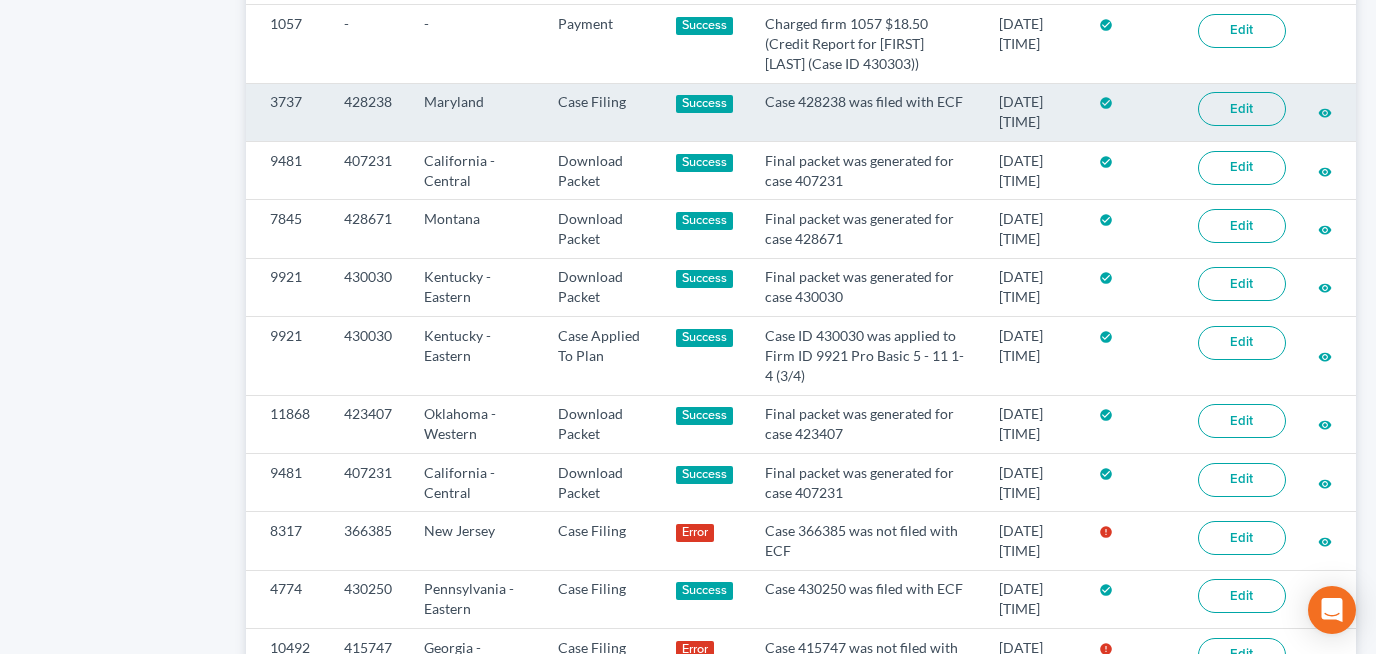 click on "Edit" at bounding box center (1242, 109) 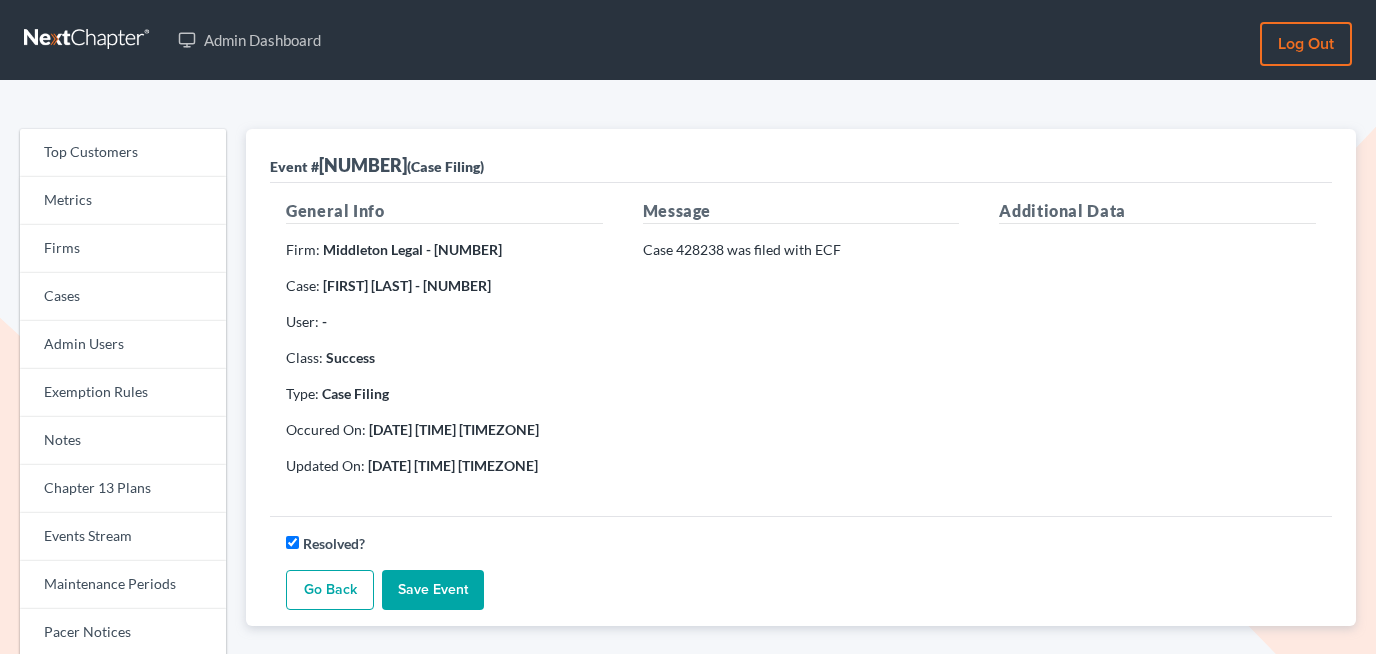 scroll, scrollTop: 0, scrollLeft: 0, axis: both 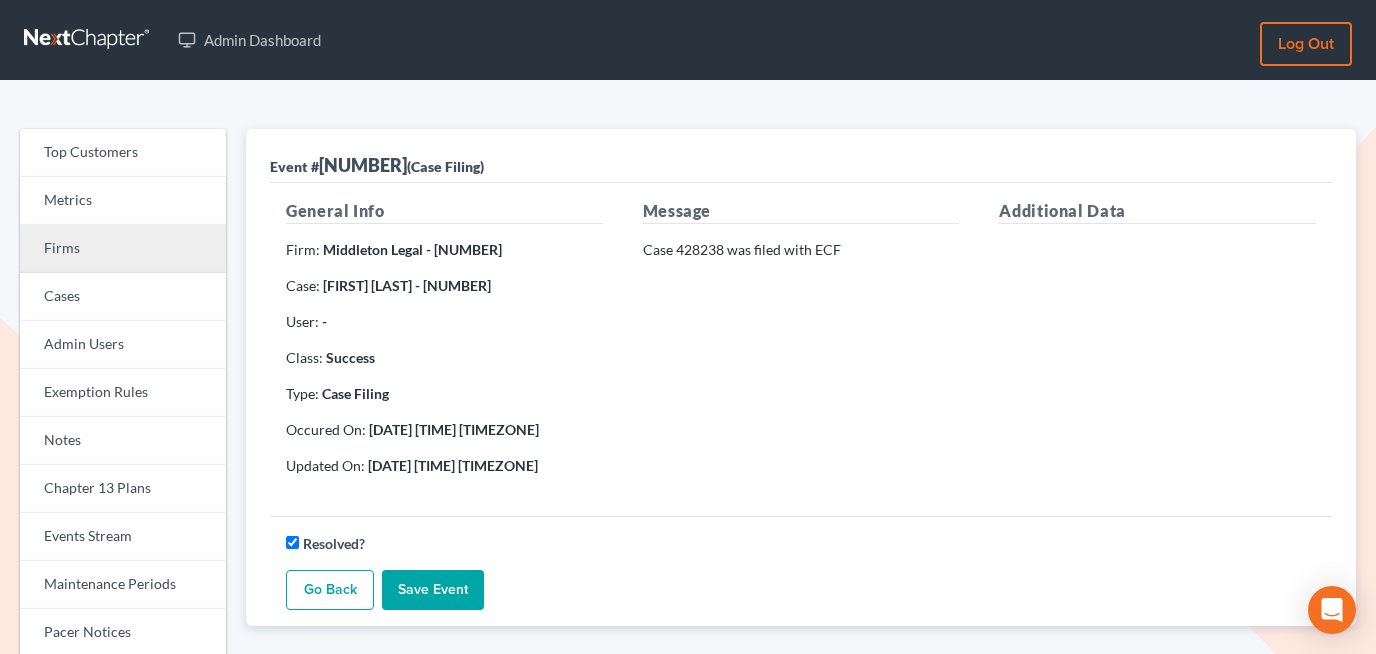 click on "Firms" at bounding box center [123, 249] 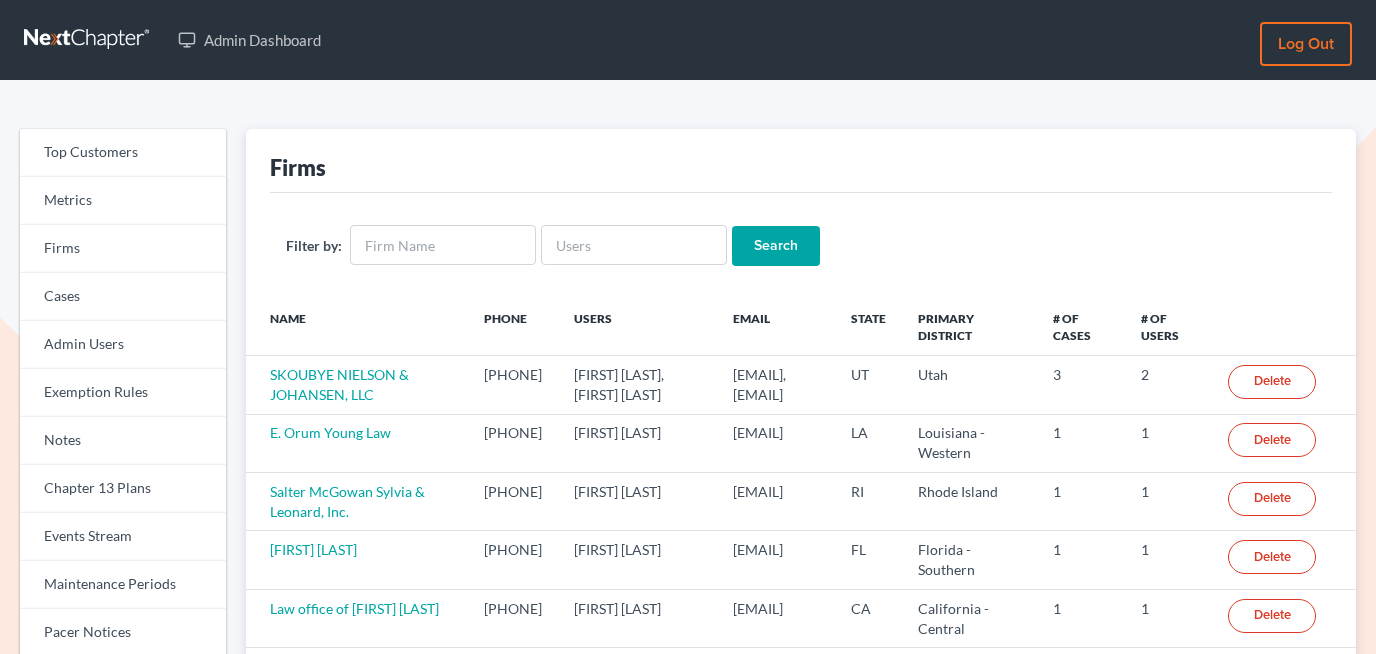 scroll, scrollTop: 0, scrollLeft: 0, axis: both 